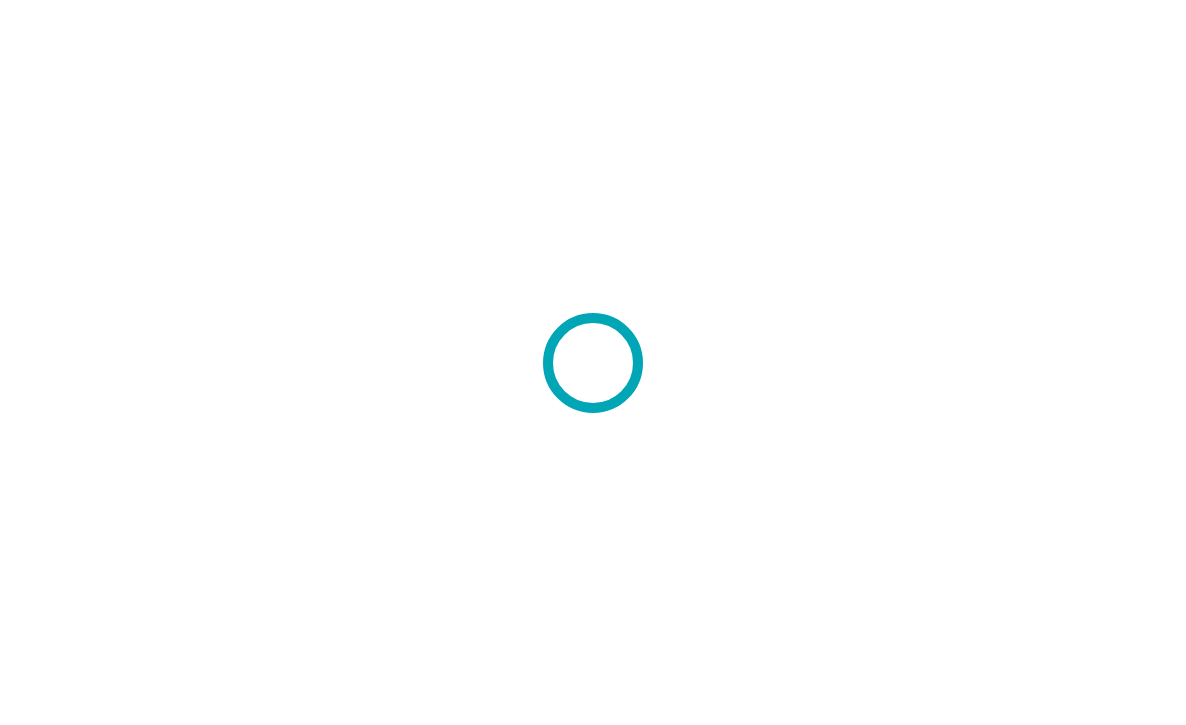 scroll, scrollTop: 0, scrollLeft: 0, axis: both 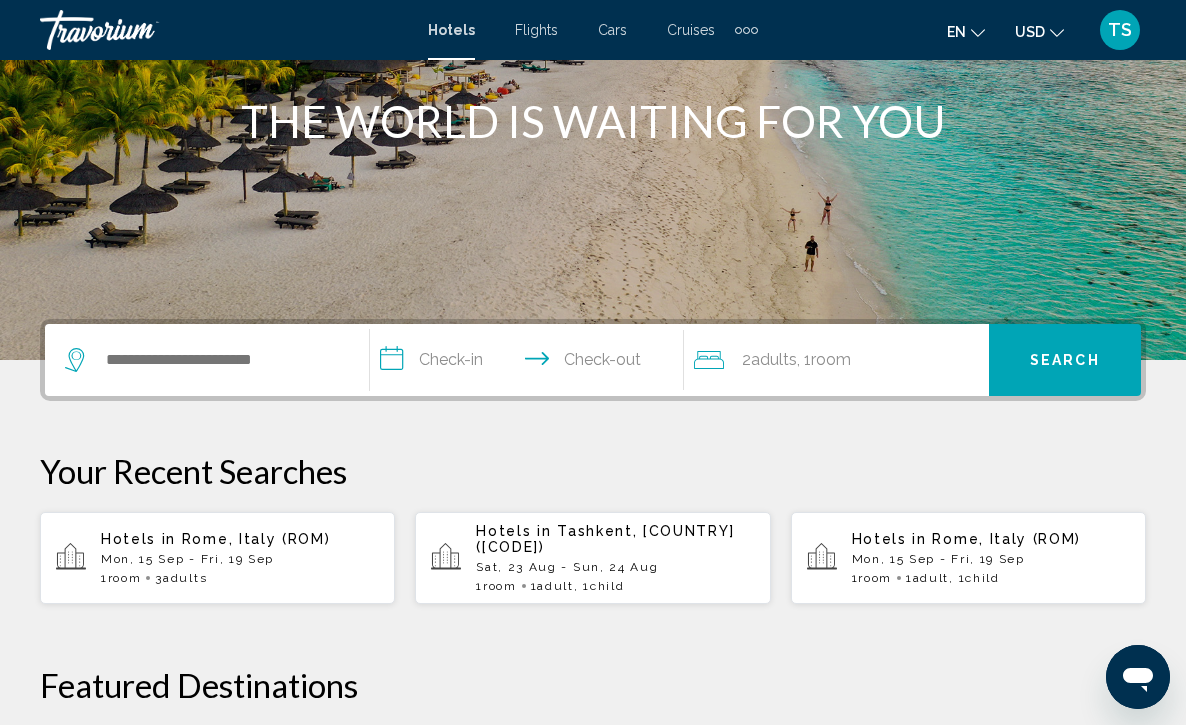 click on "Mon, 15 Sep - Fri, 19 Sep" at bounding box center (240, 559) 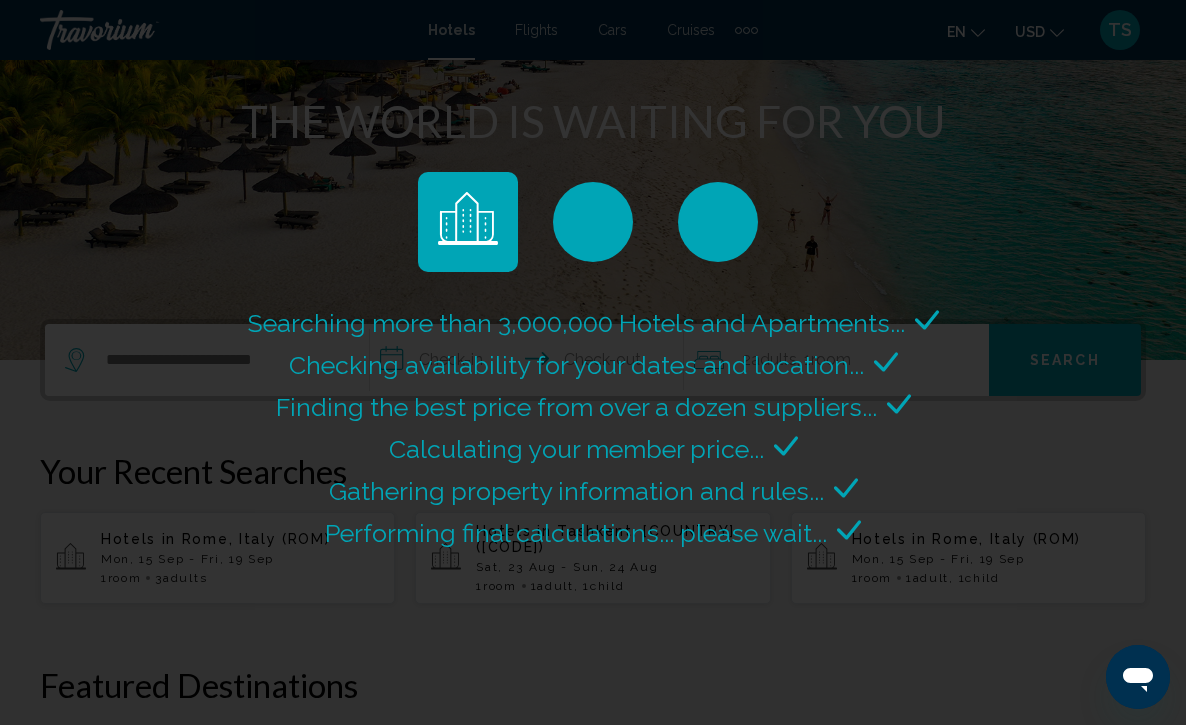 scroll, scrollTop: 0, scrollLeft: 0, axis: both 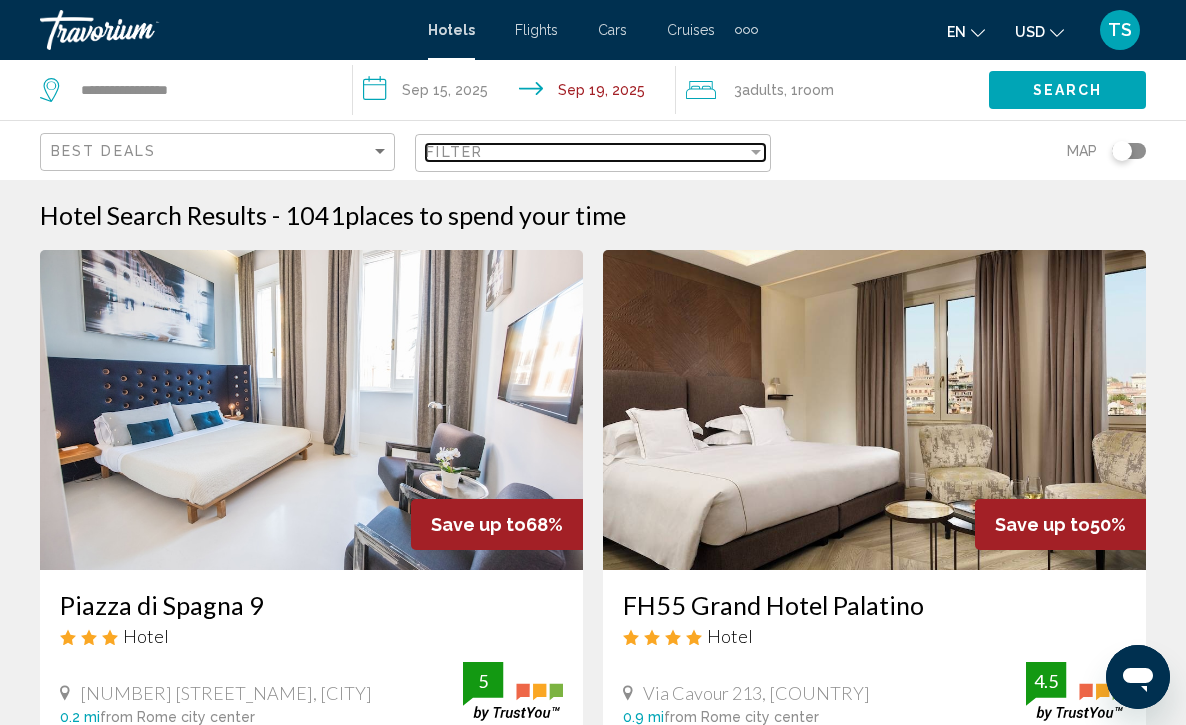 click at bounding box center (756, 152) 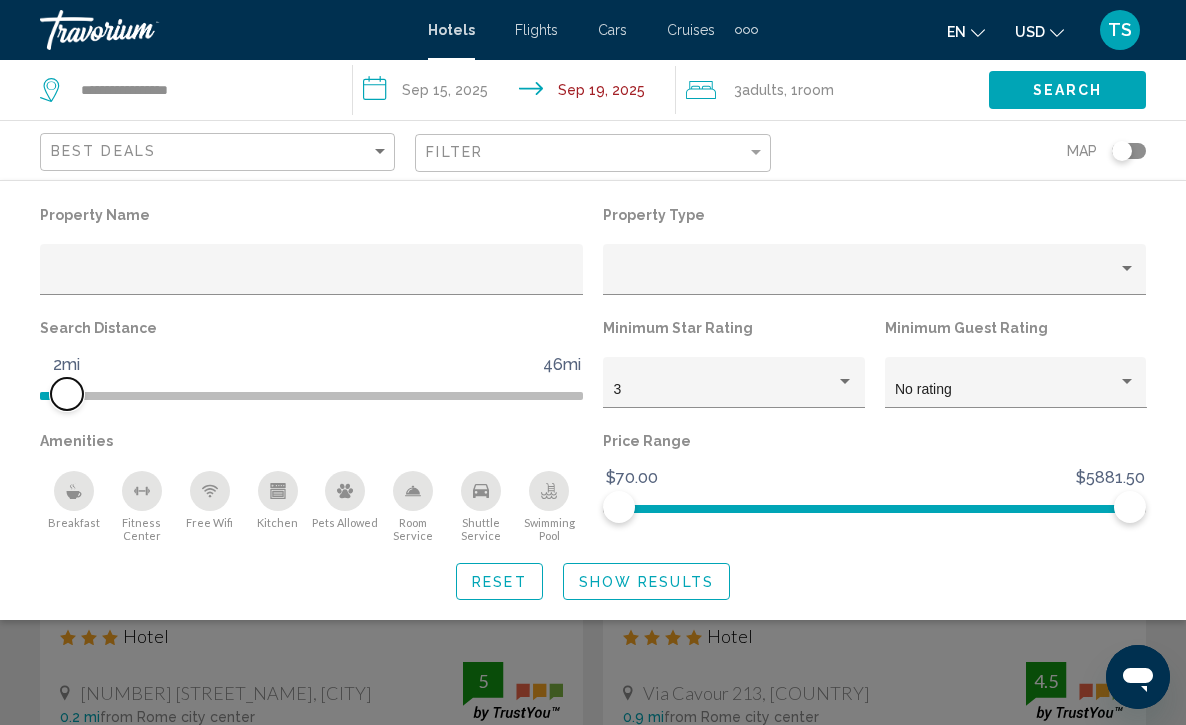 drag, startPoint x: 387, startPoint y: 395, endPoint x: 72, endPoint y: 398, distance: 315.01428 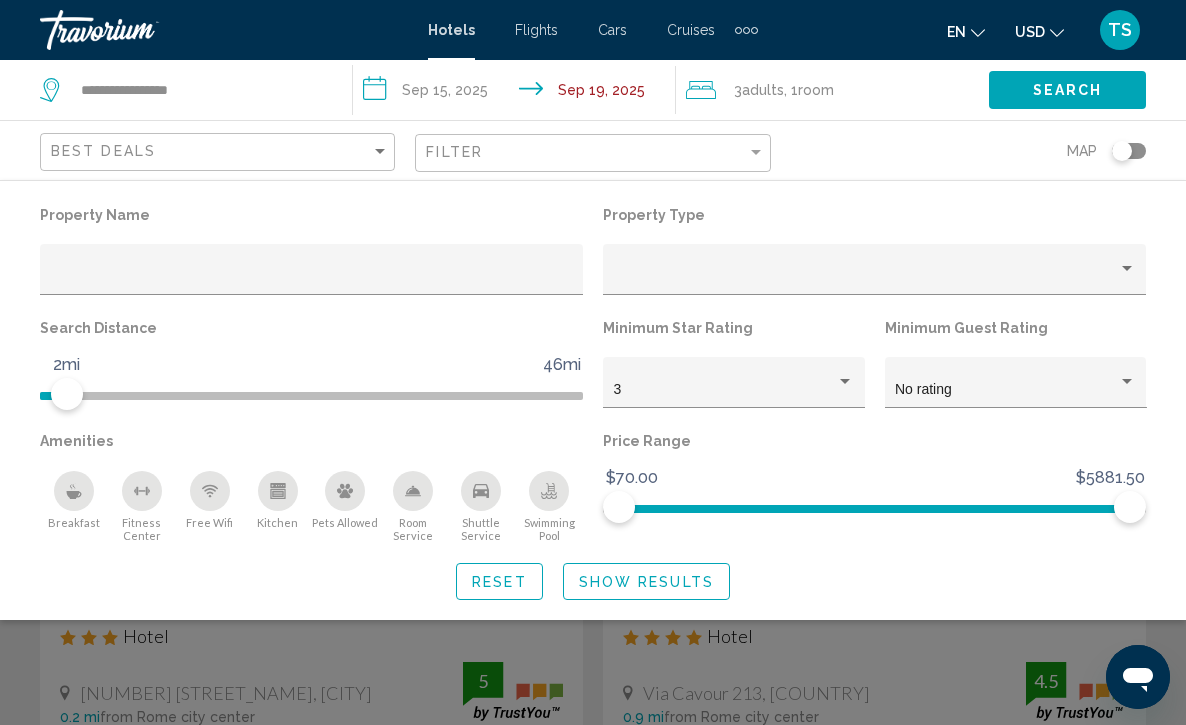click 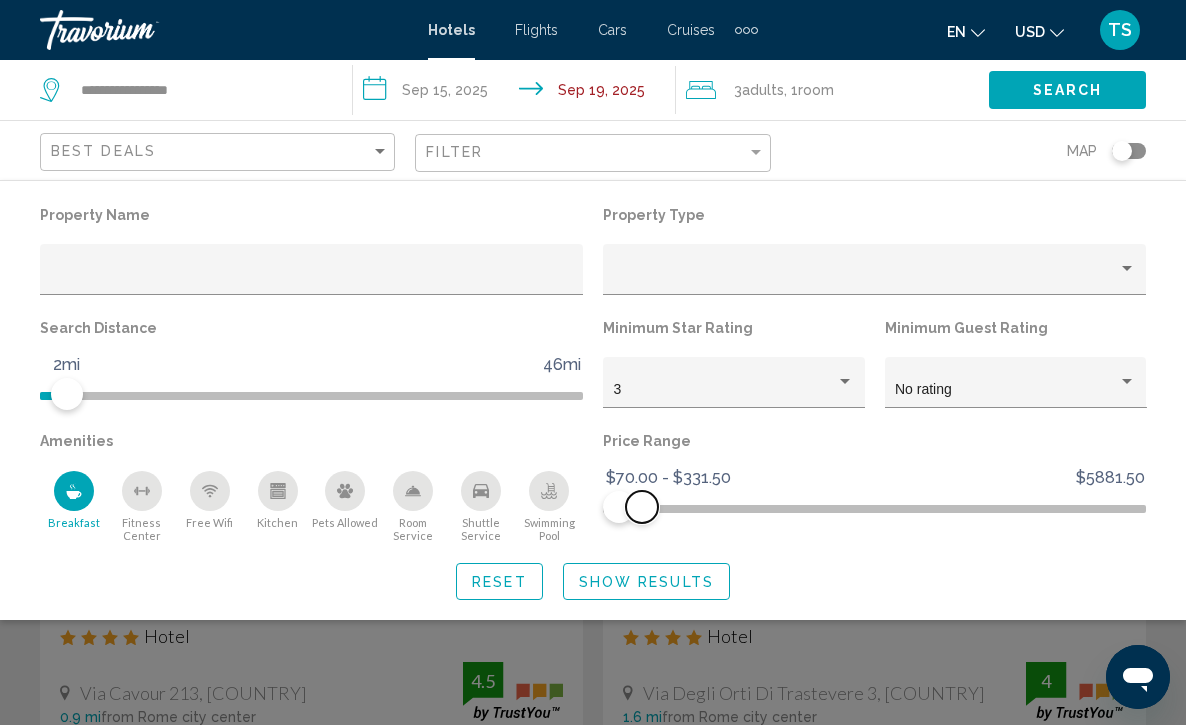 drag, startPoint x: 1129, startPoint y: 503, endPoint x: 642, endPoint y: 517, distance: 487.2012 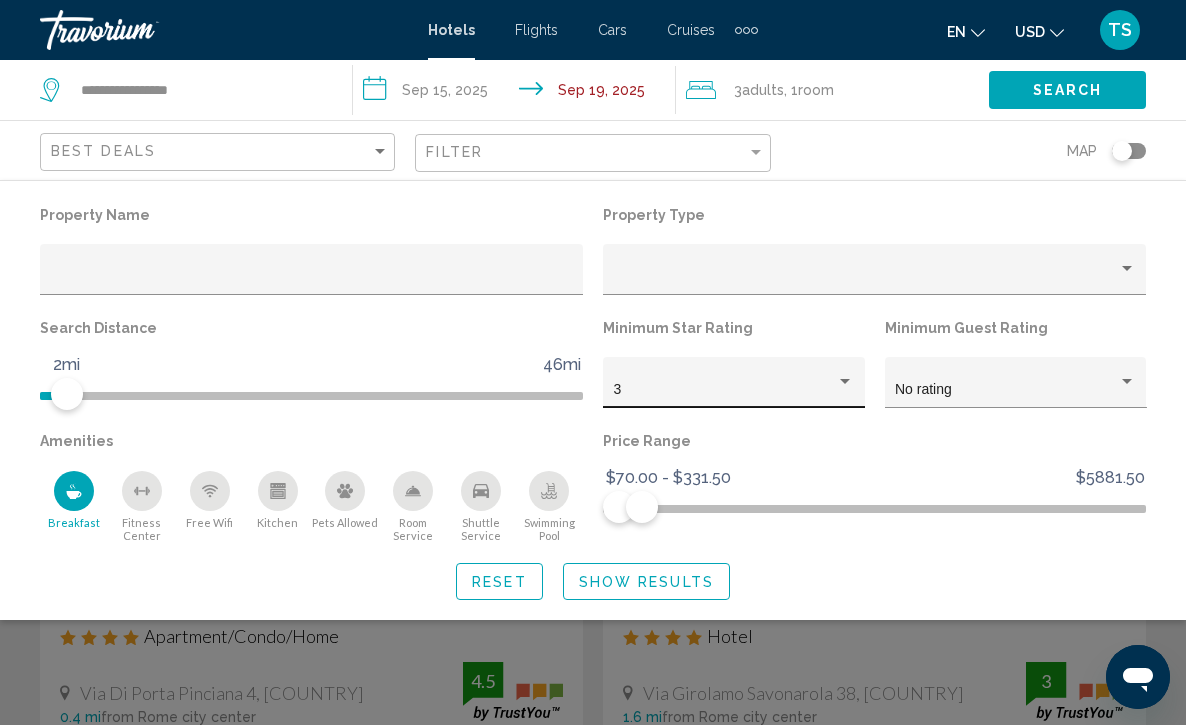 click at bounding box center (845, 382) 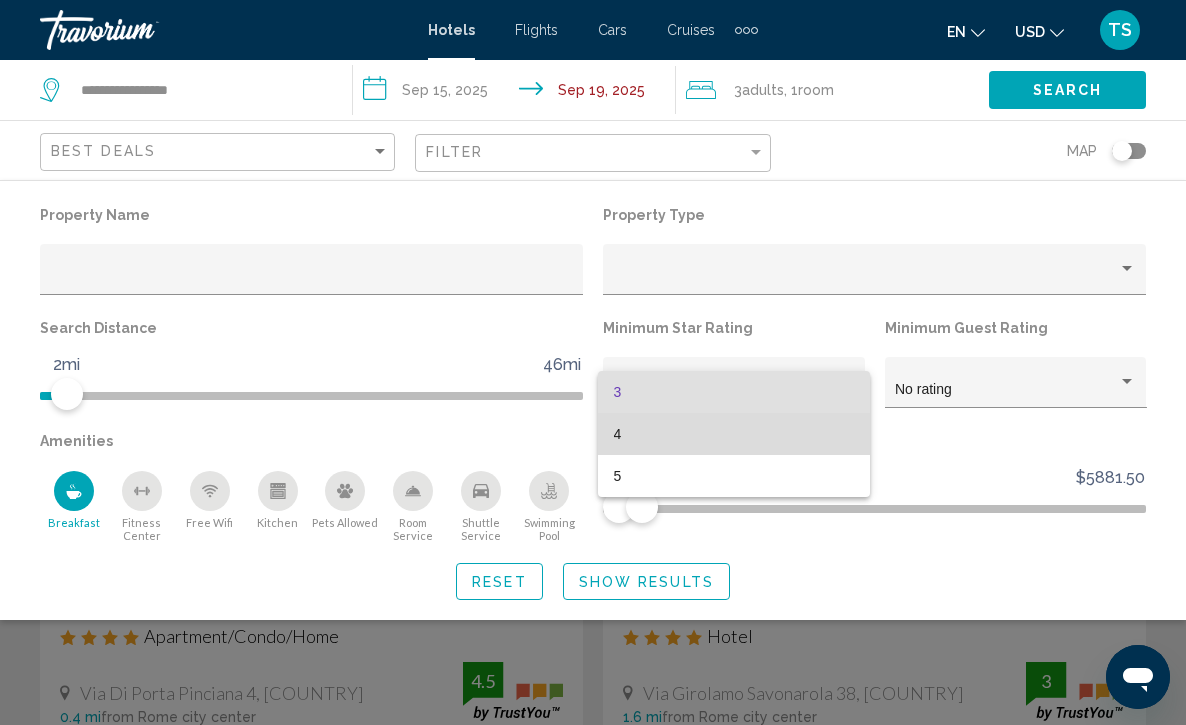 click on "4" at bounding box center (734, 434) 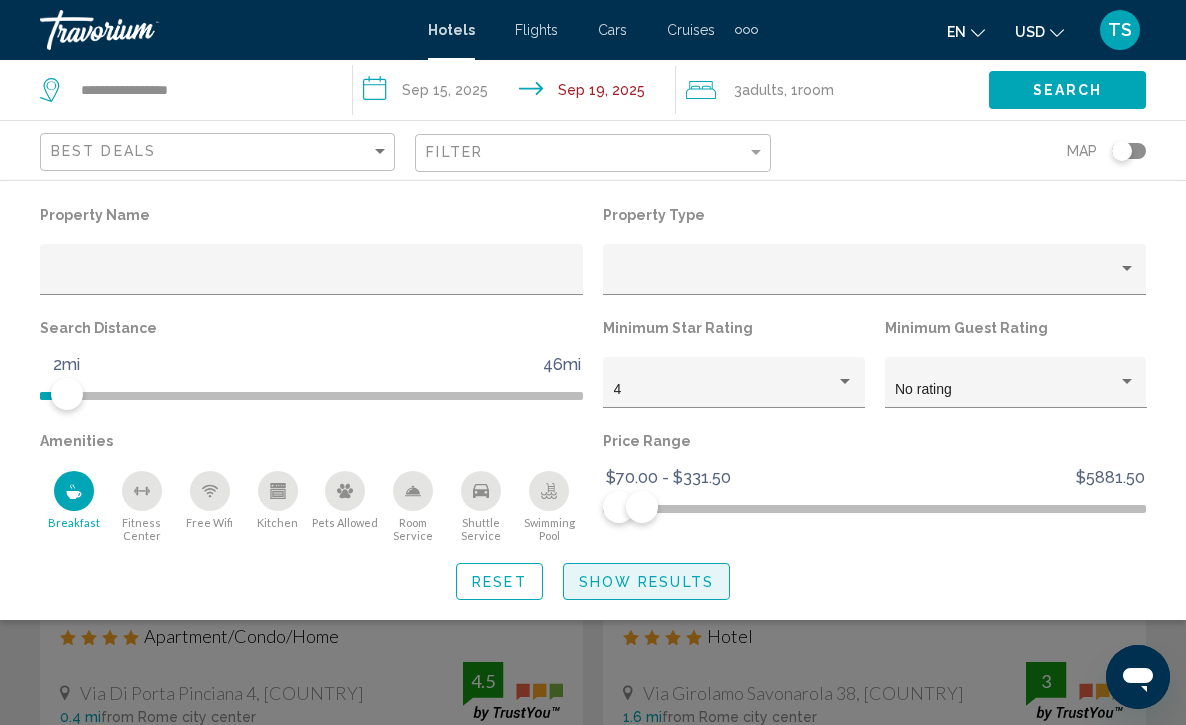 click on "Show Results" 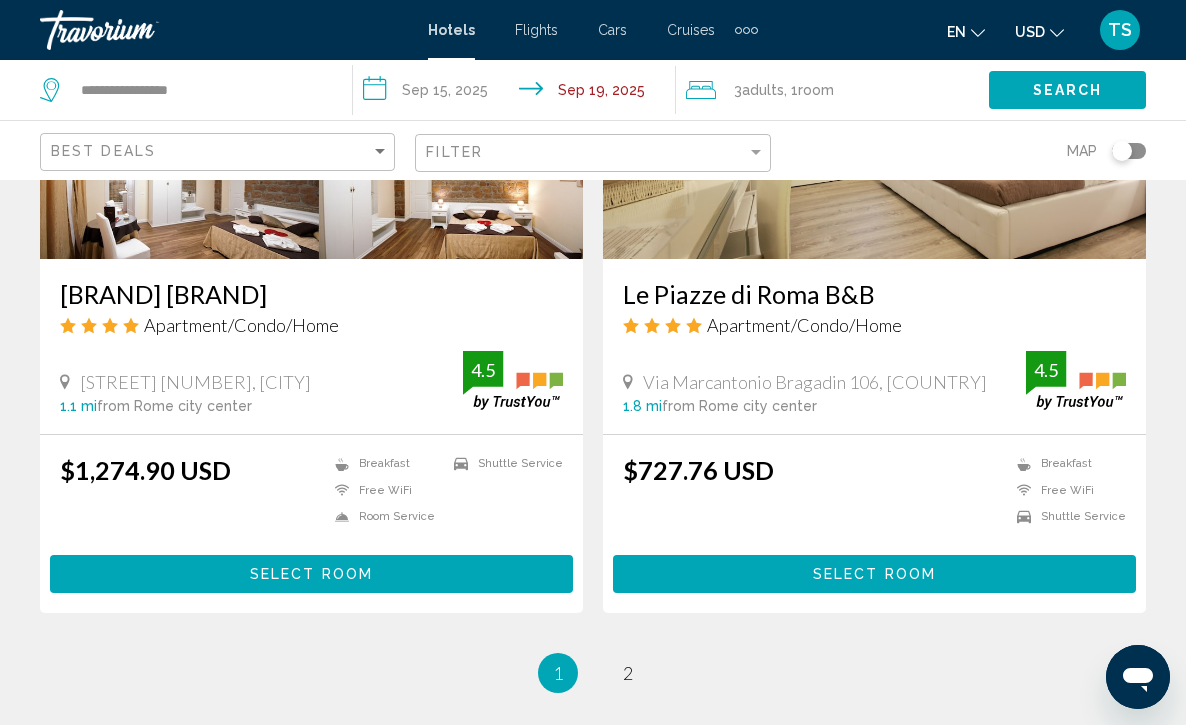 scroll, scrollTop: 3920, scrollLeft: 0, axis: vertical 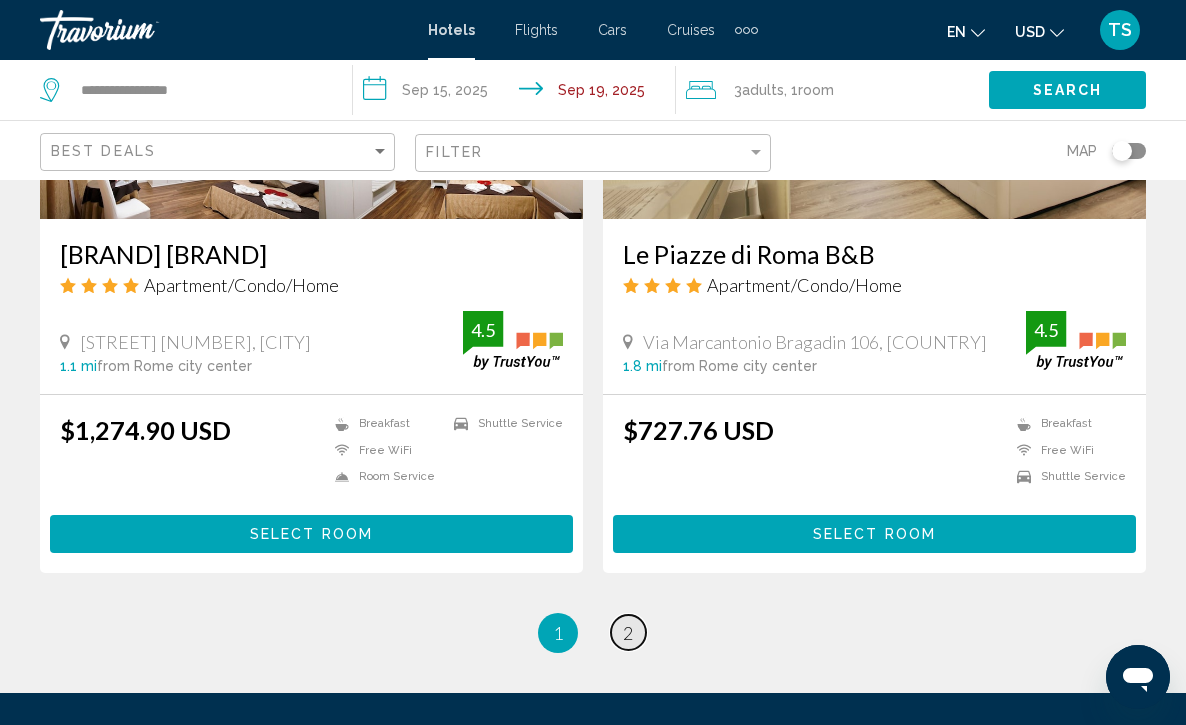 click on "2" at bounding box center [628, 633] 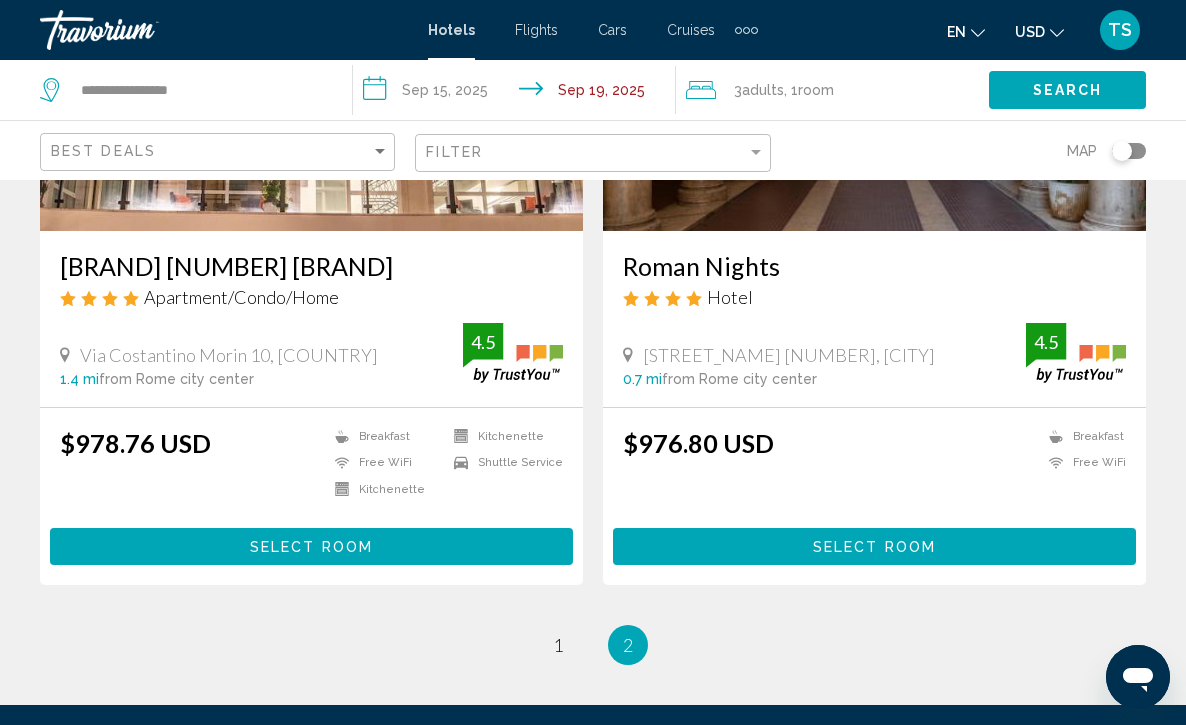 scroll, scrollTop: 2520, scrollLeft: 0, axis: vertical 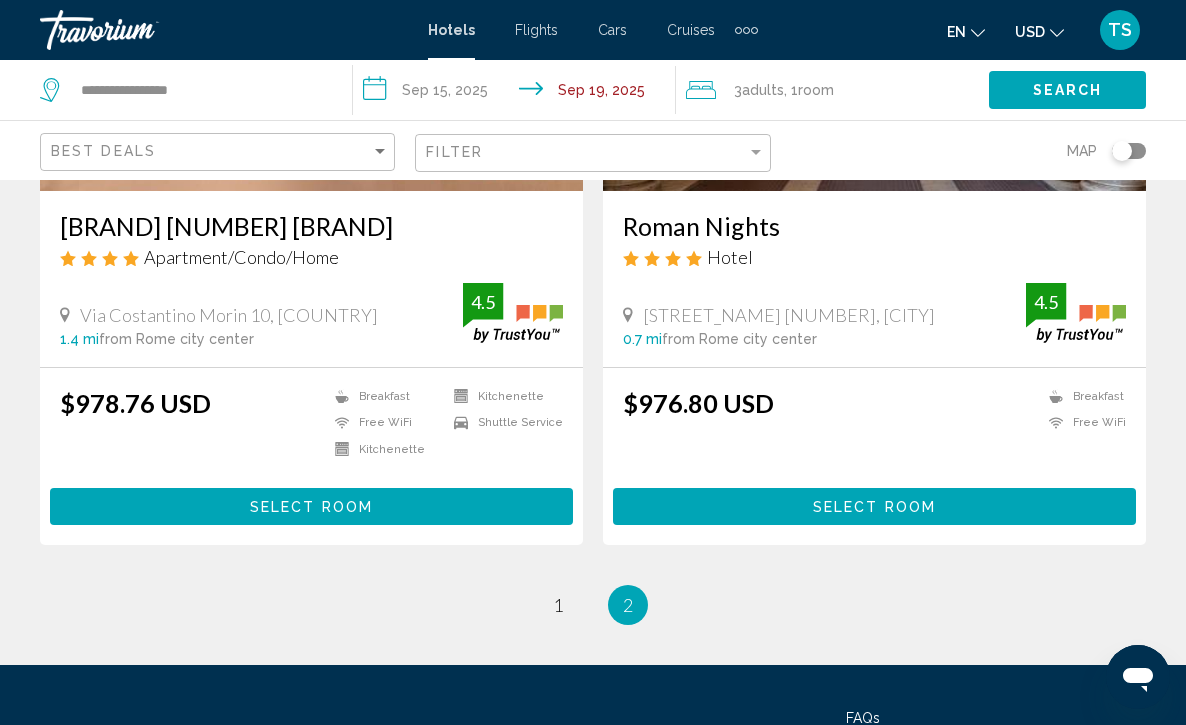 click on "**********" at bounding box center (518, 93) 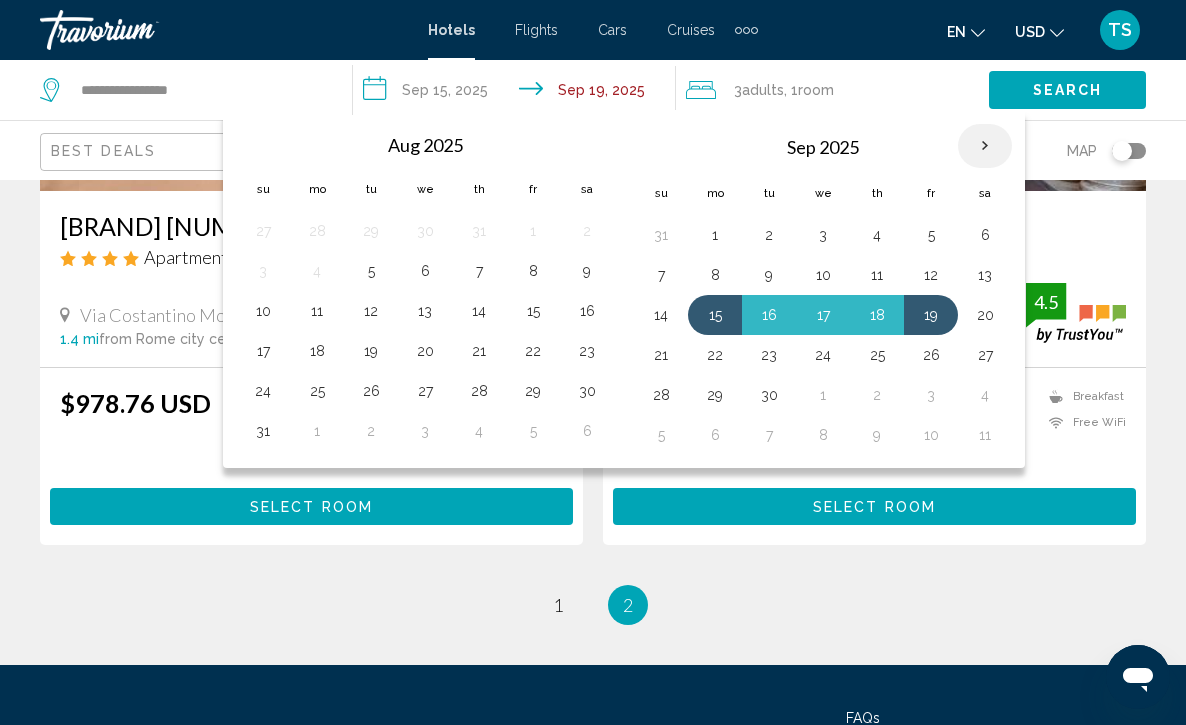 click at bounding box center [985, 146] 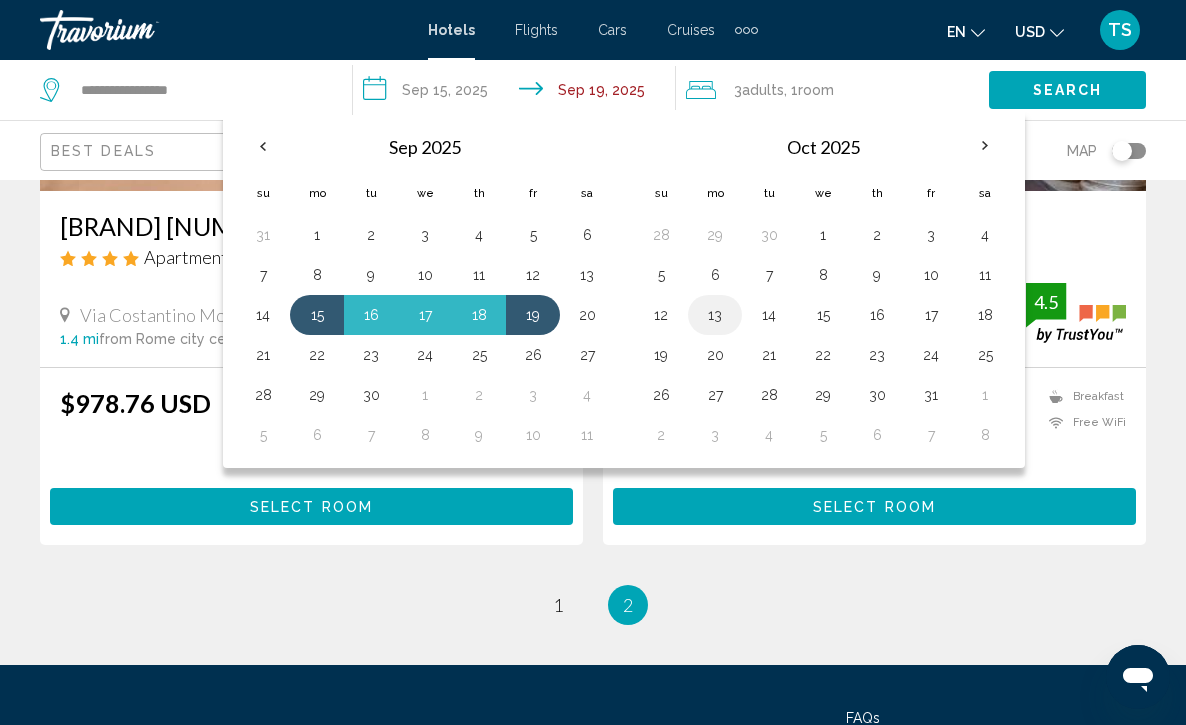 click on "13" at bounding box center (715, 315) 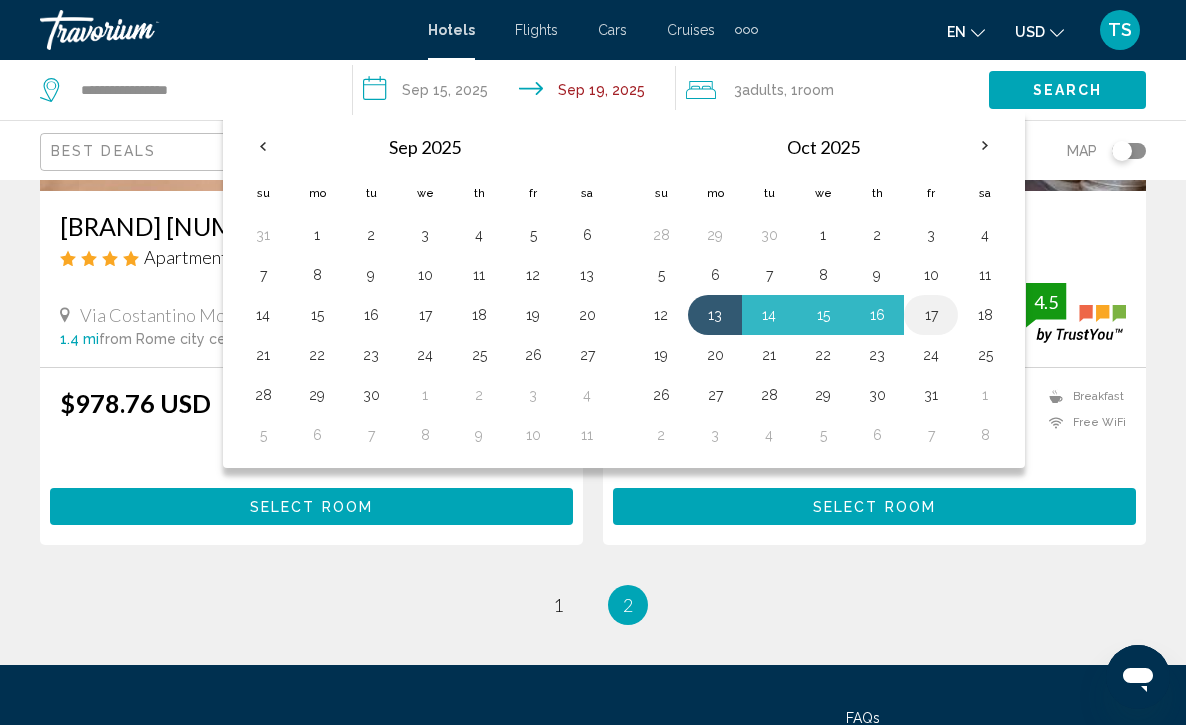 click on "17" at bounding box center (931, 315) 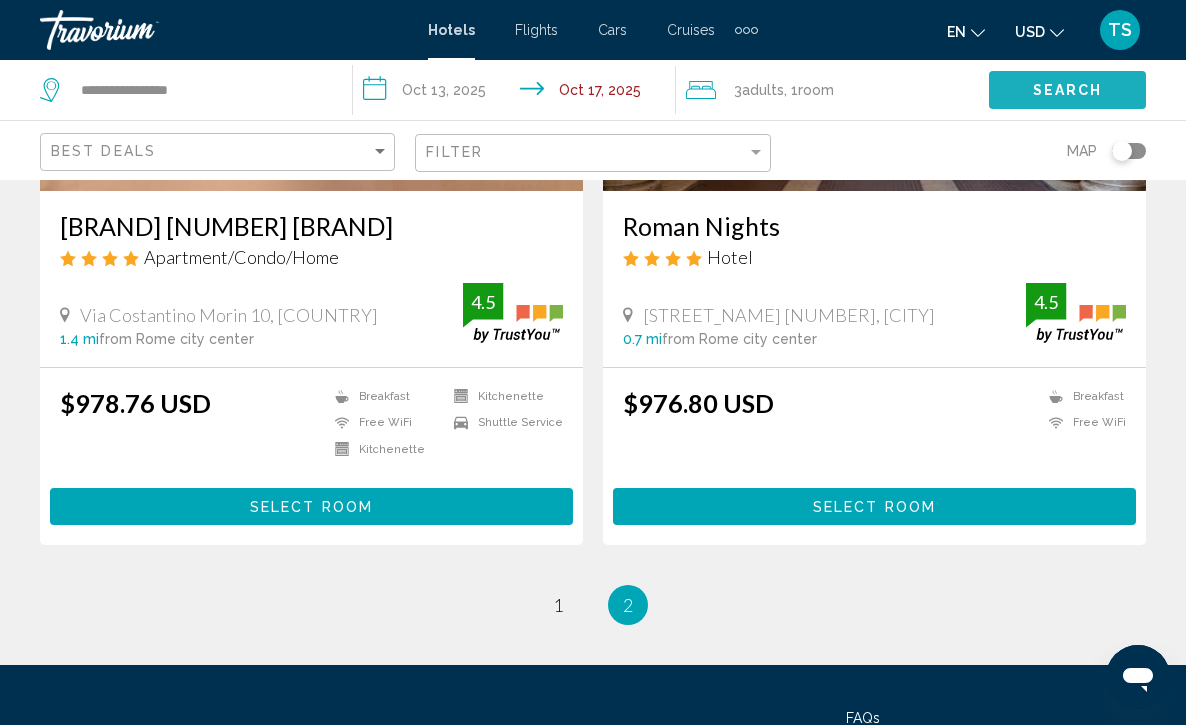 click on "Search" 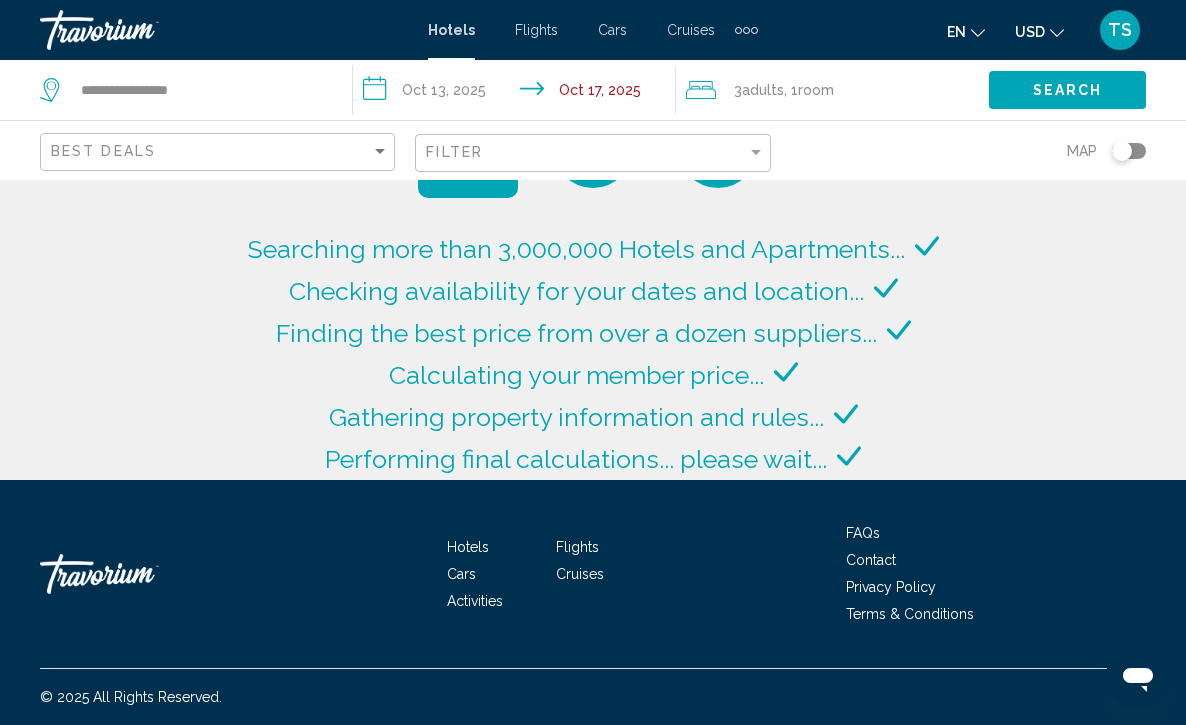 scroll, scrollTop: 52, scrollLeft: 0, axis: vertical 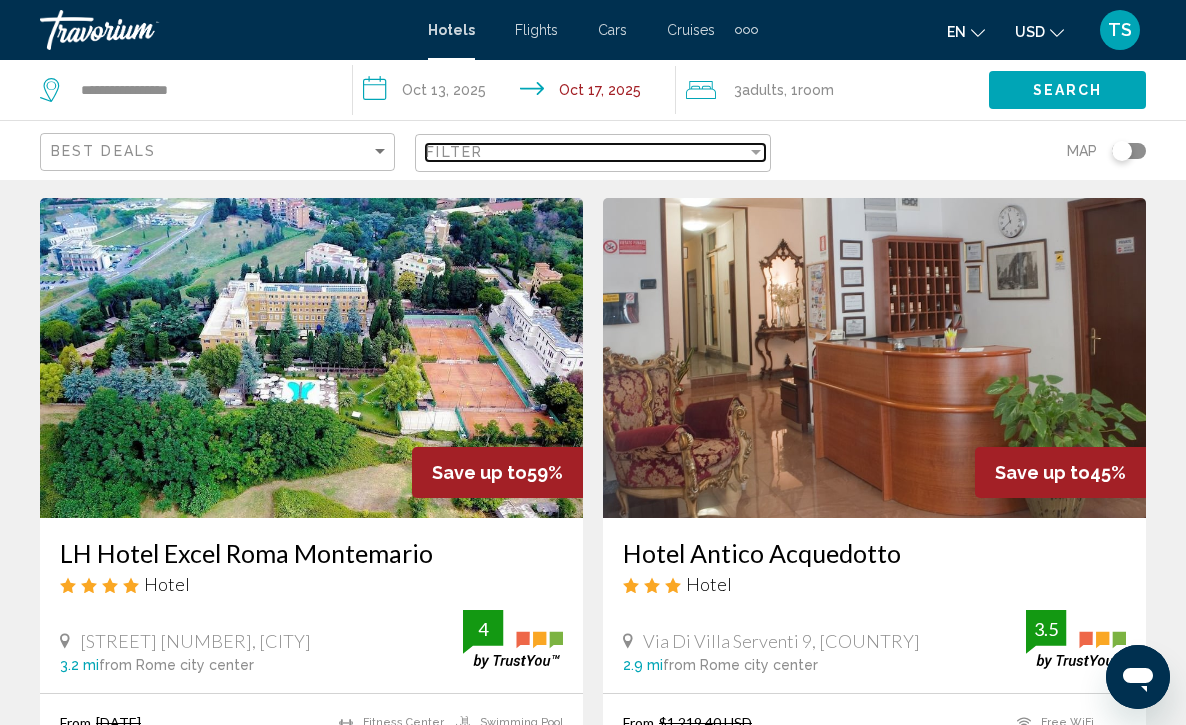 click at bounding box center (756, 152) 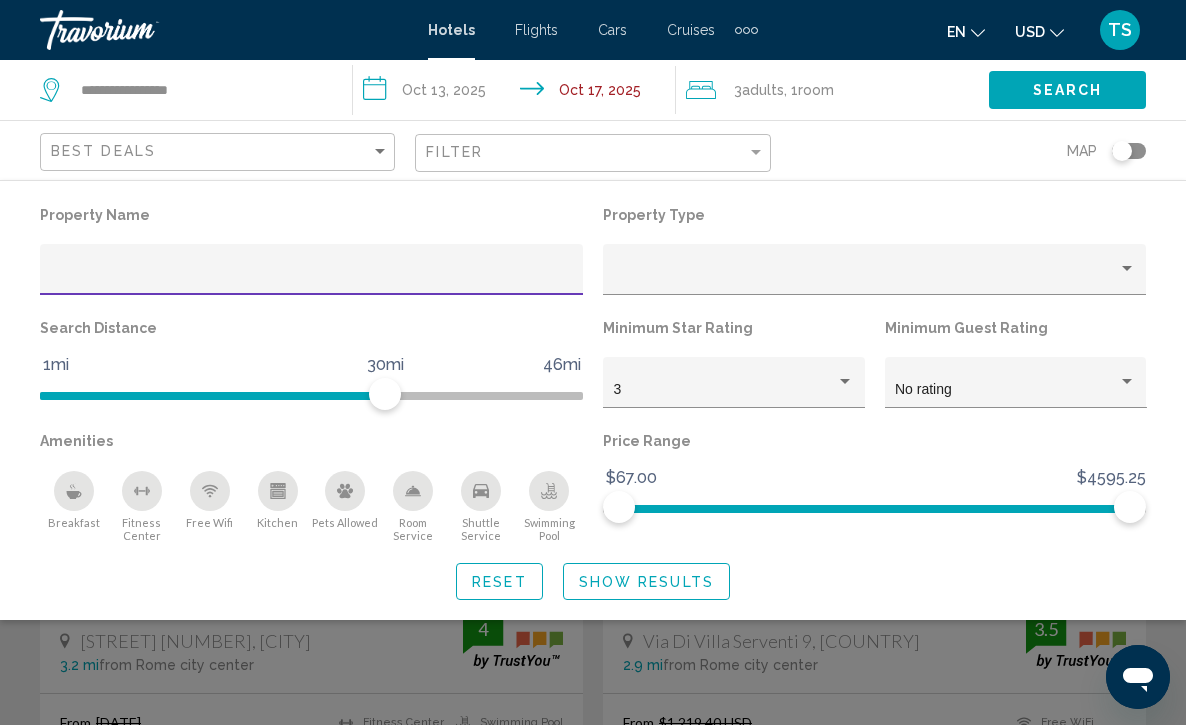 scroll, scrollTop: 4159, scrollLeft: 0, axis: vertical 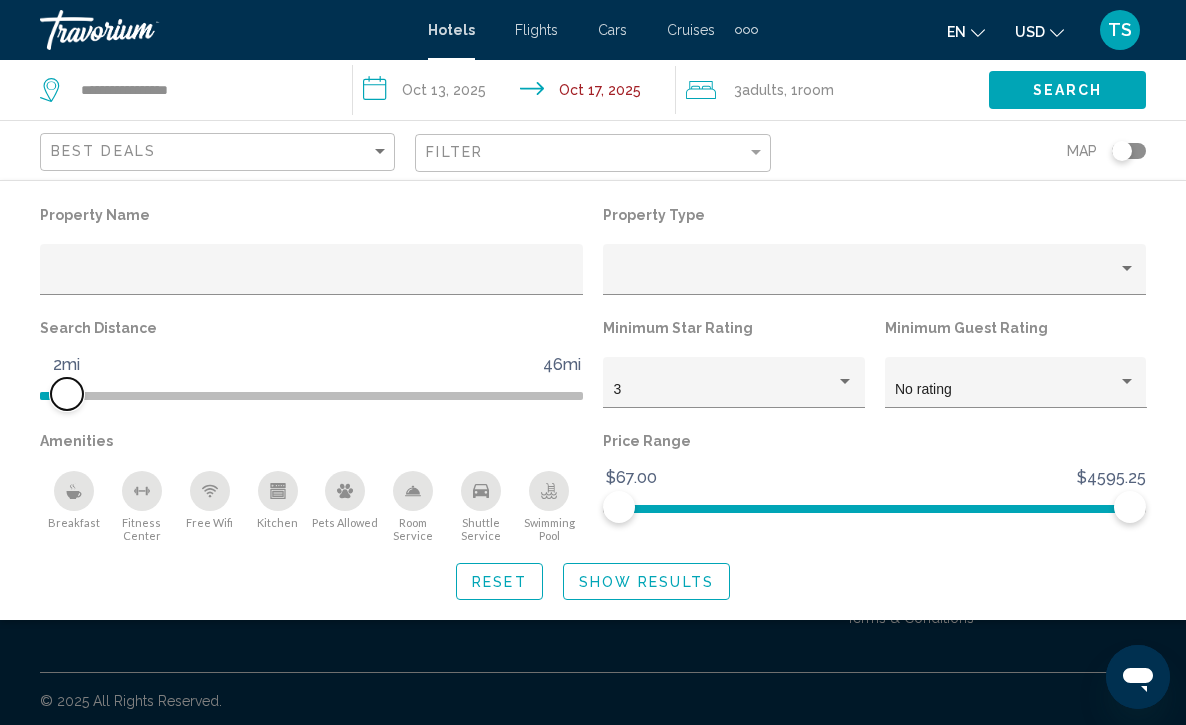 drag, startPoint x: 388, startPoint y: 389, endPoint x: 68, endPoint y: 383, distance: 320.05624 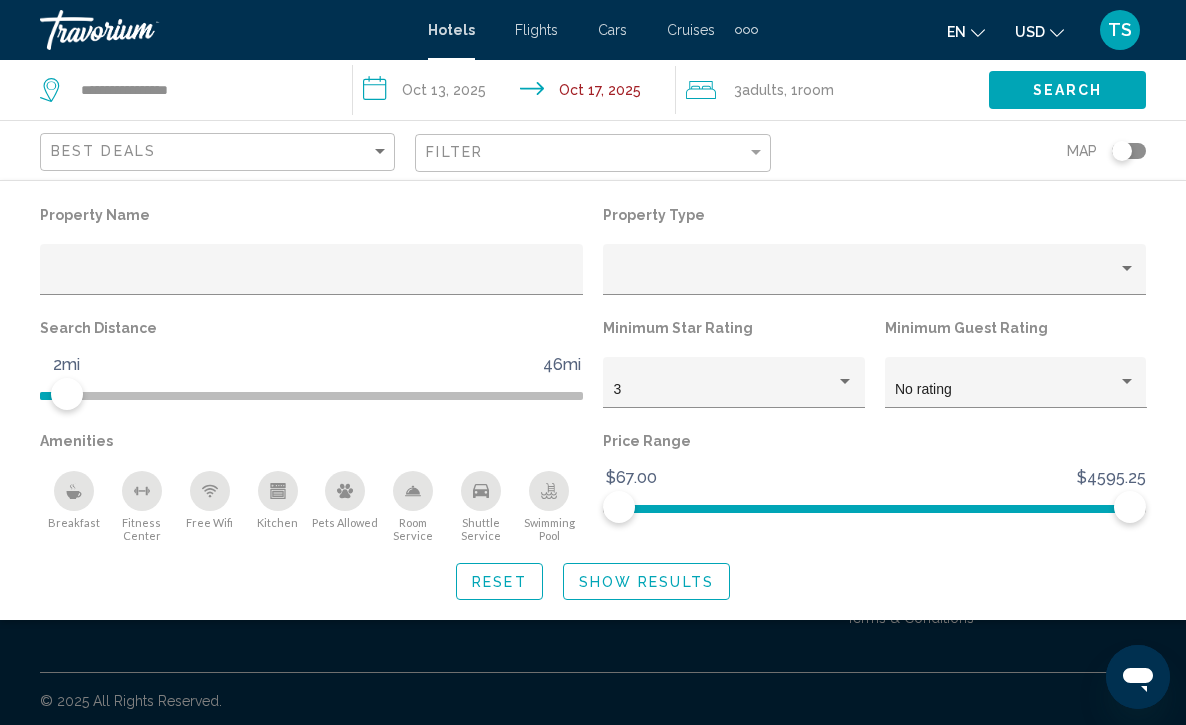 click 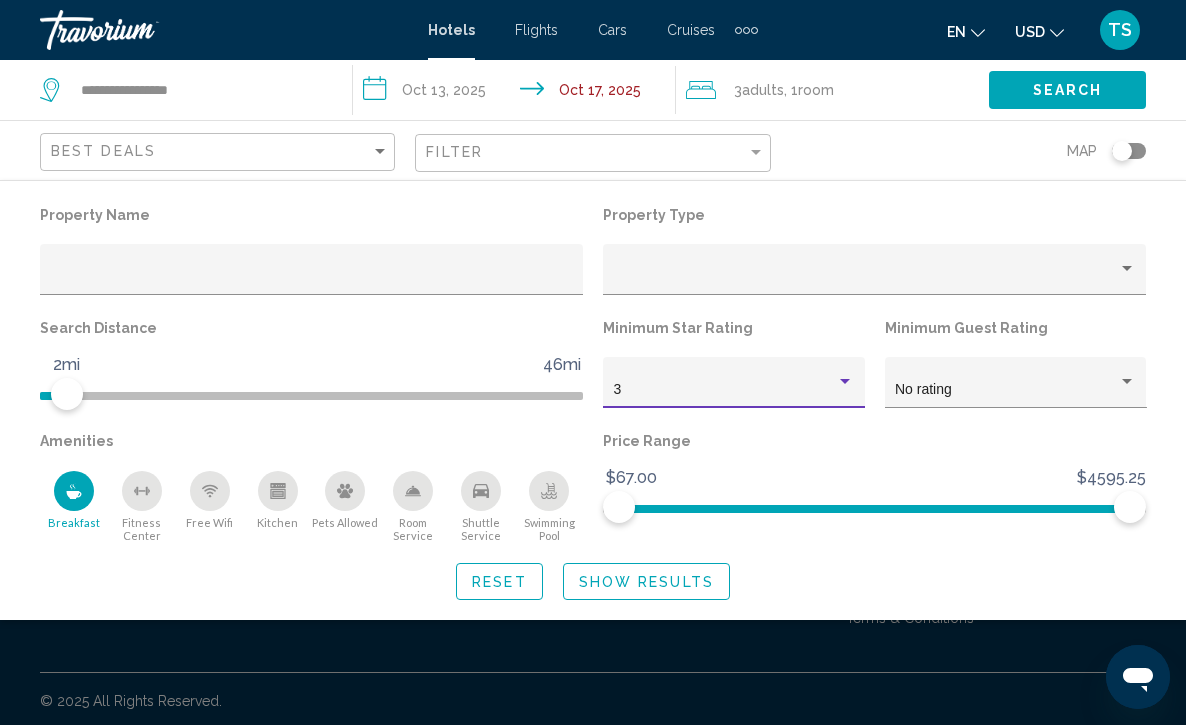 click at bounding box center (845, 382) 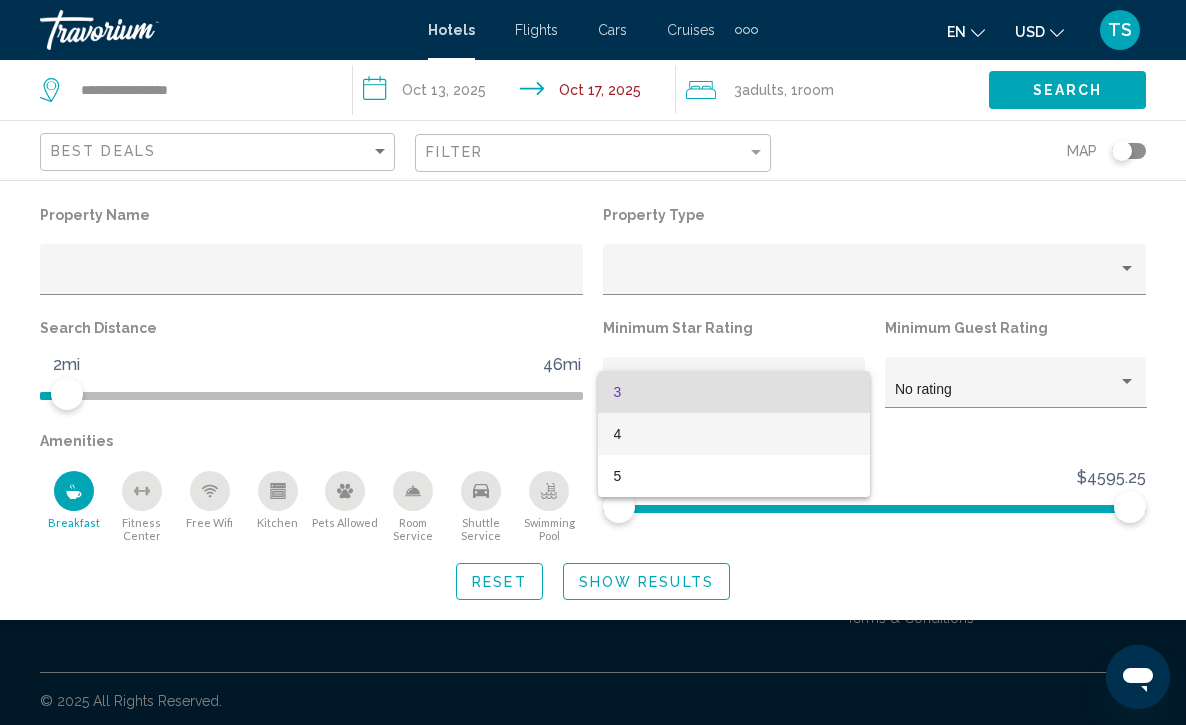 click on "4" at bounding box center [734, 434] 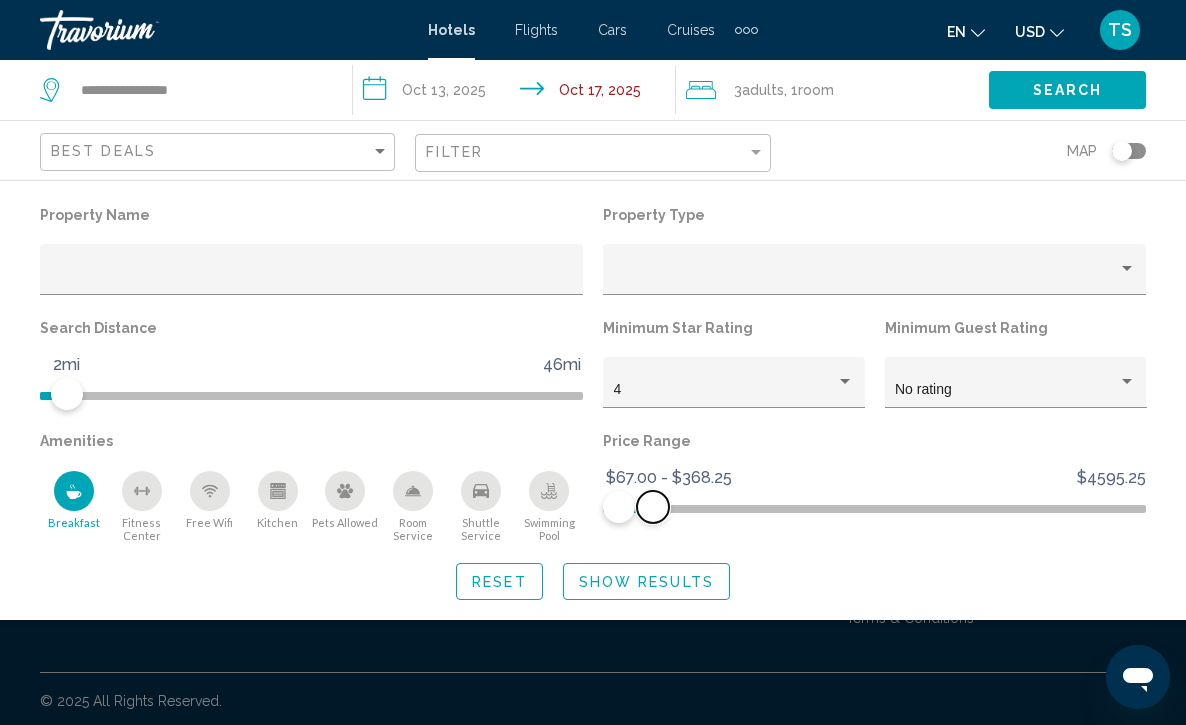 drag, startPoint x: 1121, startPoint y: 505, endPoint x: 654, endPoint y: 523, distance: 467.34677 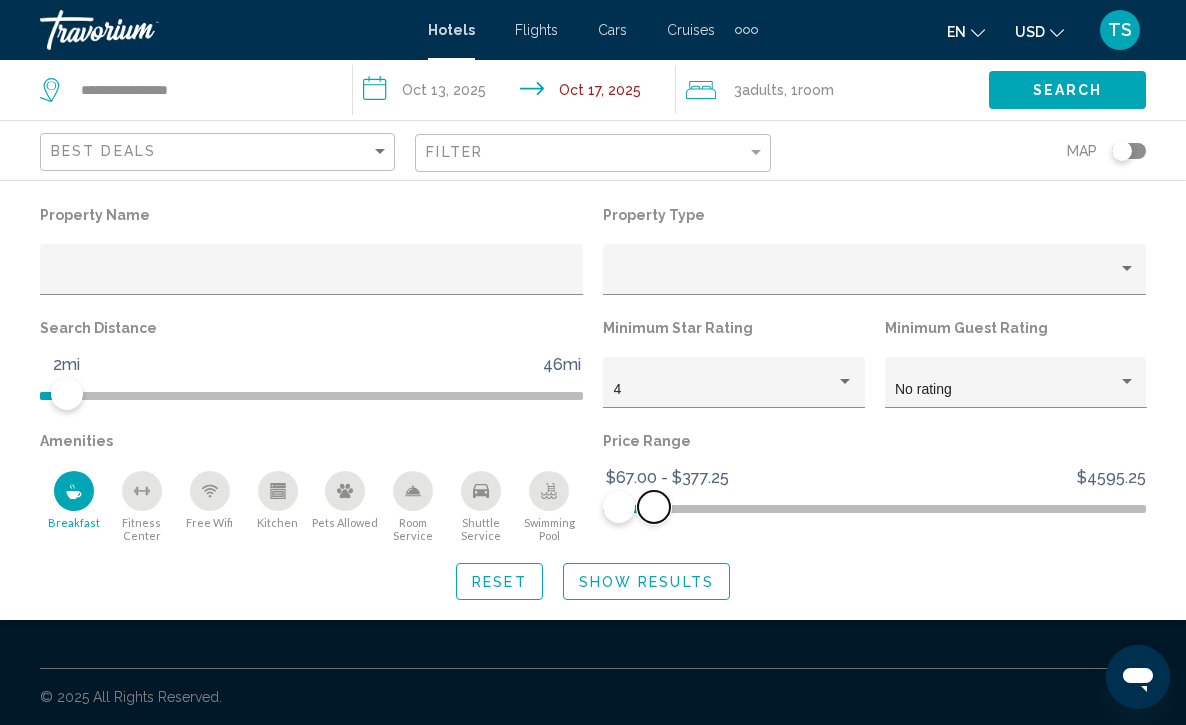 scroll, scrollTop: 4129, scrollLeft: 0, axis: vertical 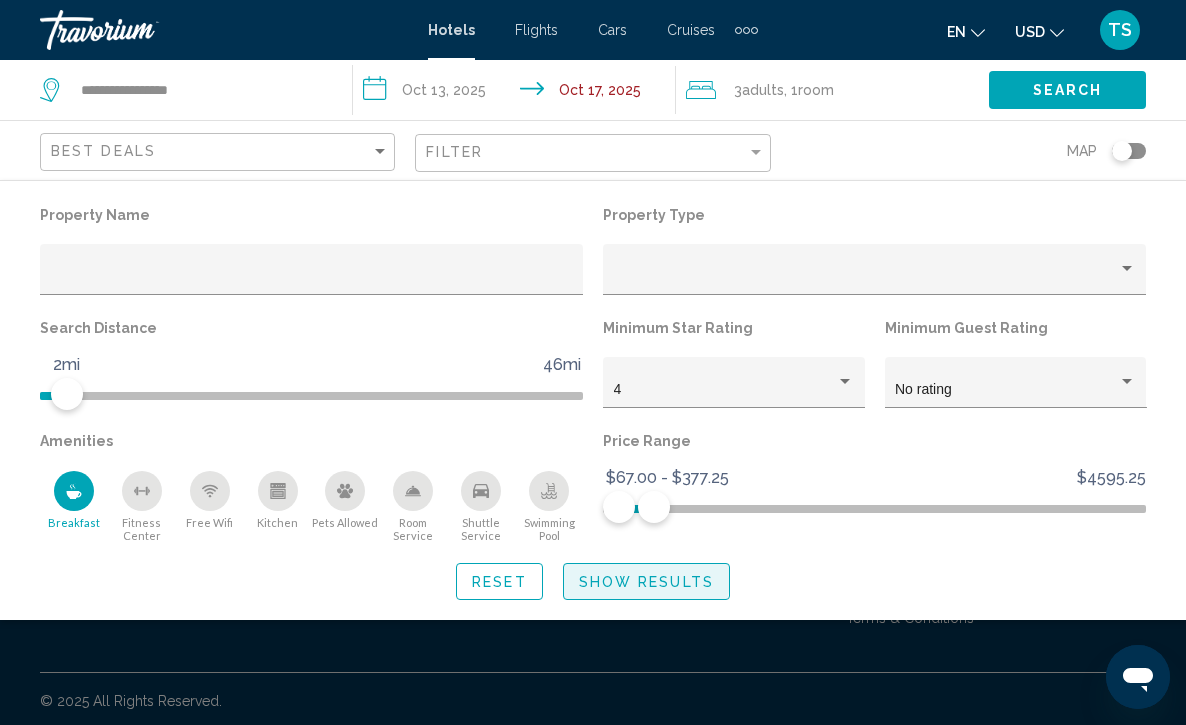 click on "Show Results" 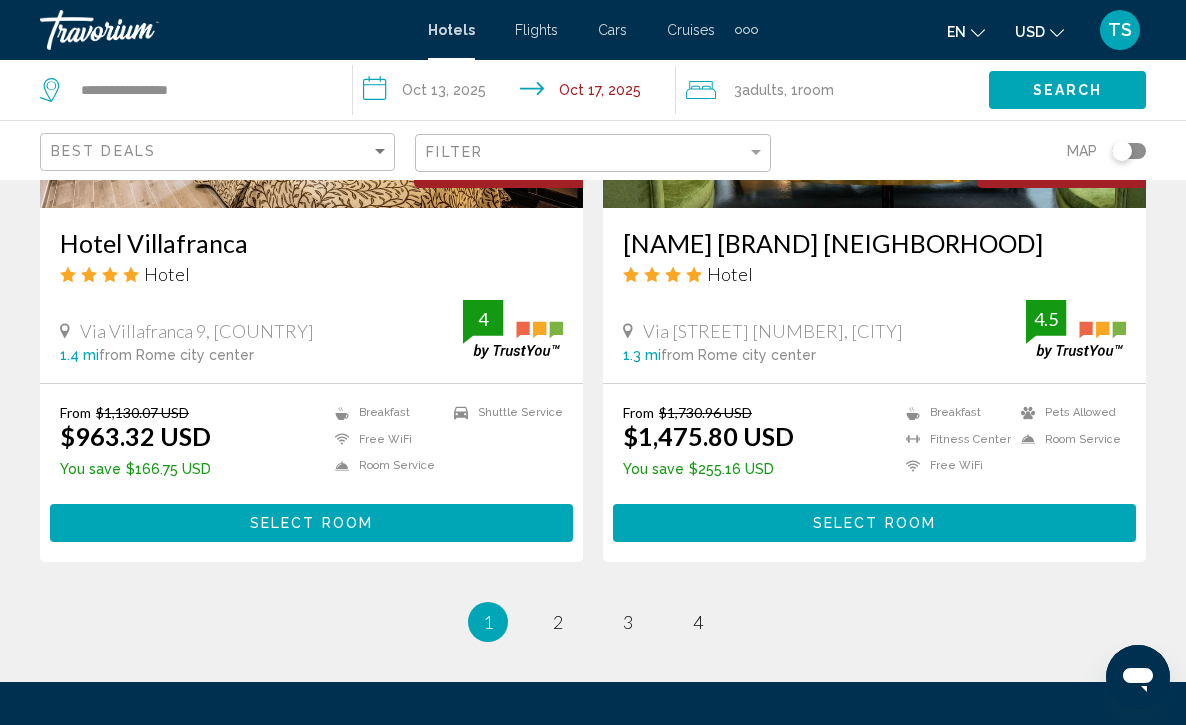 scroll, scrollTop: 3971, scrollLeft: 0, axis: vertical 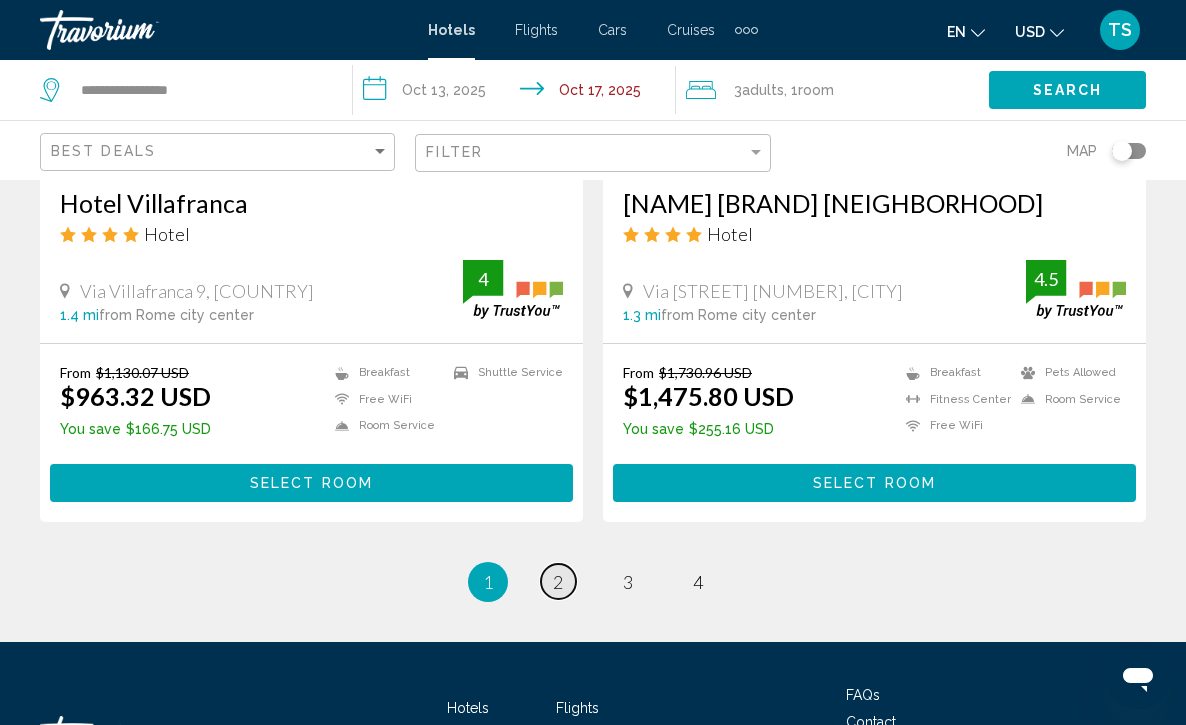 click on "2" at bounding box center (558, 582) 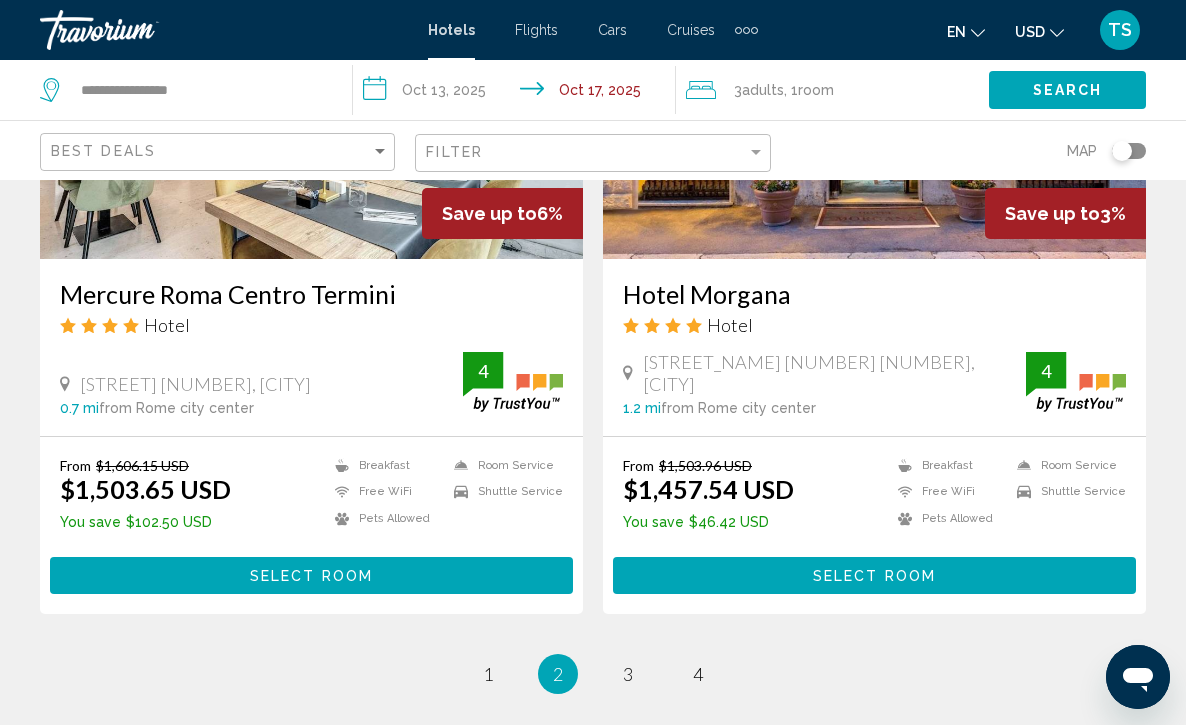 scroll, scrollTop: 3920, scrollLeft: 0, axis: vertical 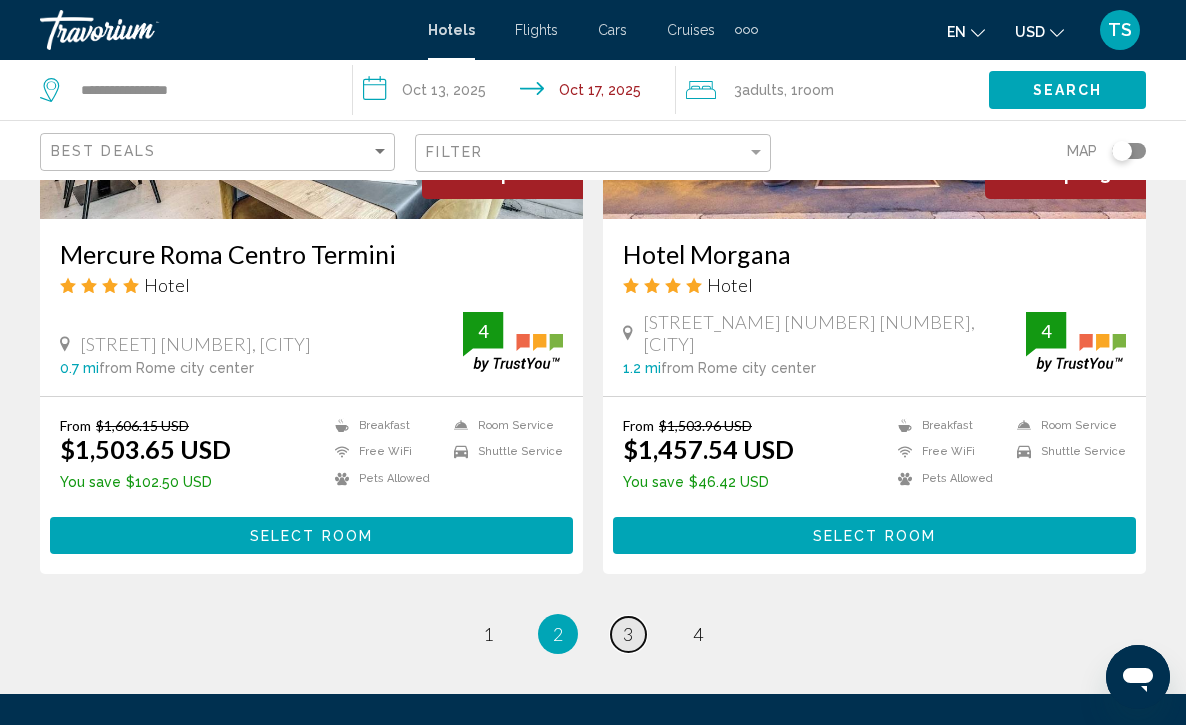 click on "3" at bounding box center (628, 634) 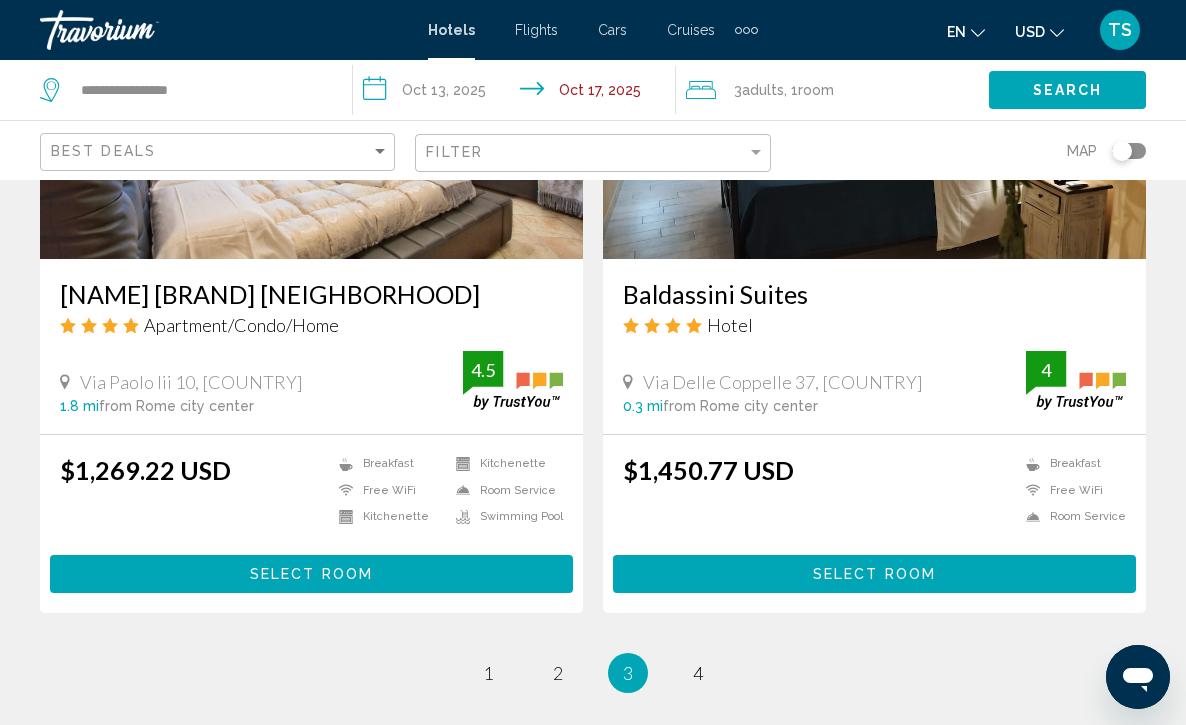 scroll, scrollTop: 3920, scrollLeft: 0, axis: vertical 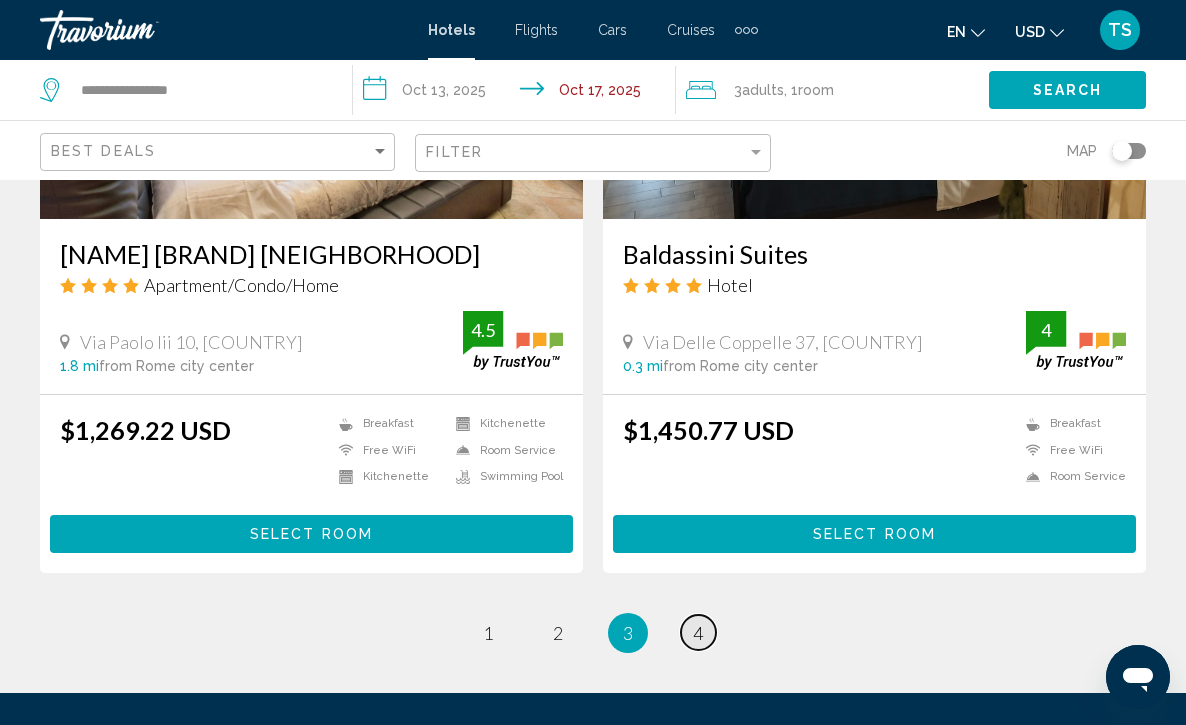 click on "4" at bounding box center (698, 633) 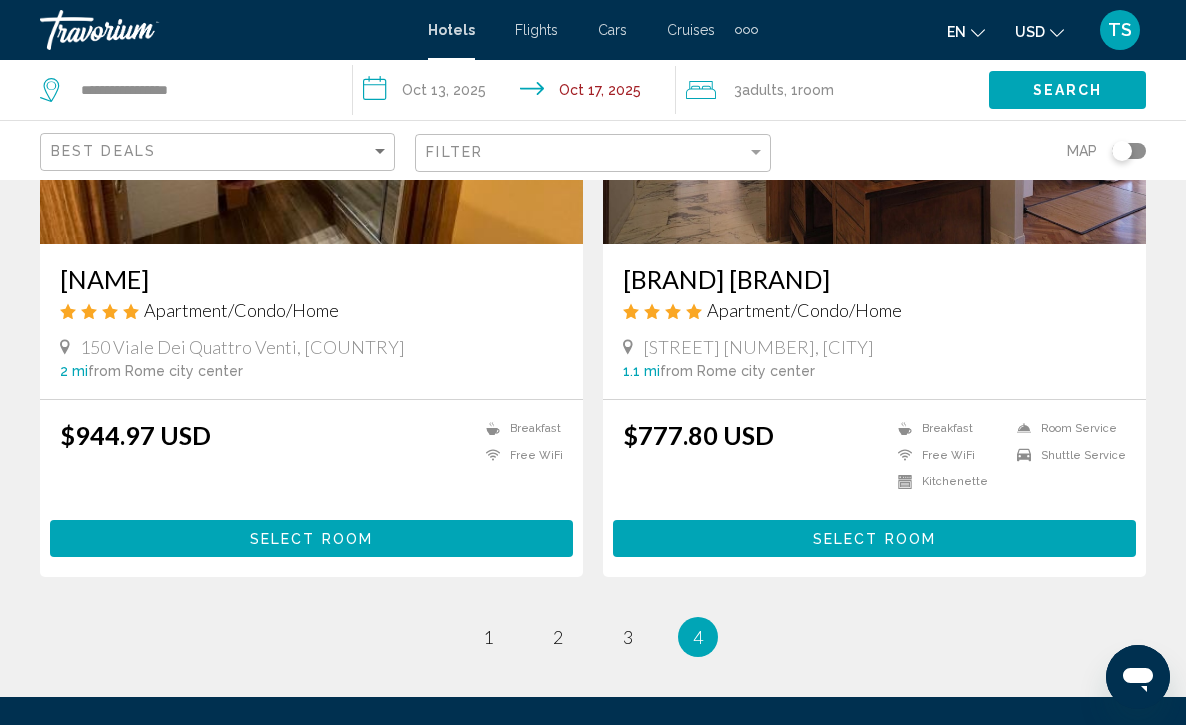 scroll, scrollTop: 3200, scrollLeft: 0, axis: vertical 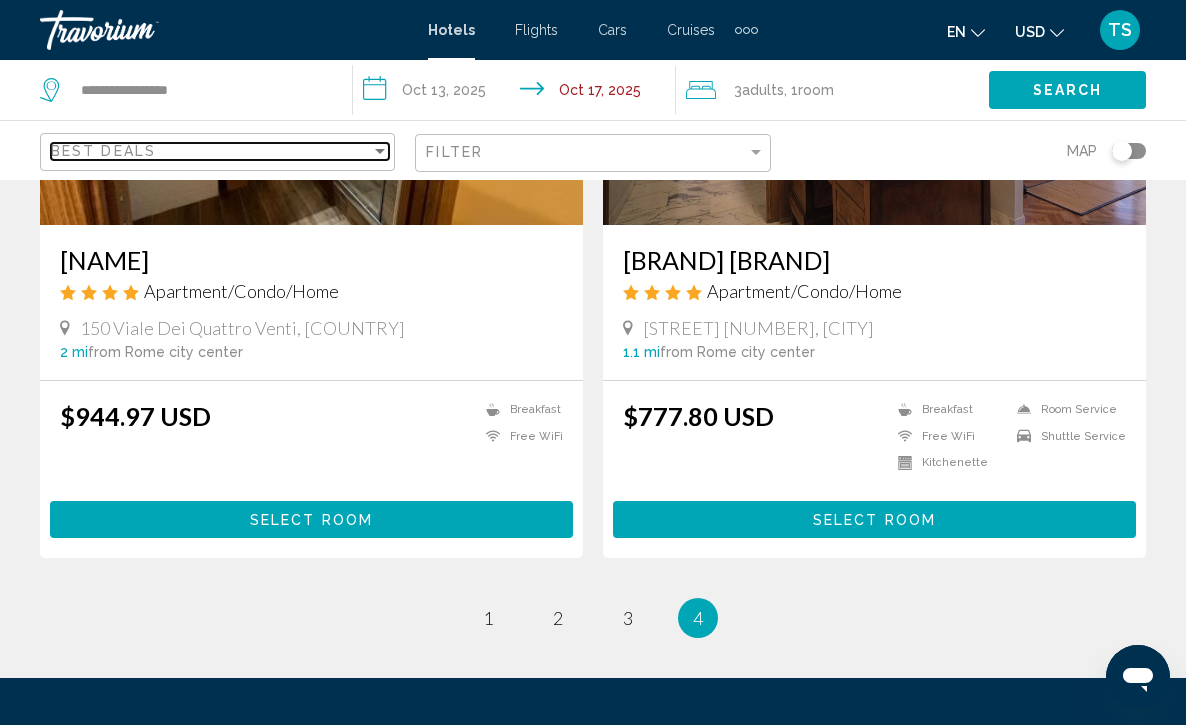 click at bounding box center [380, 151] 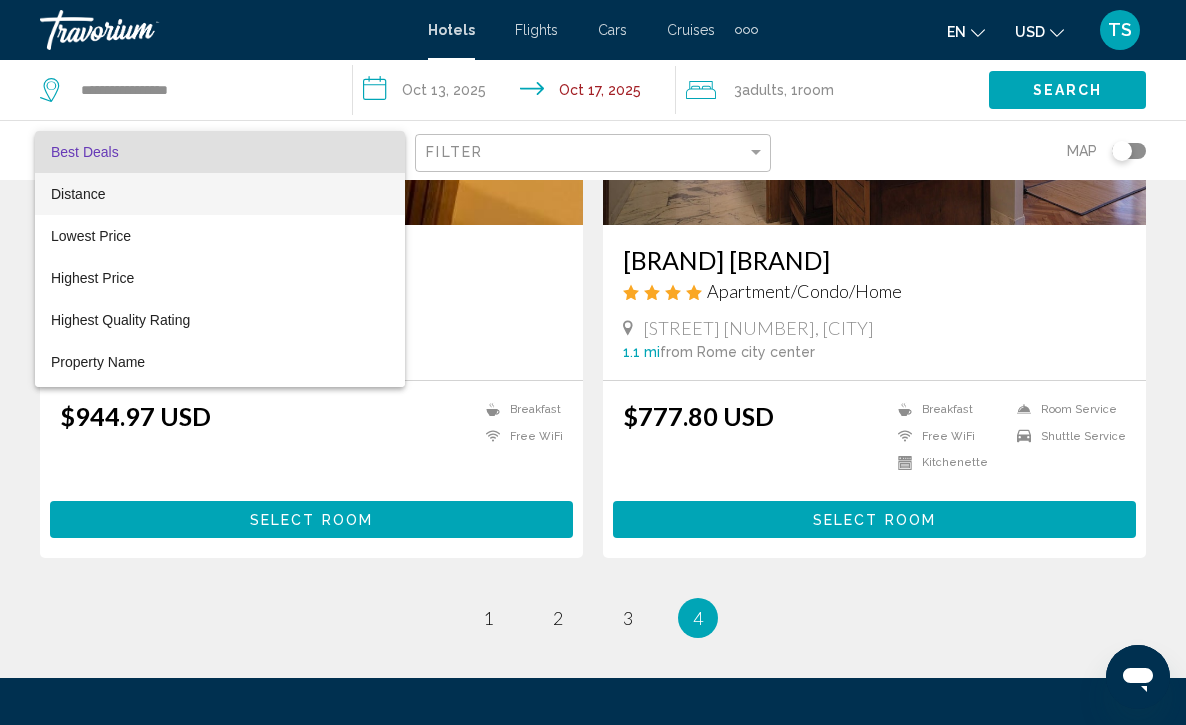 click on "Distance" at bounding box center [220, 194] 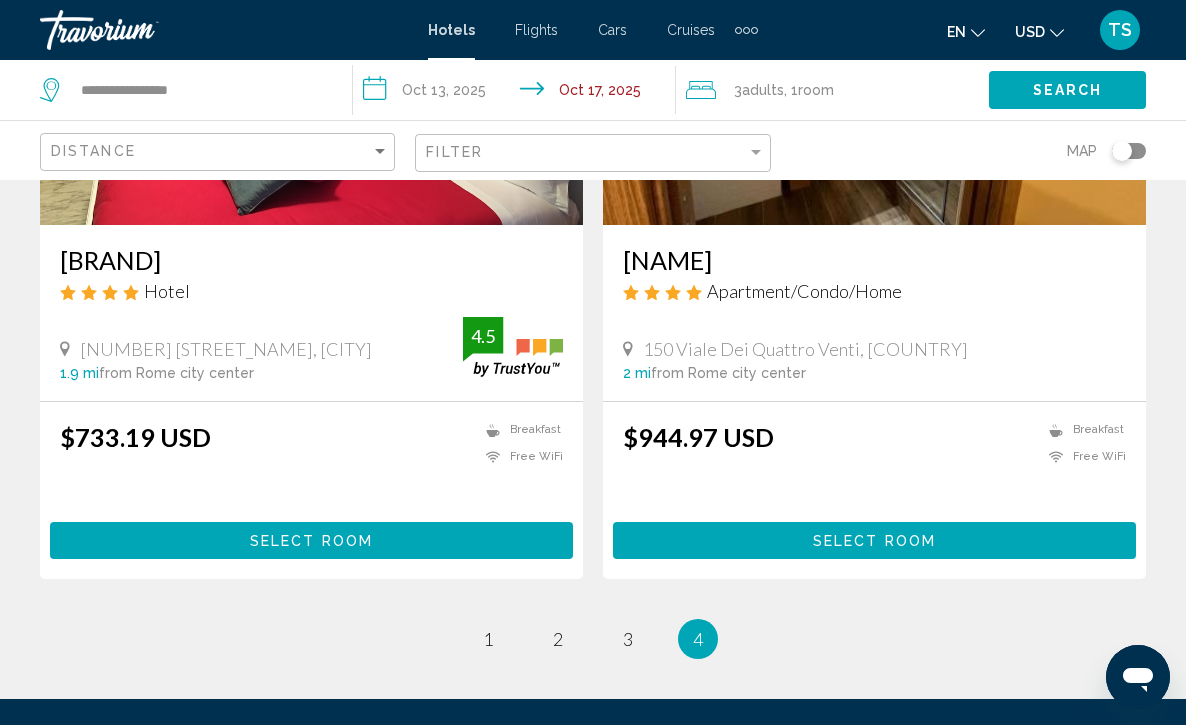click on "Flights" at bounding box center (536, 30) 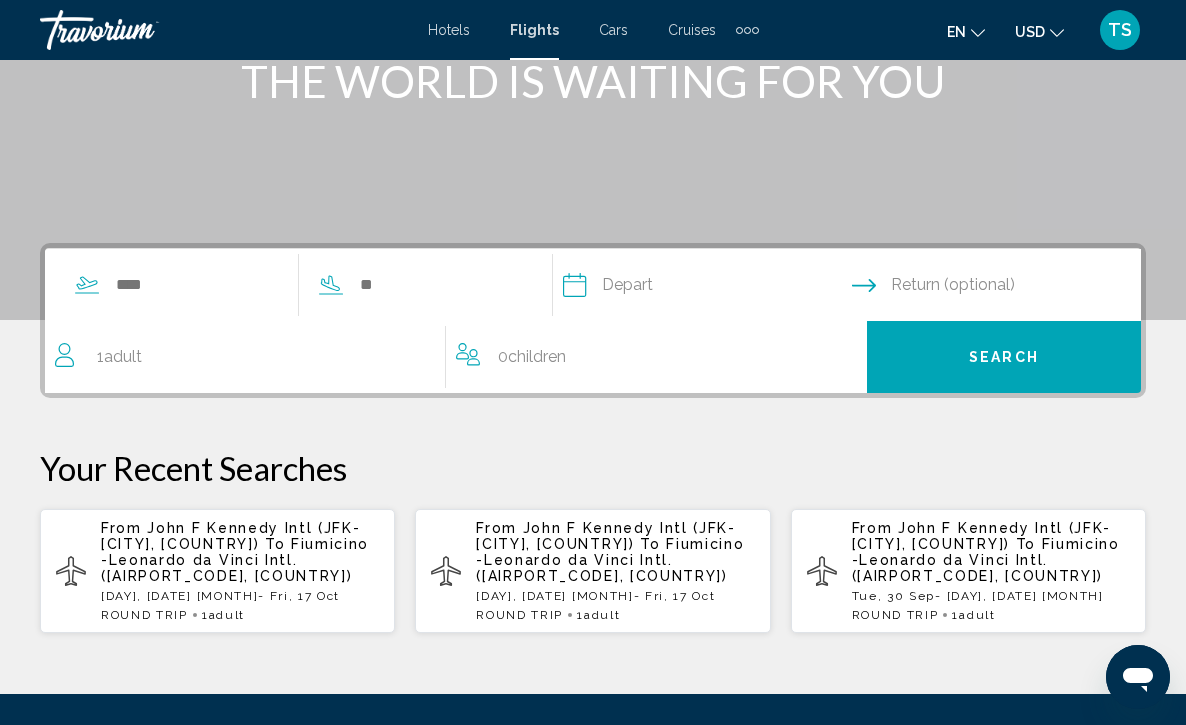scroll, scrollTop: 320, scrollLeft: 0, axis: vertical 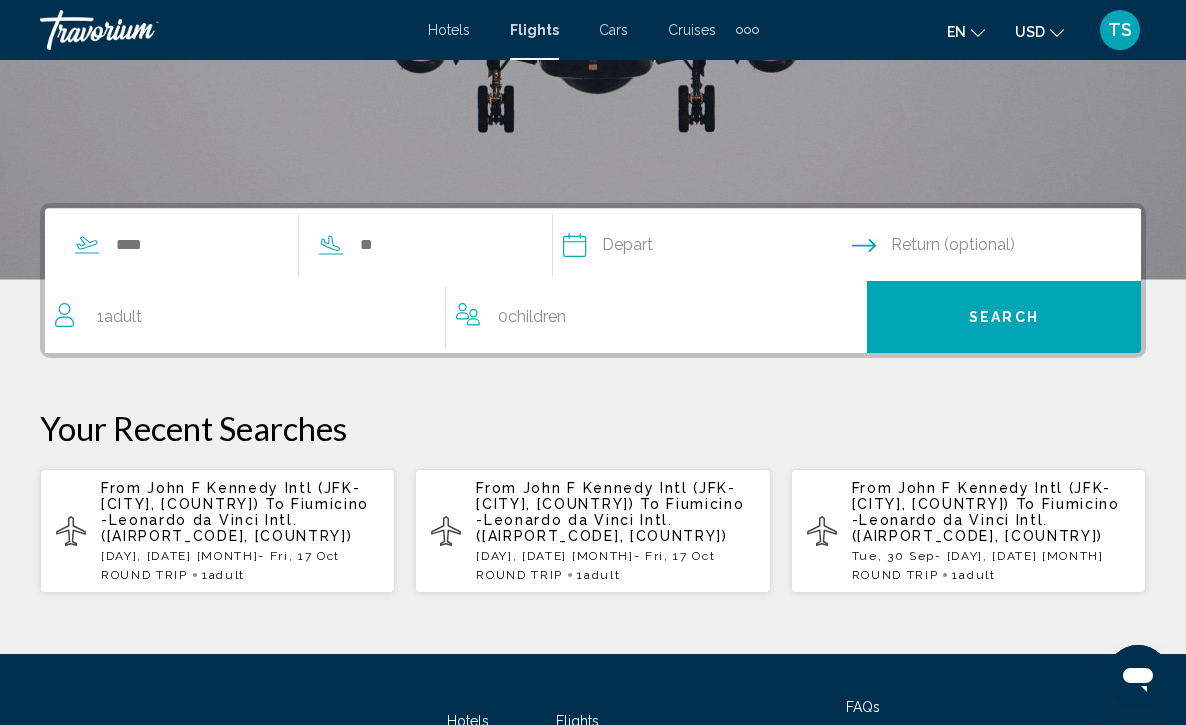 click on "Fiumicino -Leonardo da Vinci Intl. ([AIRPORT_CODE], [COUNTRY])" at bounding box center [235, 520] 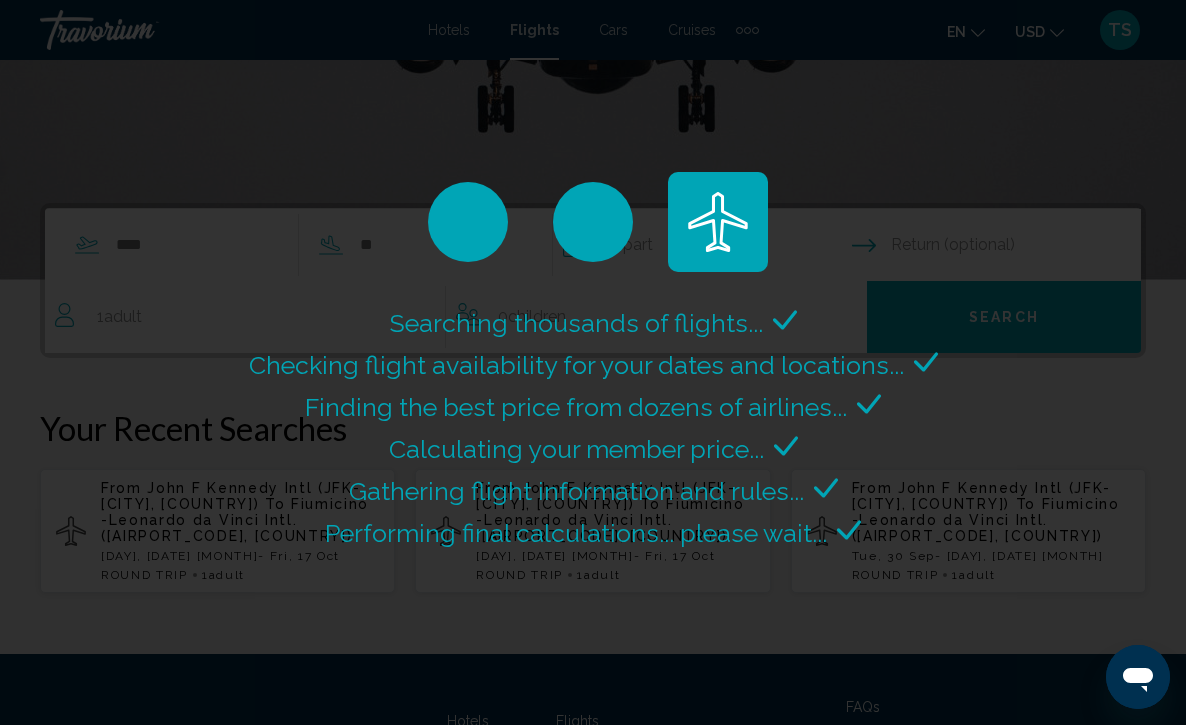 scroll, scrollTop: 0, scrollLeft: 0, axis: both 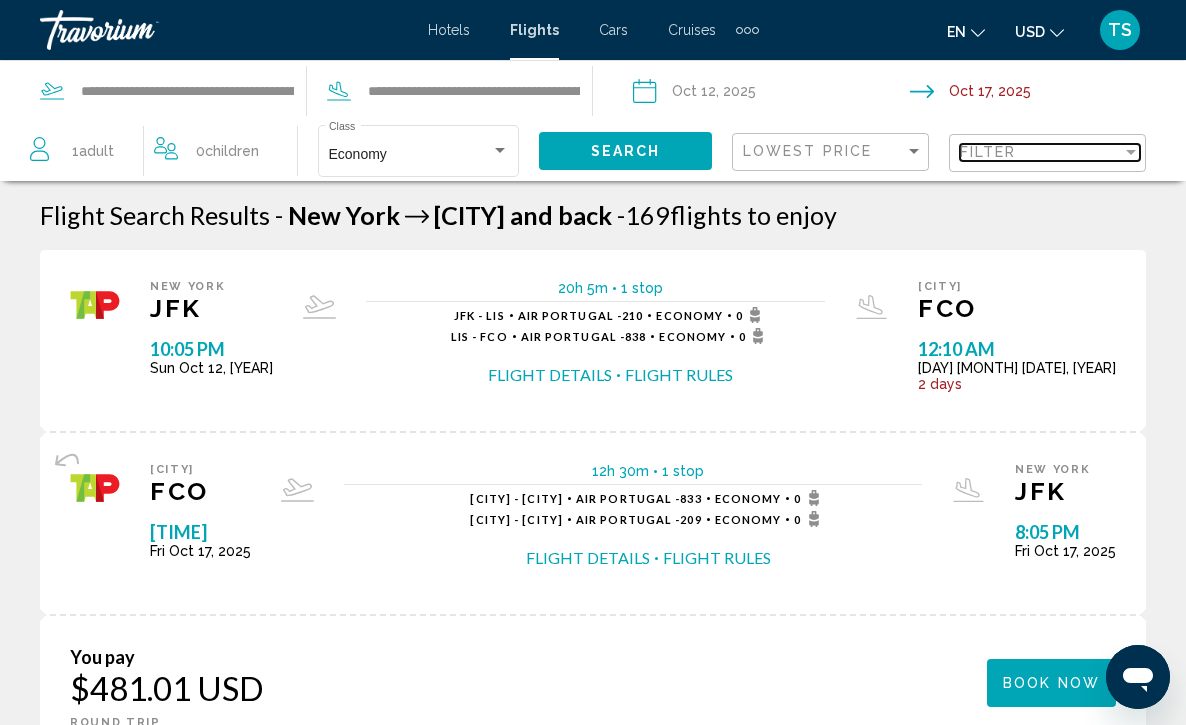 click at bounding box center (1131, 152) 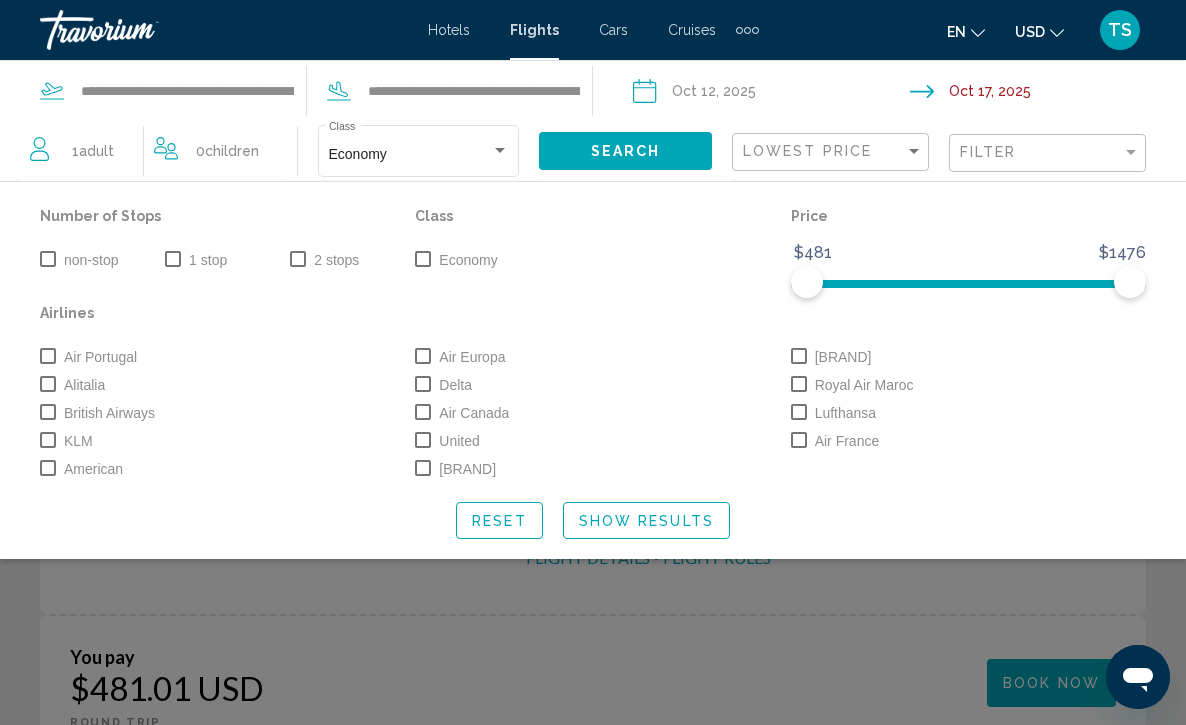 click at bounding box center [48, 259] 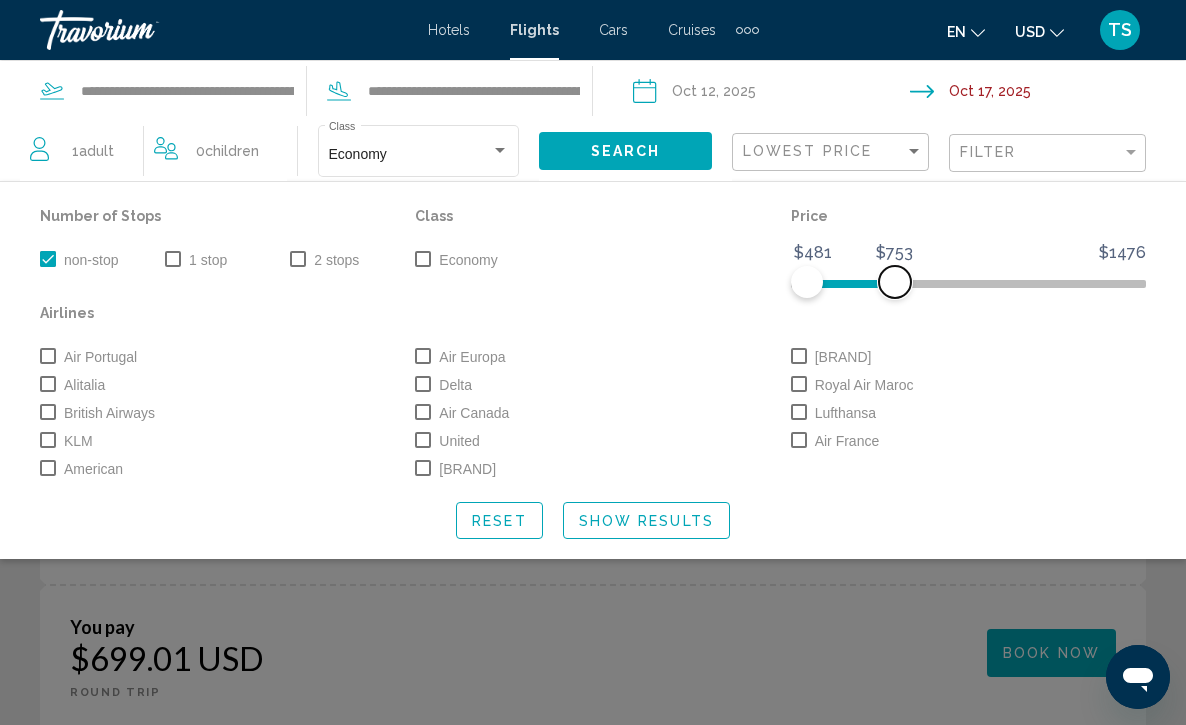 drag, startPoint x: 1133, startPoint y: 277, endPoint x: 895, endPoint y: 317, distance: 241.33794 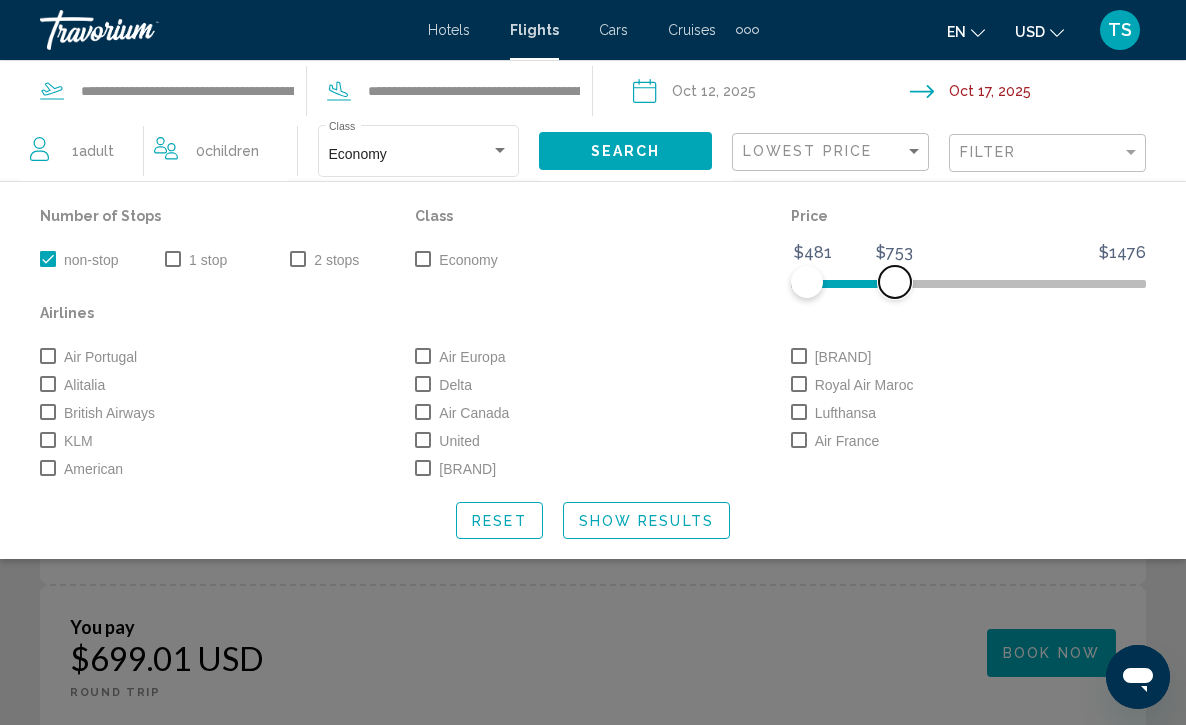 click on "Number of Stops   non-stop   1 stop   2 stops Class   Economy Price $481 $1476 $481 $753 Airlines   Air Portugal   Air Europa   Icelandair   Alitalia   Delta   Royal Air Maroc   British Airways   Air Canada   Lufthansa   KLM   United   Air France   American   Finnair" 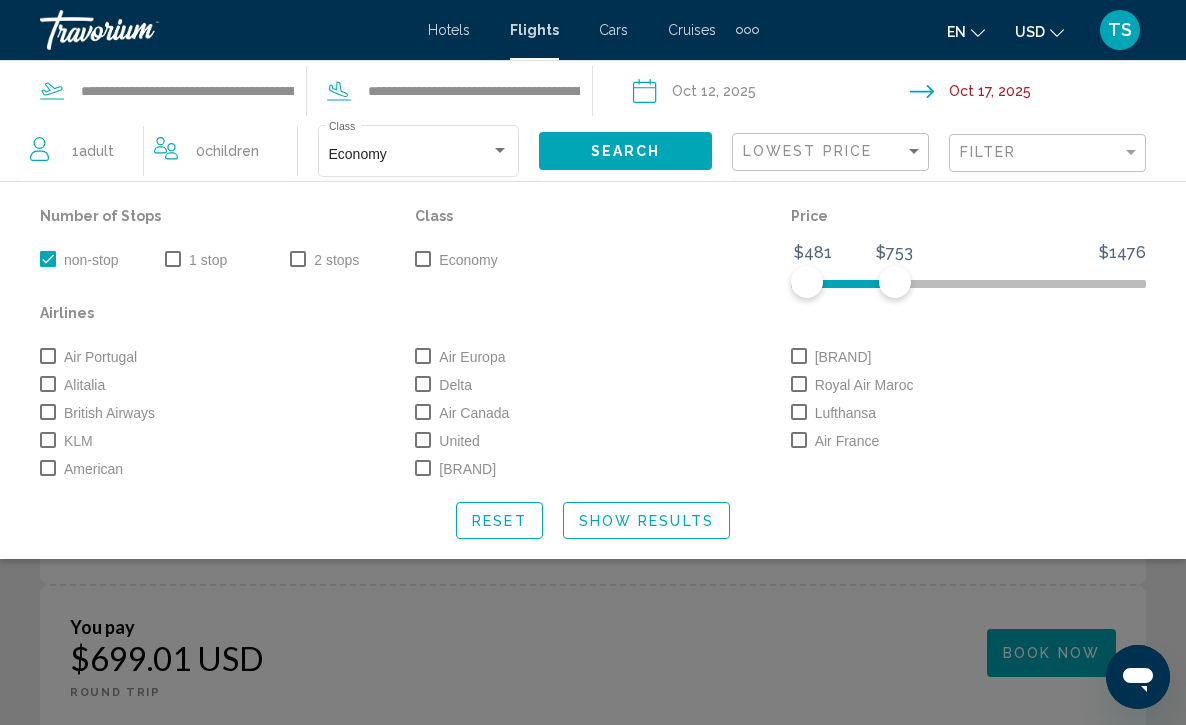 click at bounding box center [423, 259] 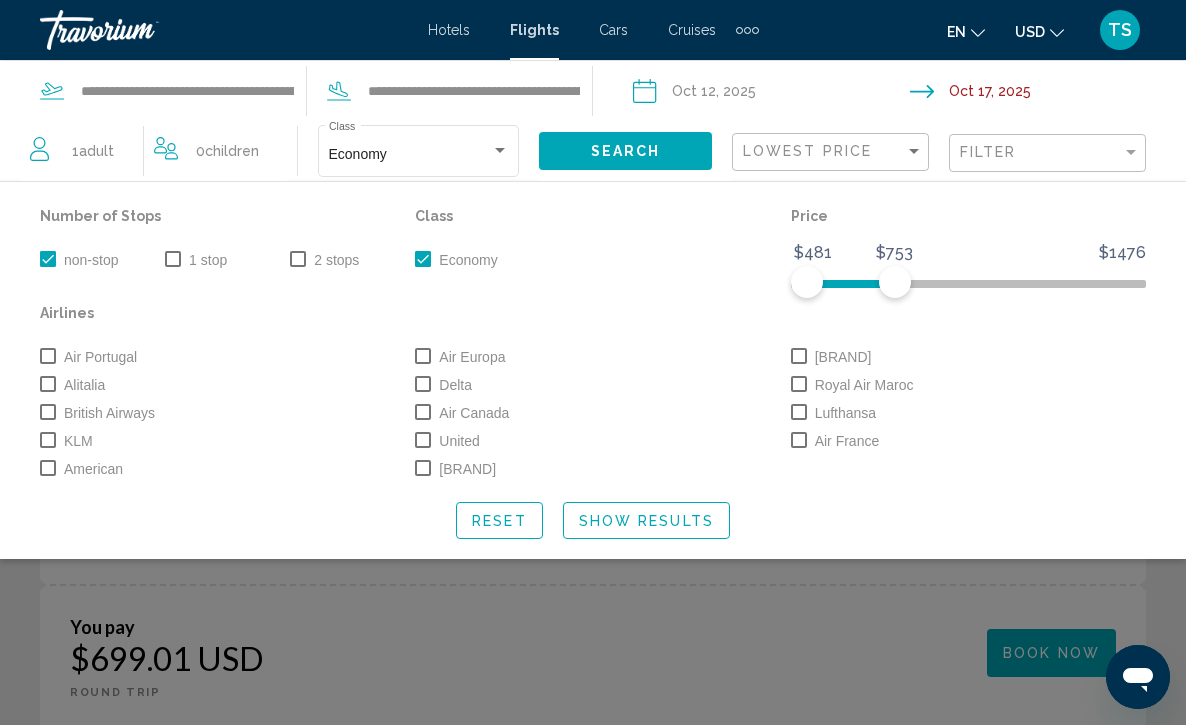 click on "Show Results" 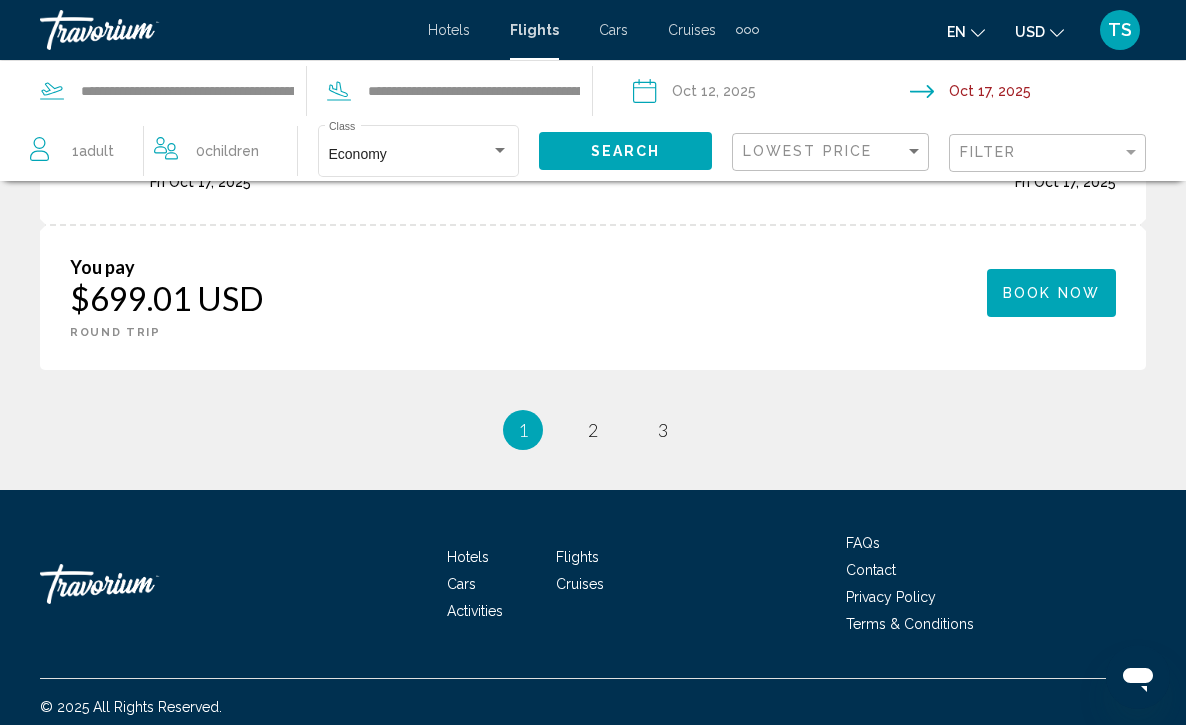 scroll, scrollTop: 3000, scrollLeft: 0, axis: vertical 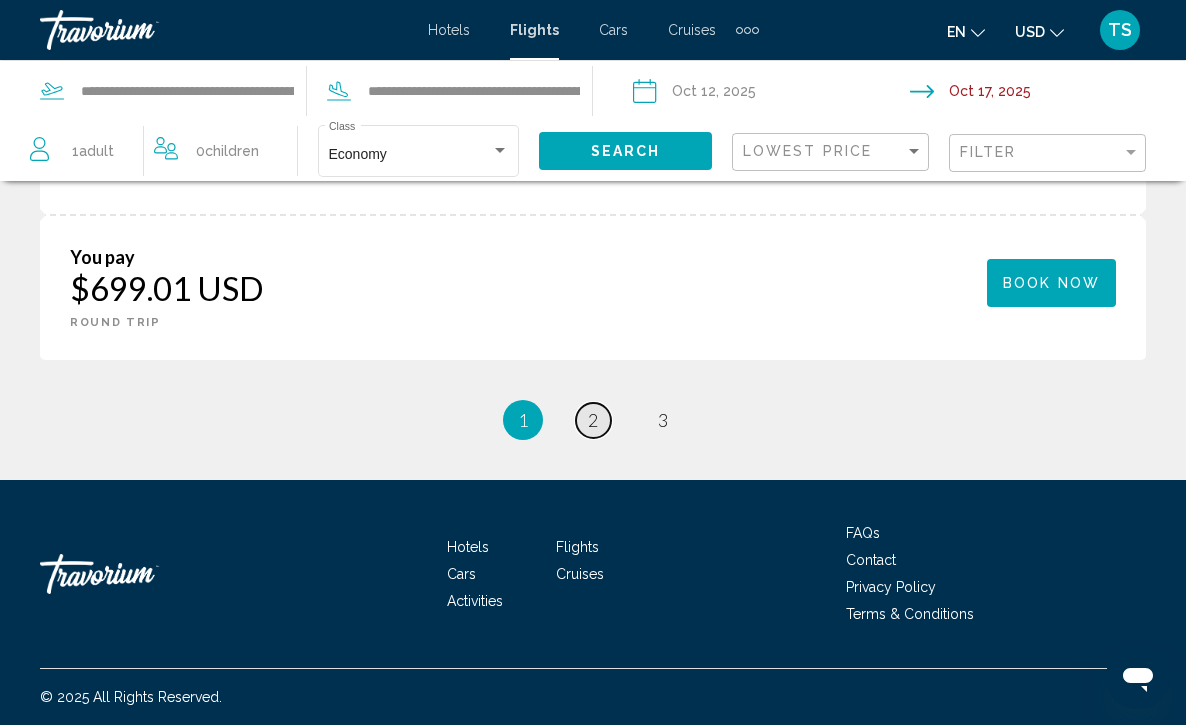 click on "2" at bounding box center [593, 420] 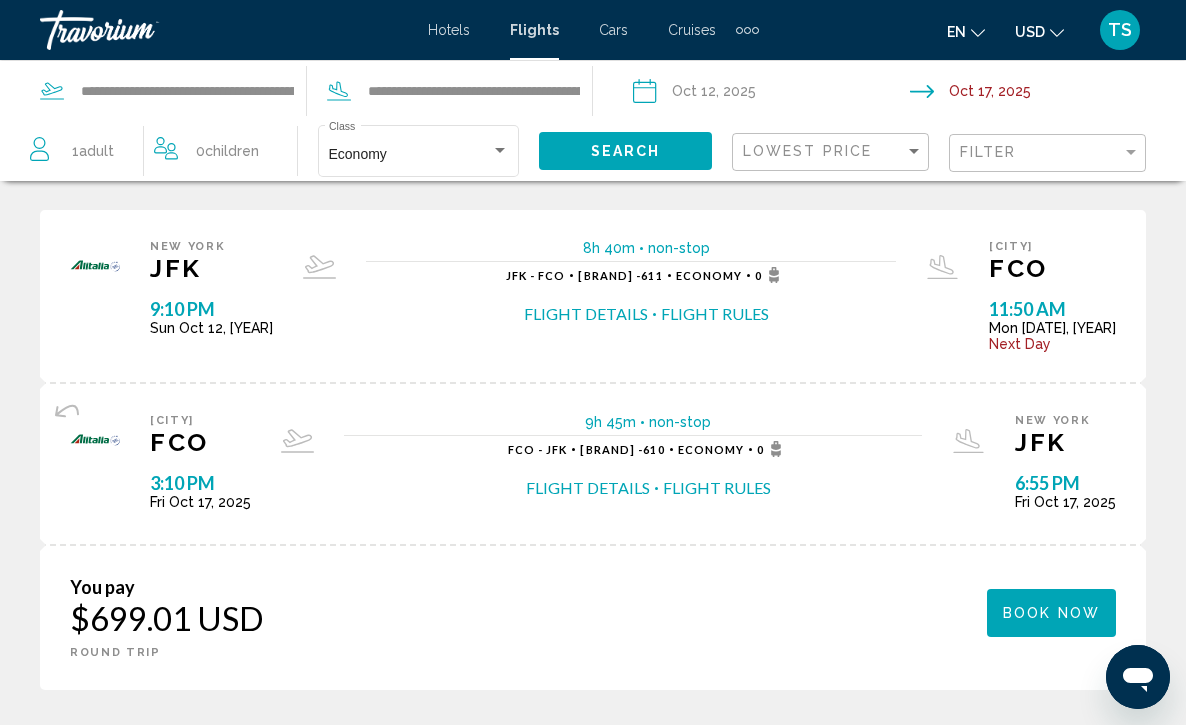 scroll, scrollTop: 1120, scrollLeft: 0, axis: vertical 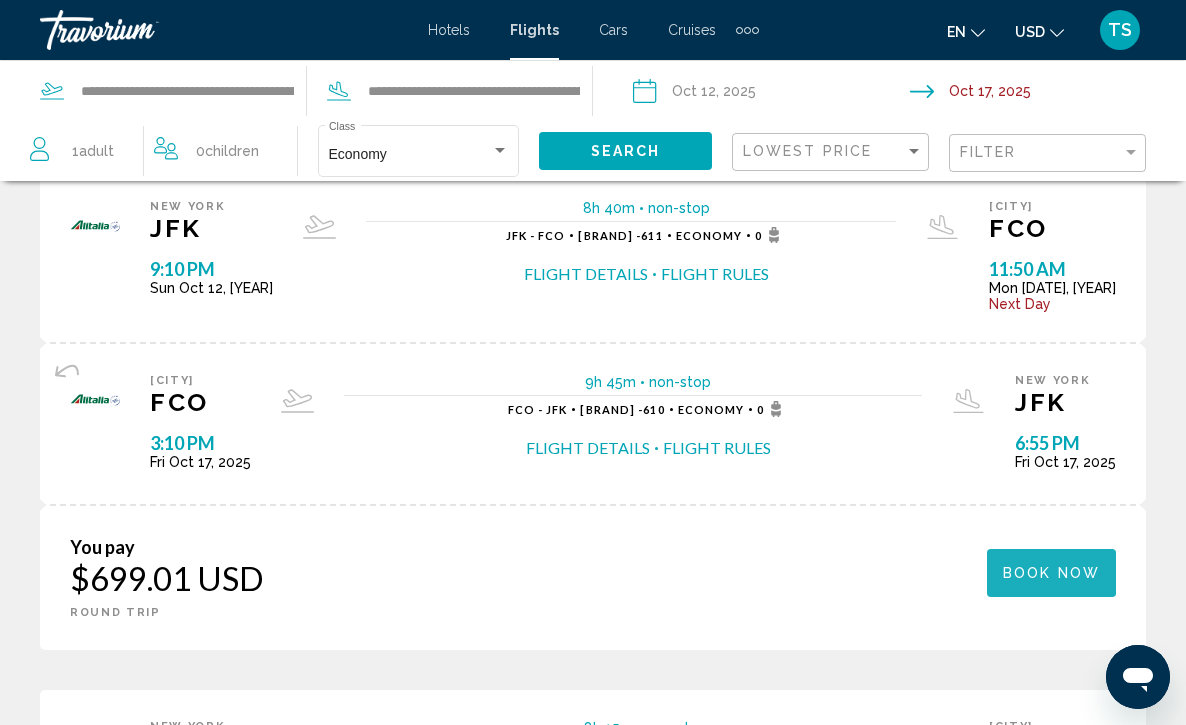 click on "Book now" at bounding box center (1051, -466) 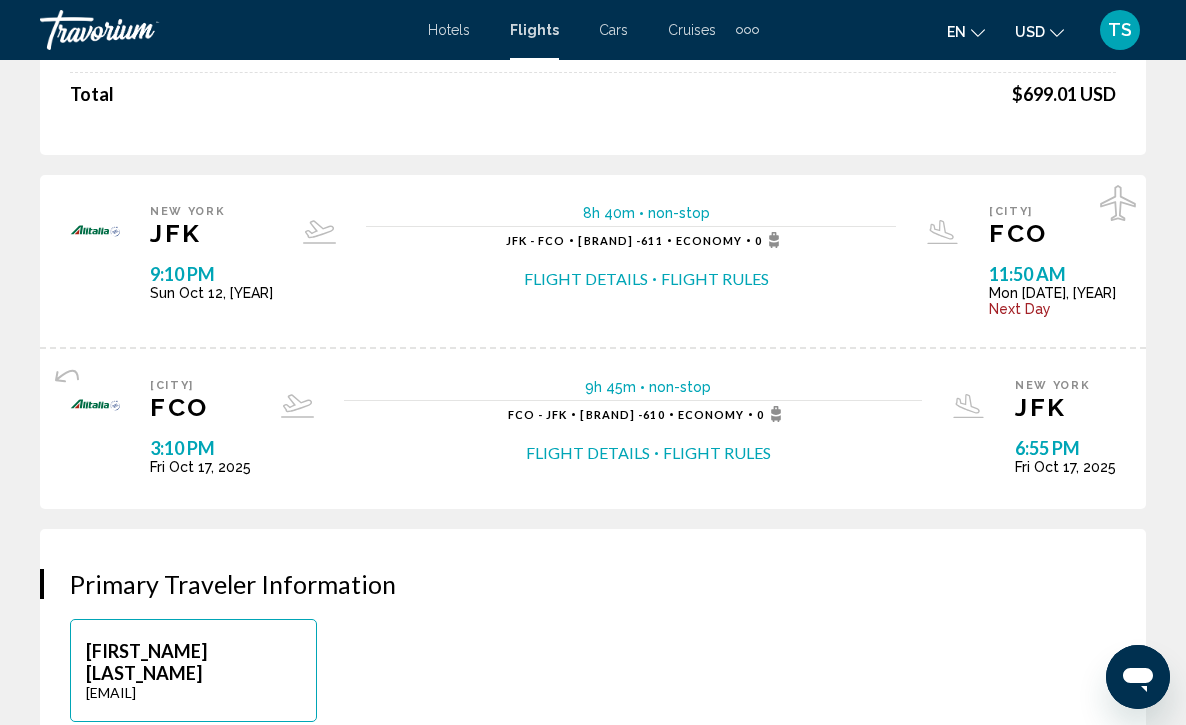 scroll, scrollTop: 160, scrollLeft: 0, axis: vertical 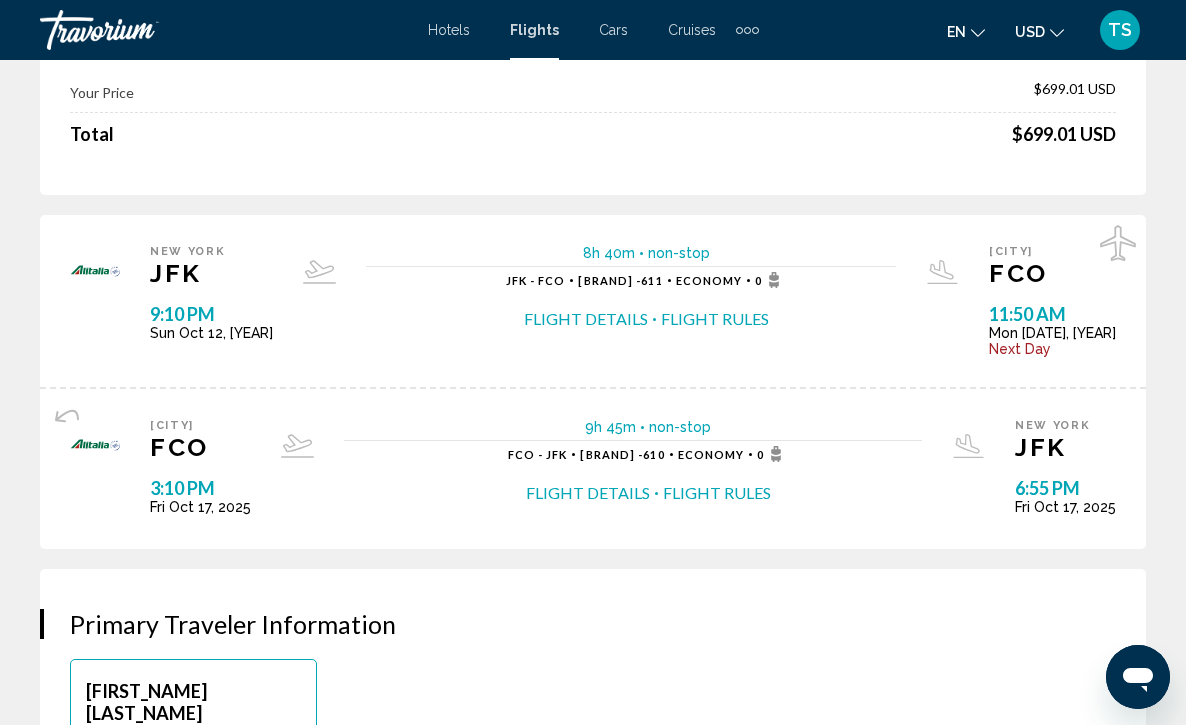 click on "Flight Details" at bounding box center [588, 493] 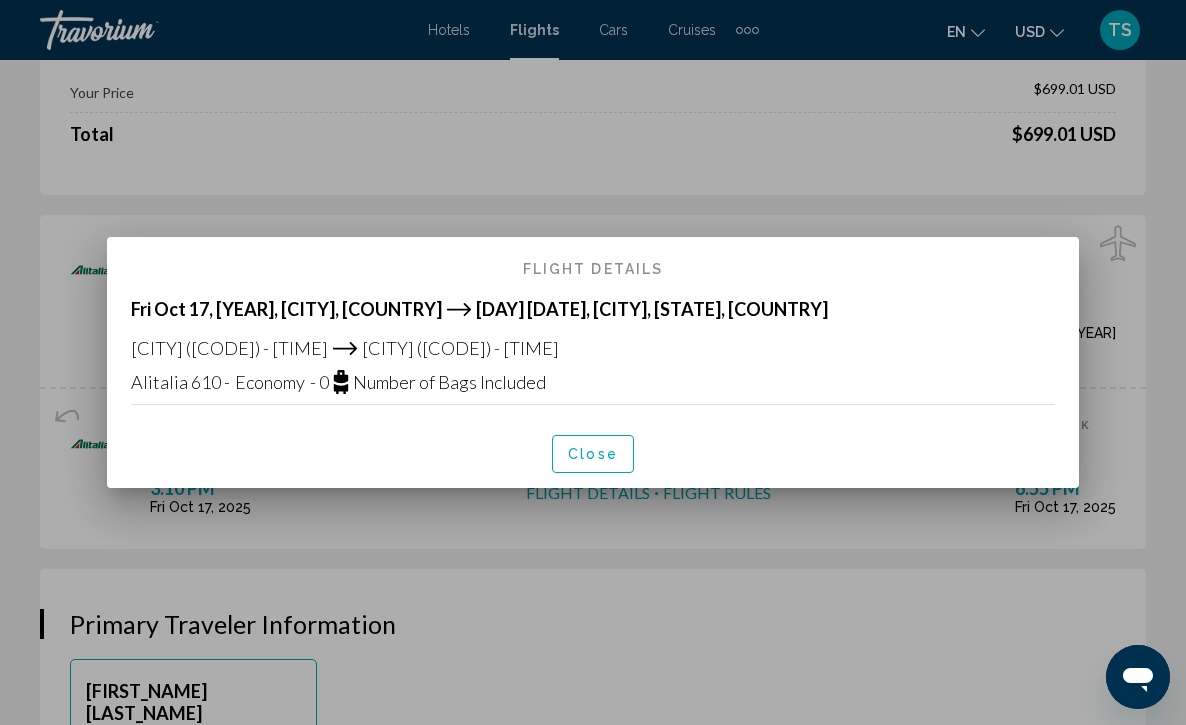 scroll, scrollTop: 0, scrollLeft: 0, axis: both 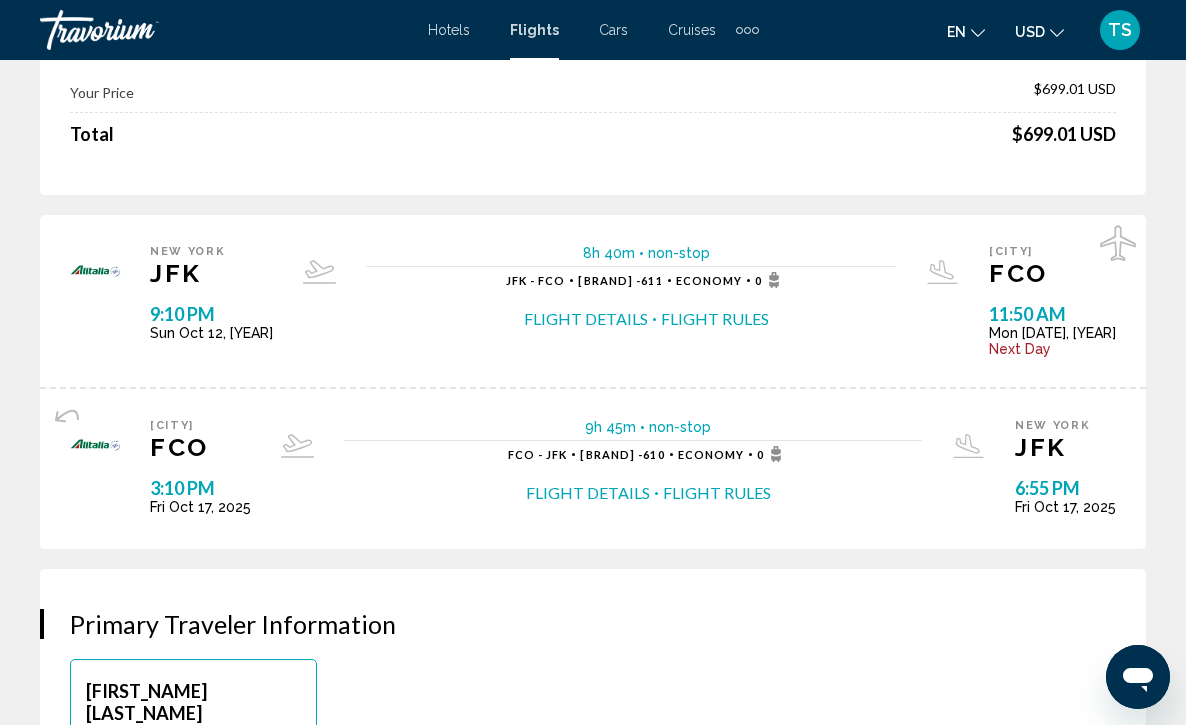 click on "Flight Rules" at bounding box center [717, 493] 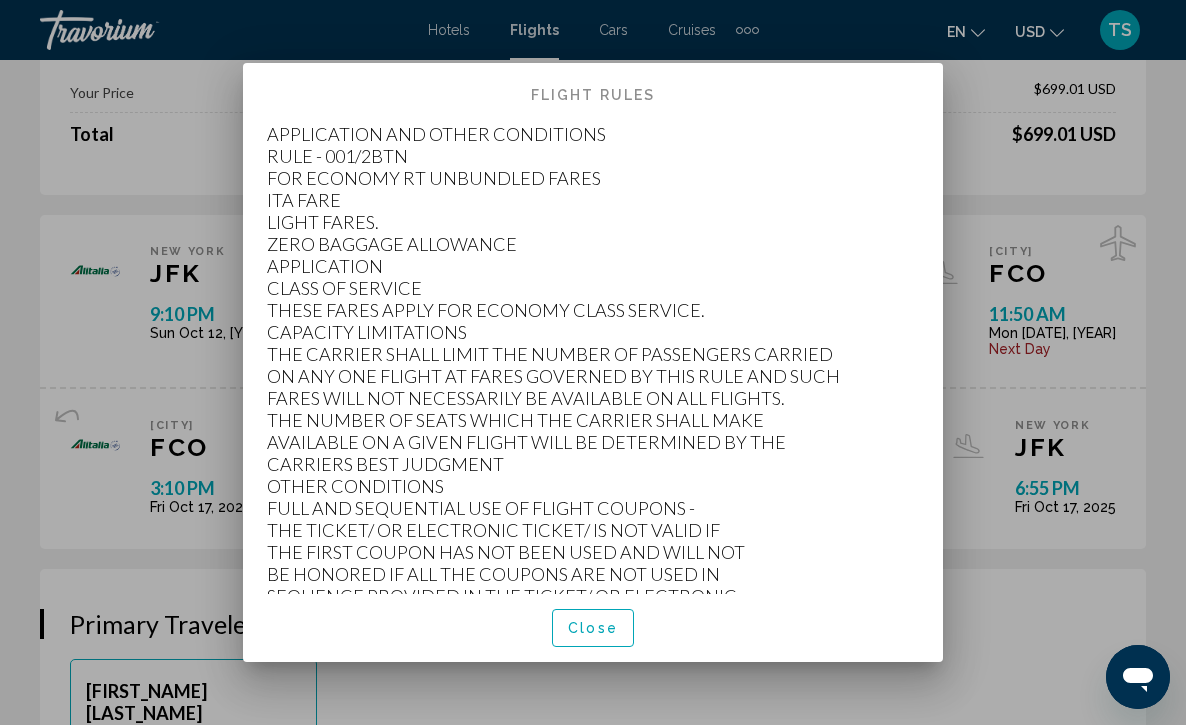 scroll, scrollTop: 0, scrollLeft: 0, axis: both 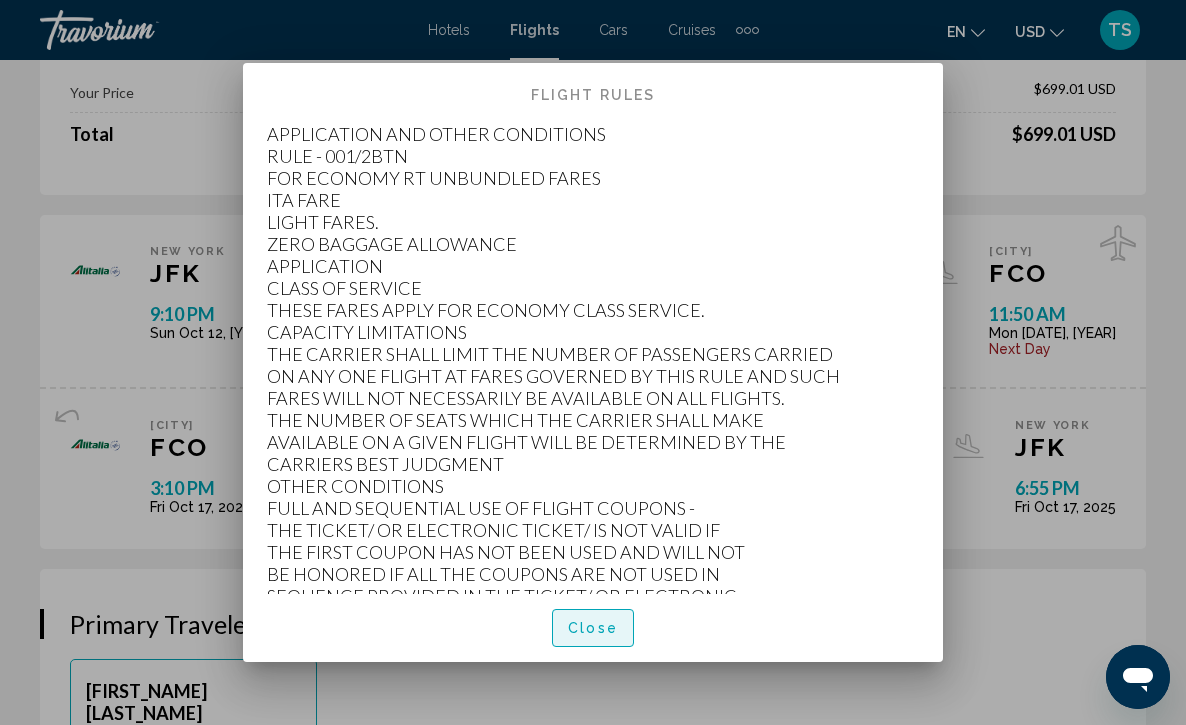 click on "Close" at bounding box center (593, 629) 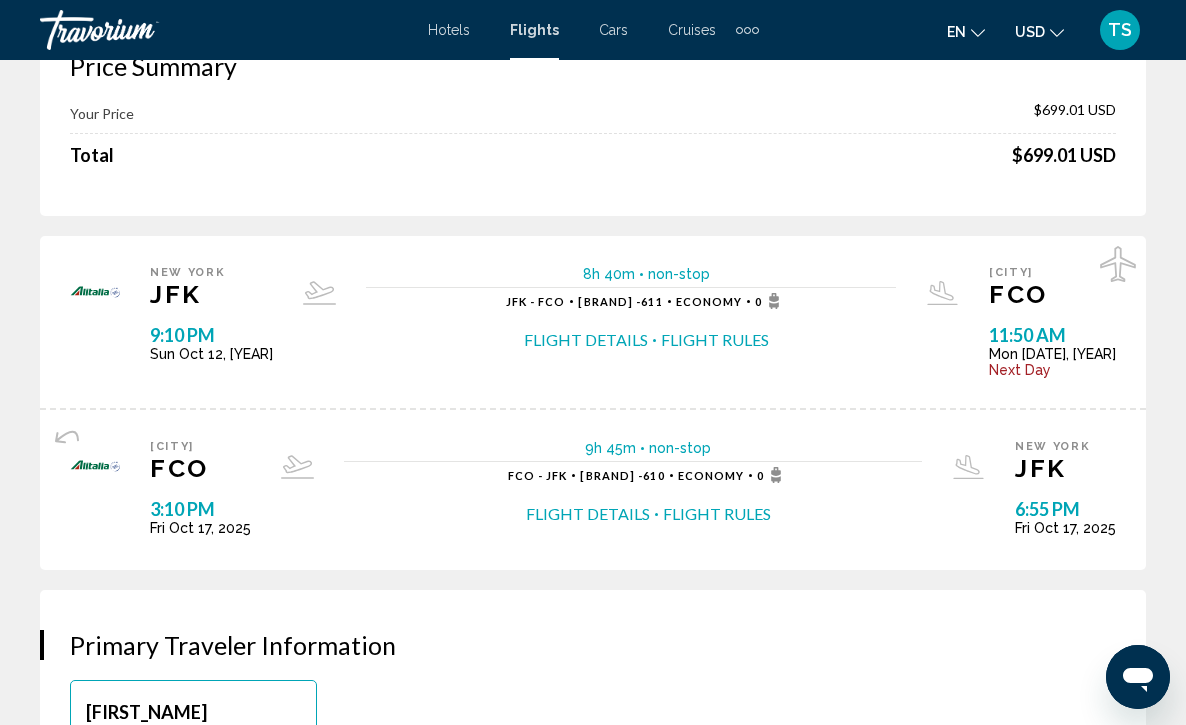 scroll, scrollTop: 80, scrollLeft: 0, axis: vertical 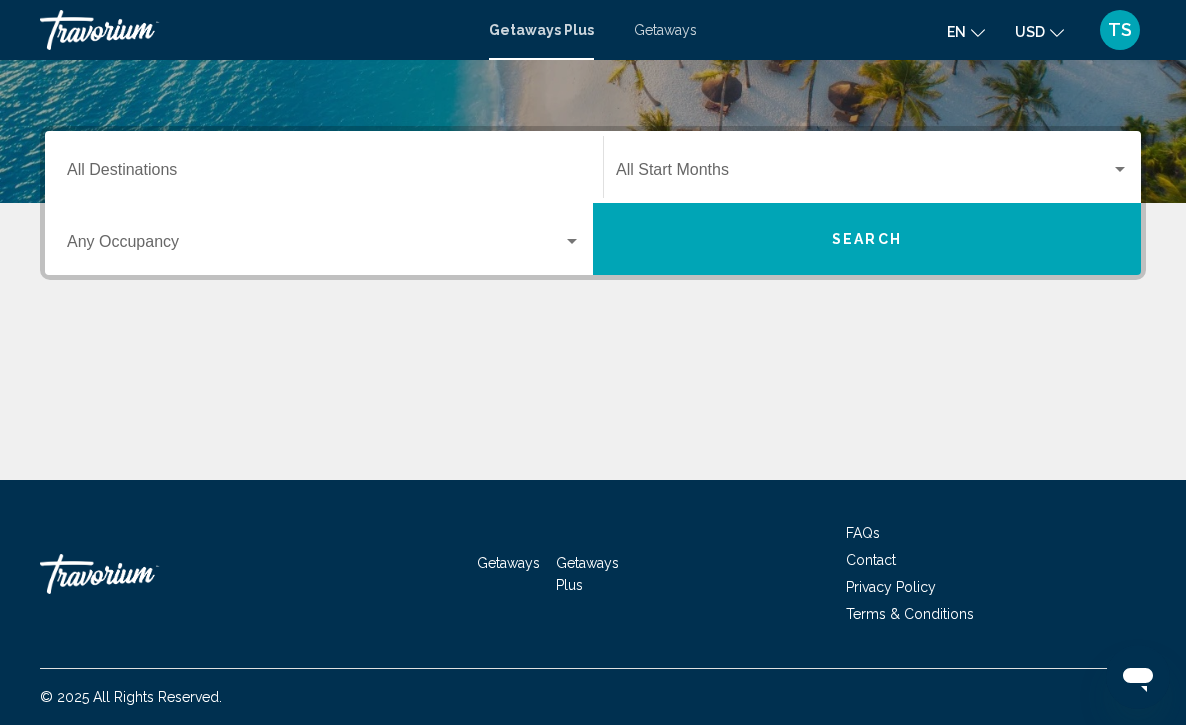click on "Destination All Destinations" at bounding box center (324, 174) 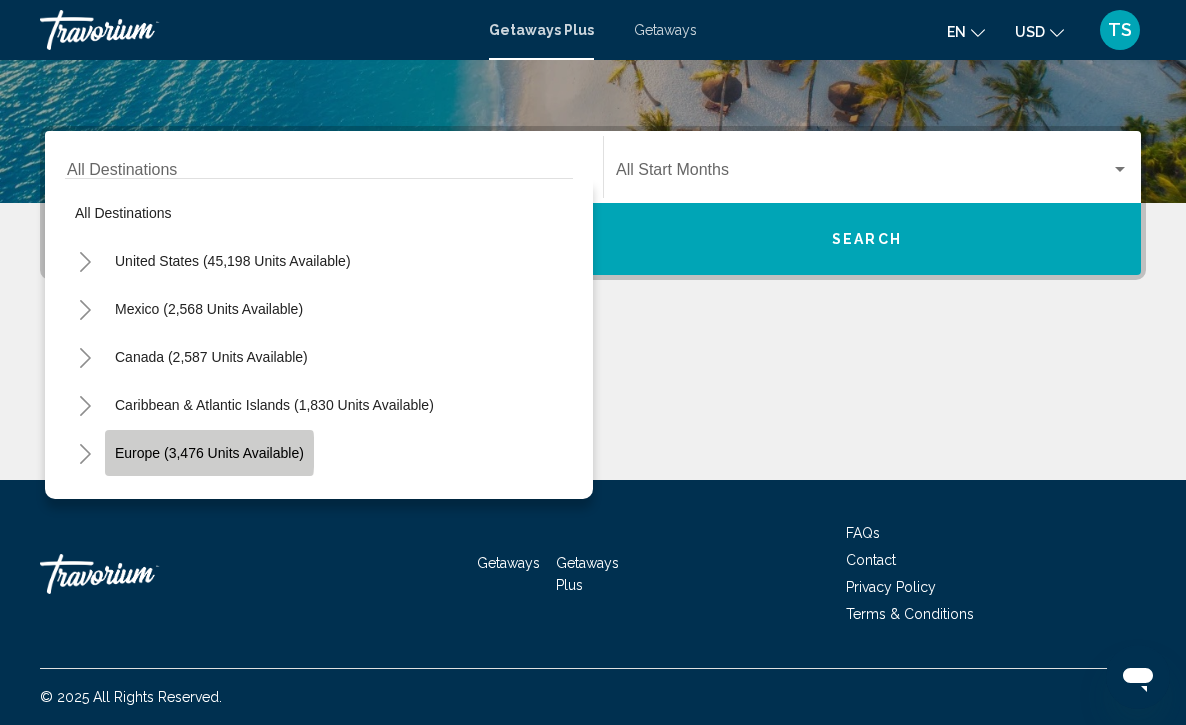 click on "Europe (3,476 units available)" at bounding box center [208, 501] 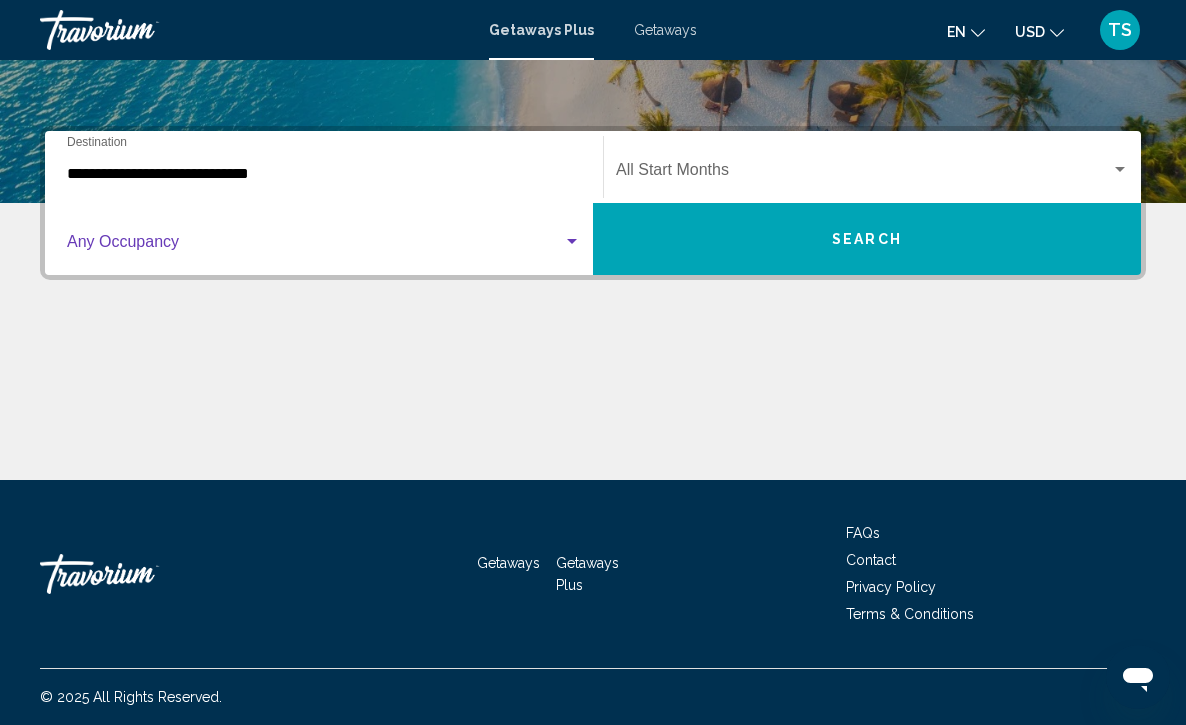 click at bounding box center [572, 241] 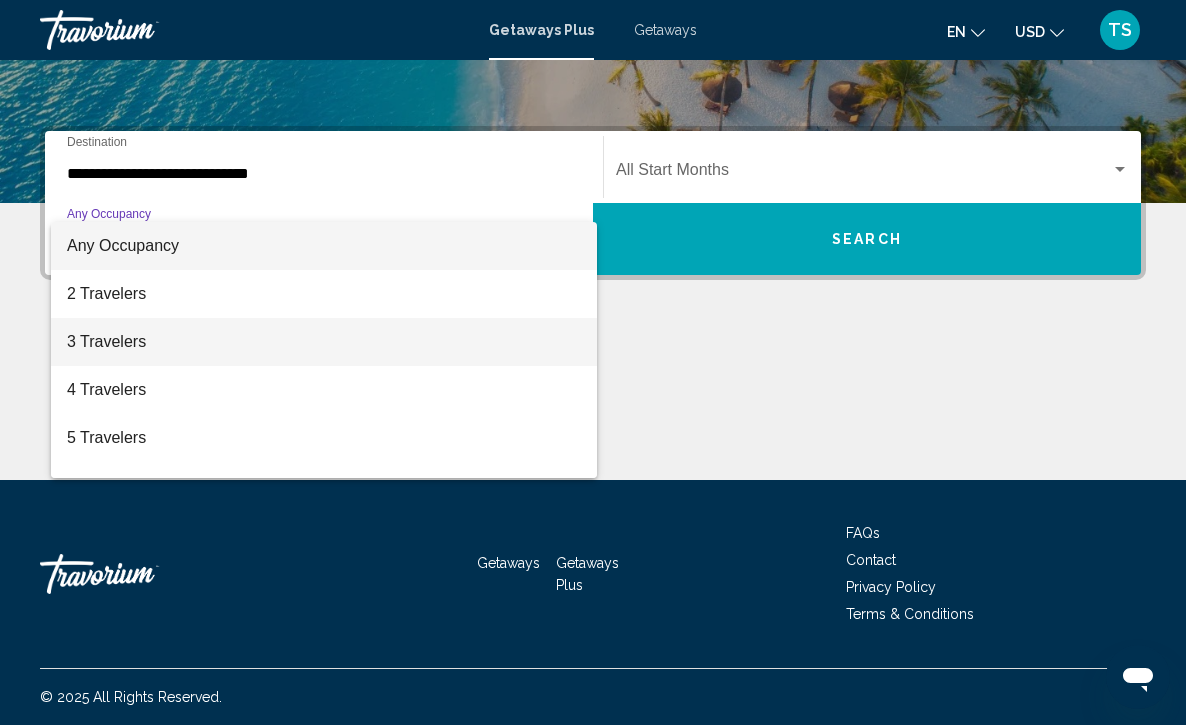 click on "3 Travelers" at bounding box center (324, 342) 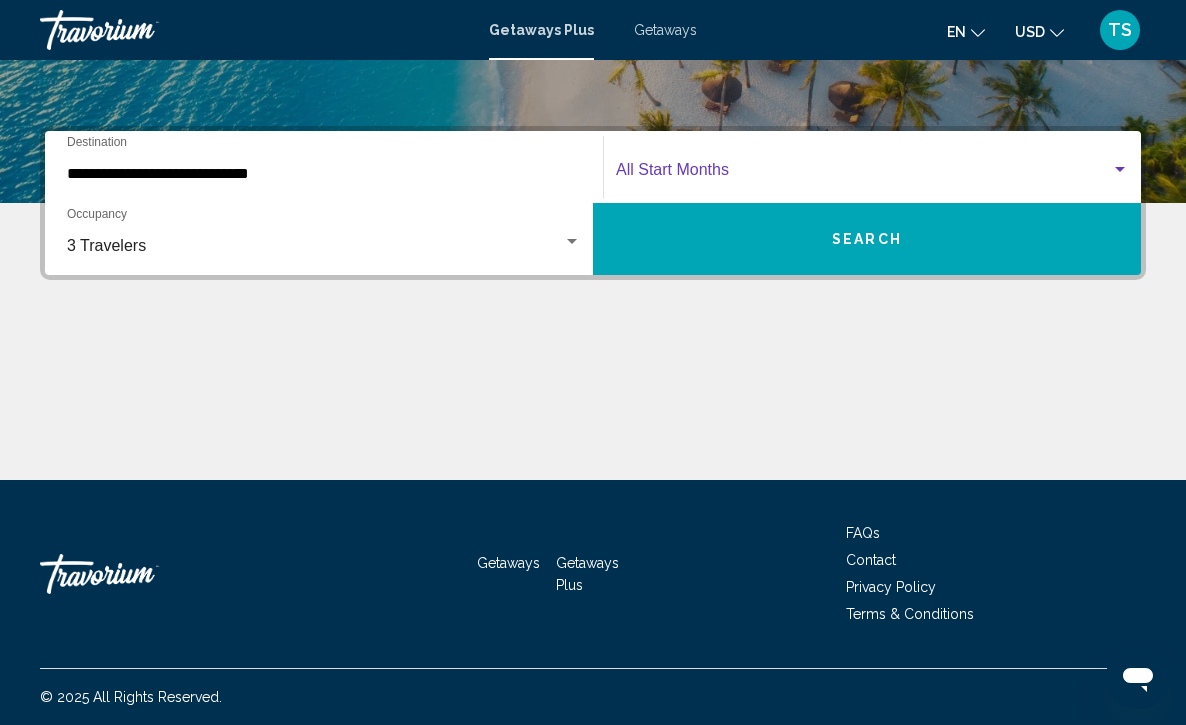 click at bounding box center [1120, 170] 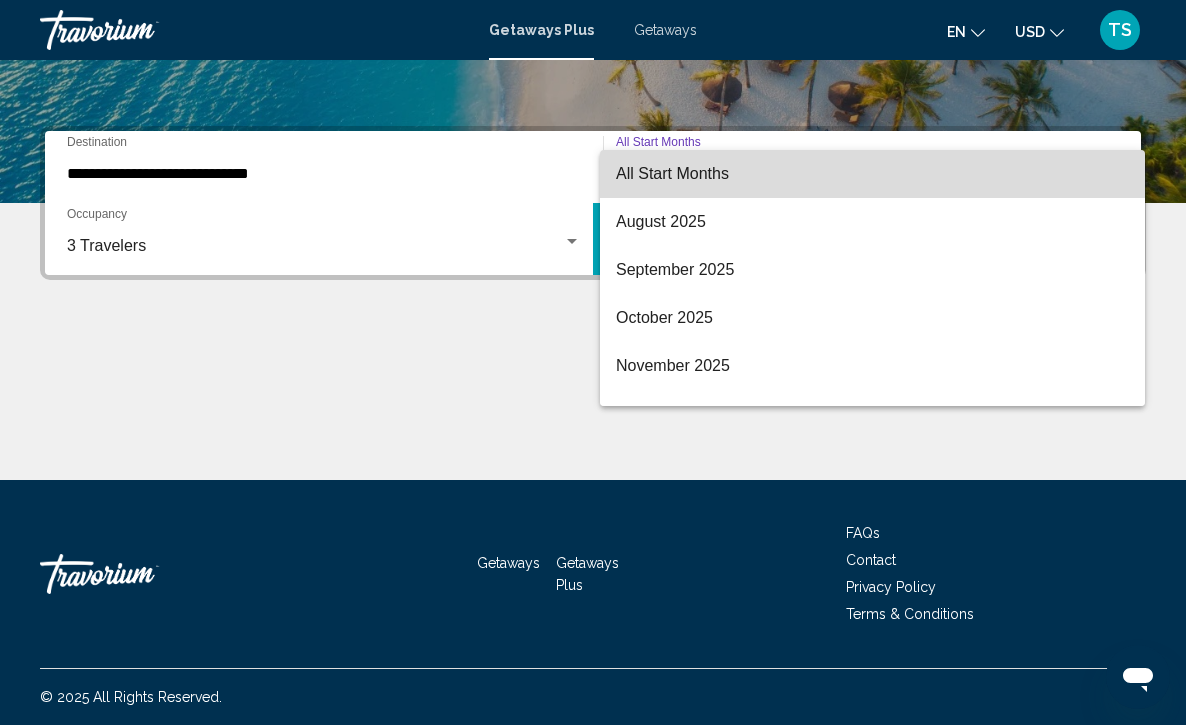 click on "All Start Months" at bounding box center [872, 174] 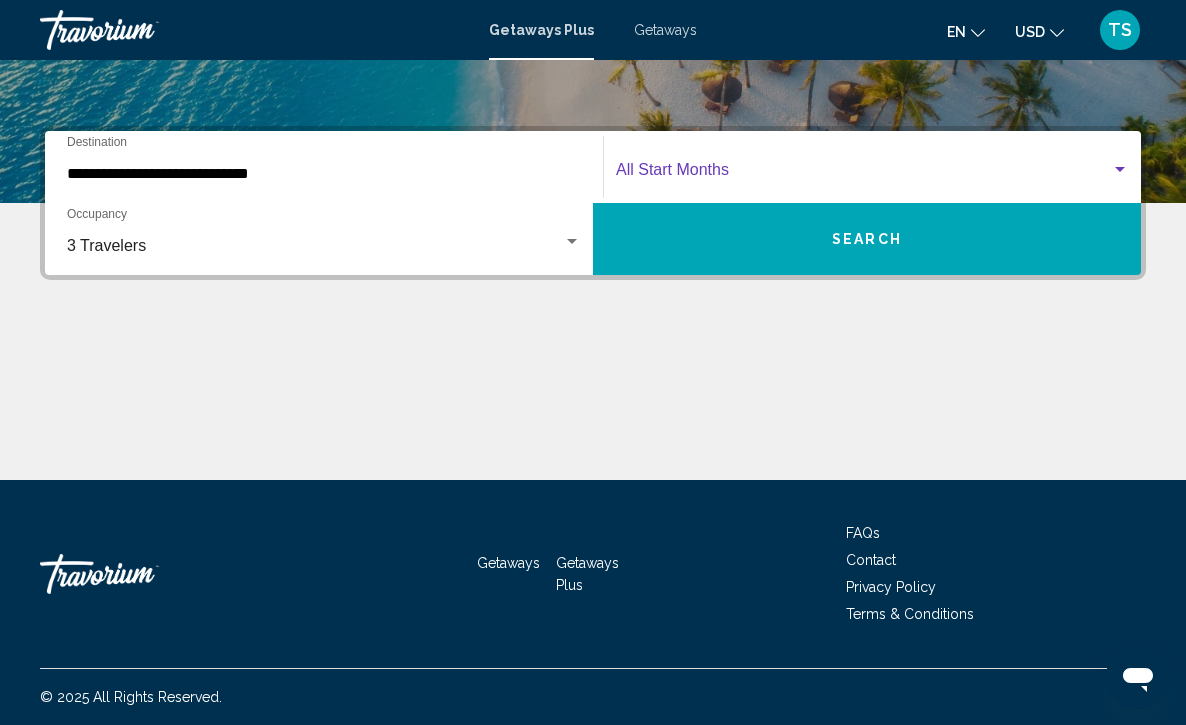 click on "Search" at bounding box center [867, 239] 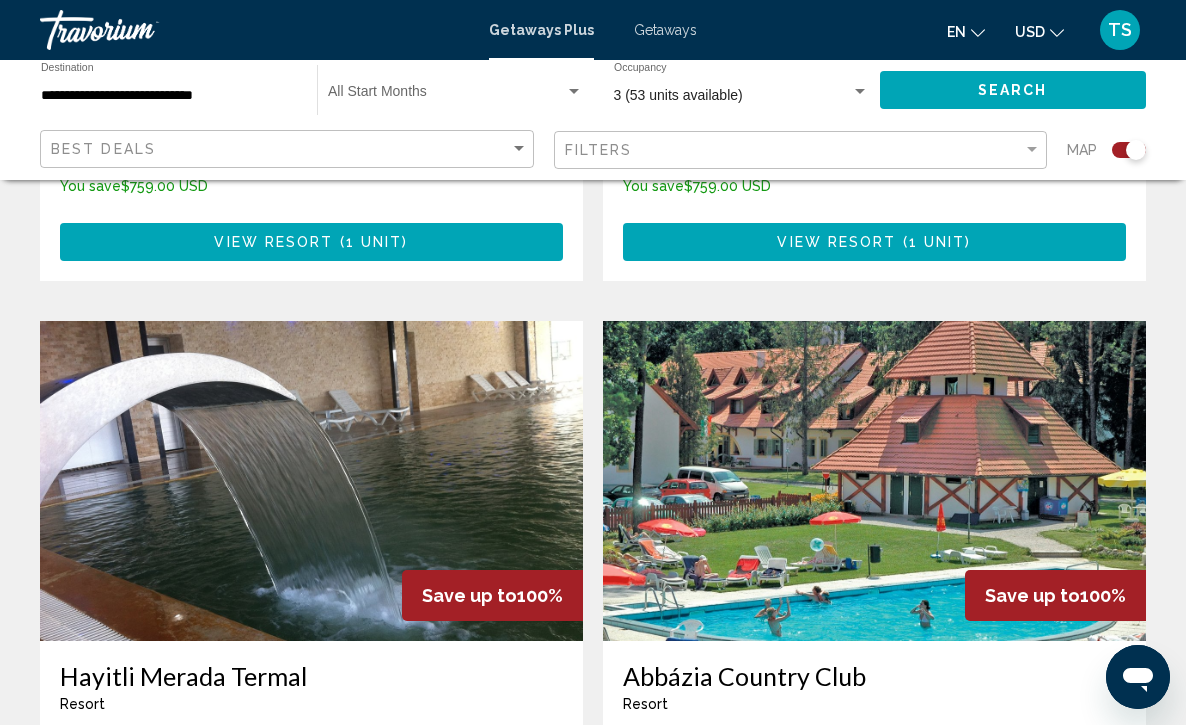scroll, scrollTop: 4046, scrollLeft: 0, axis: vertical 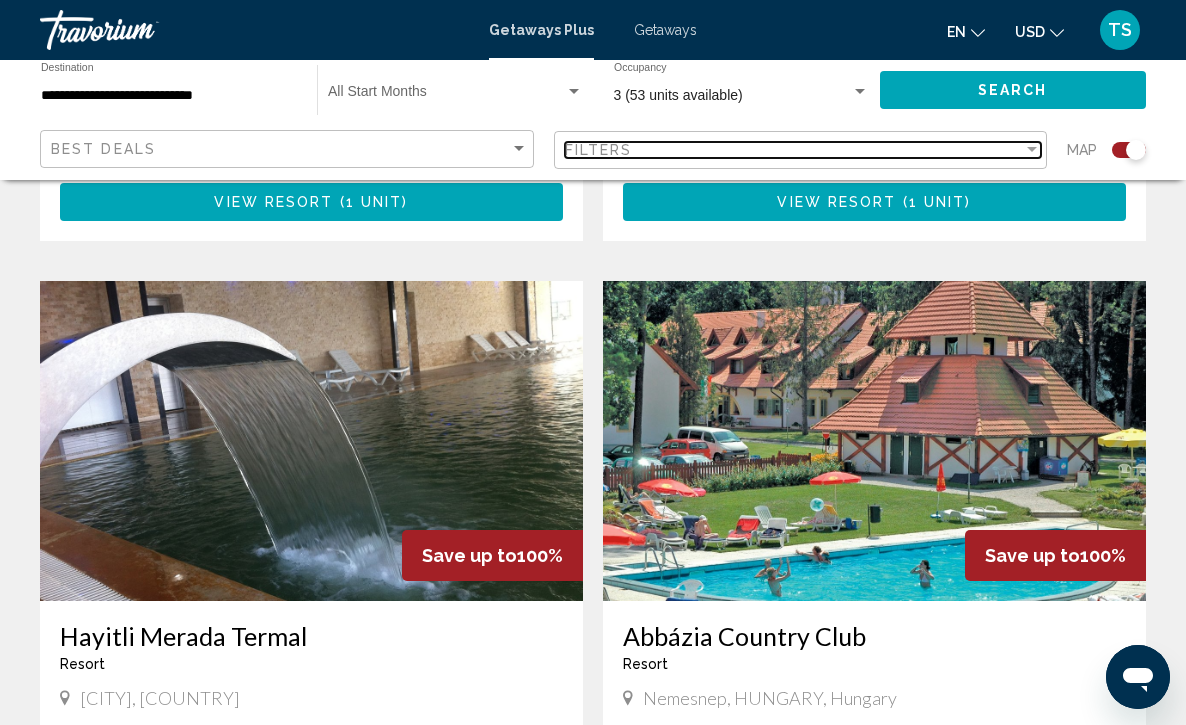 click at bounding box center (1032, 149) 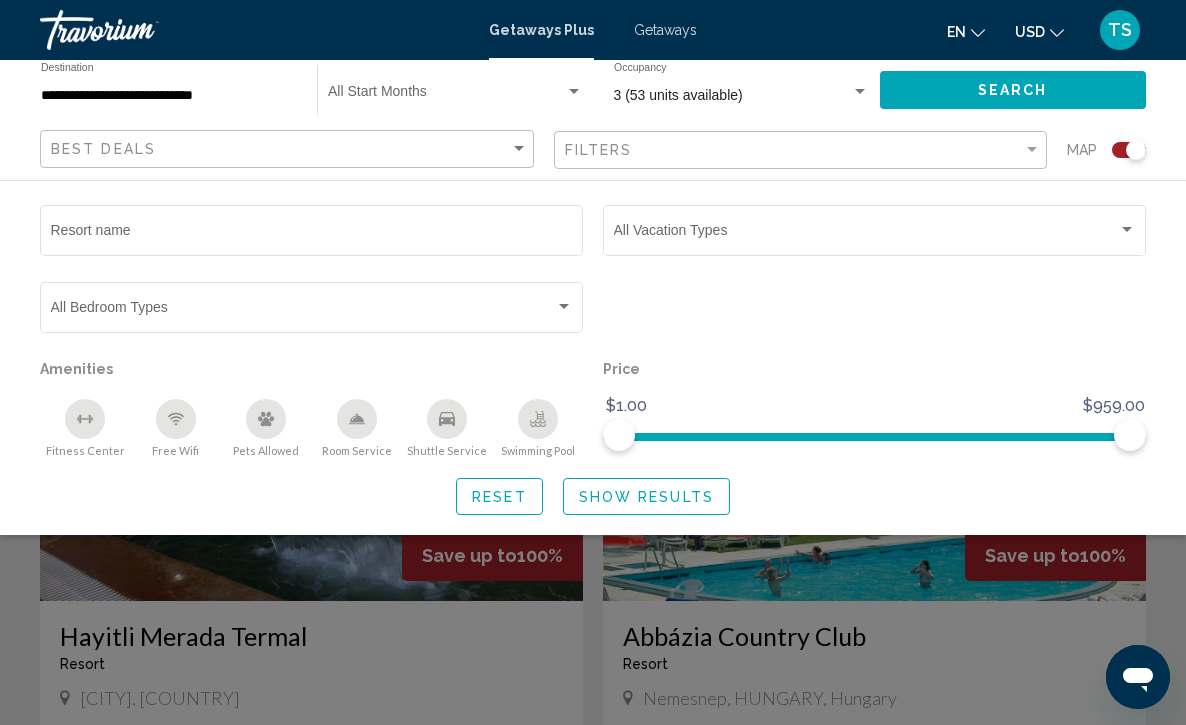 click 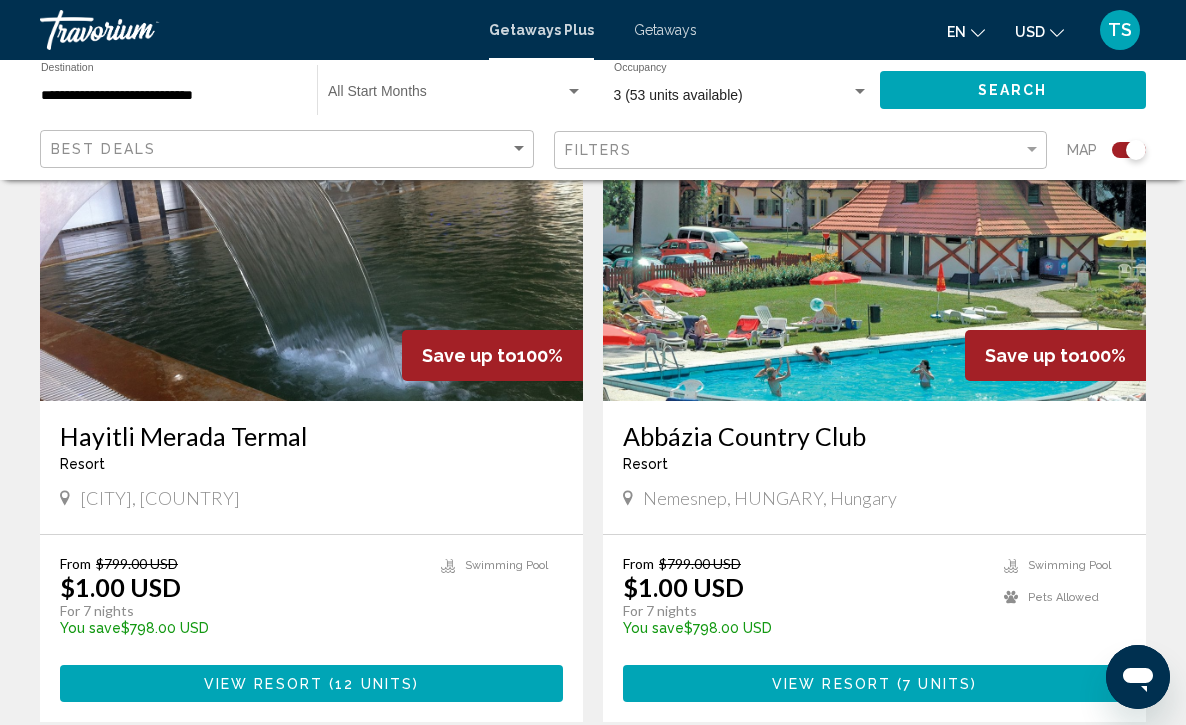scroll, scrollTop: 4286, scrollLeft: 0, axis: vertical 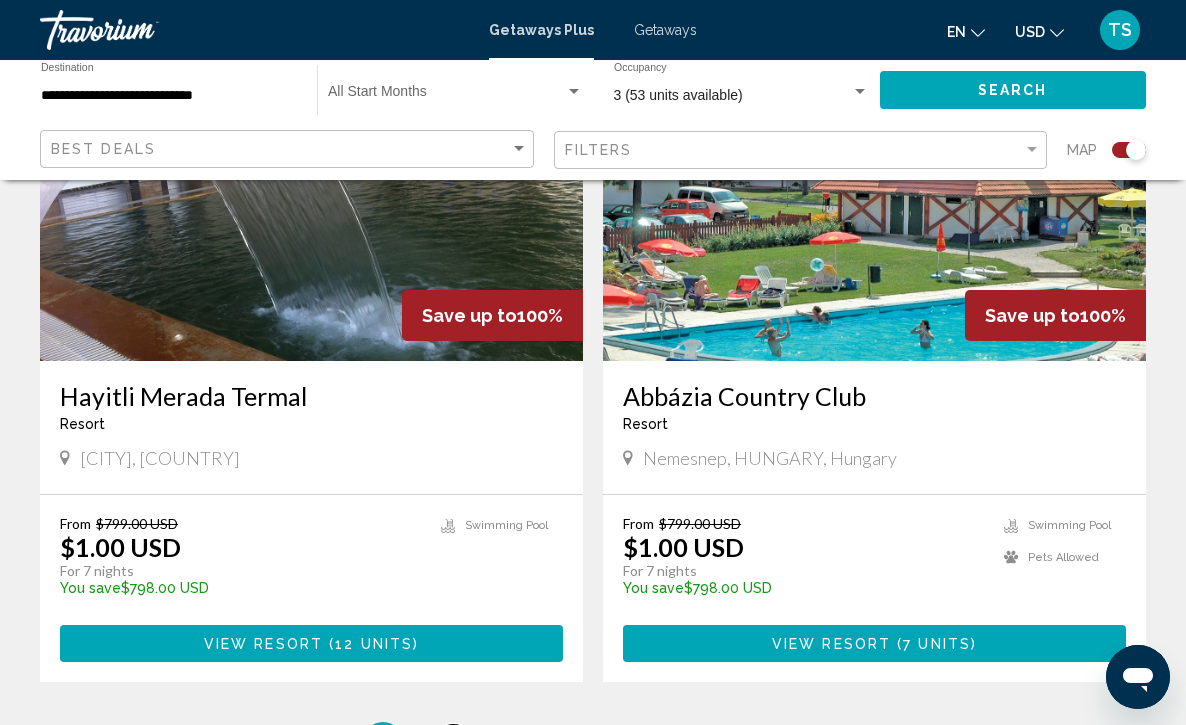 click on "2" at bounding box center [453, 742] 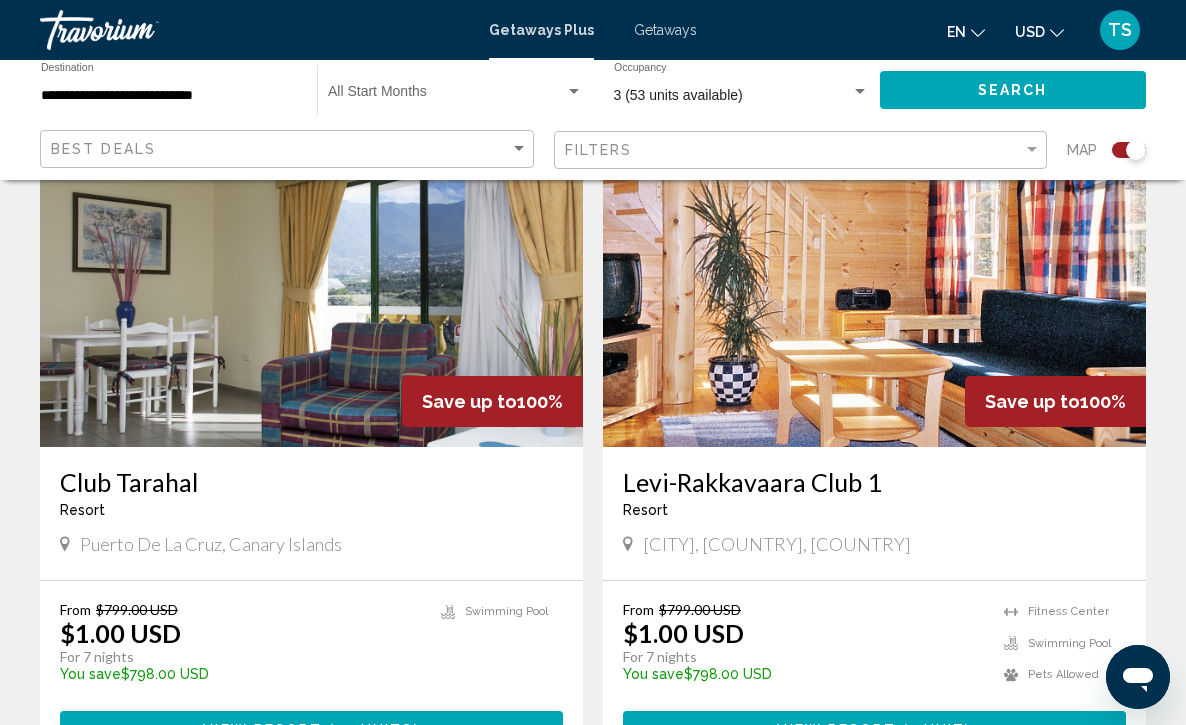 scroll, scrollTop: 4240, scrollLeft: 0, axis: vertical 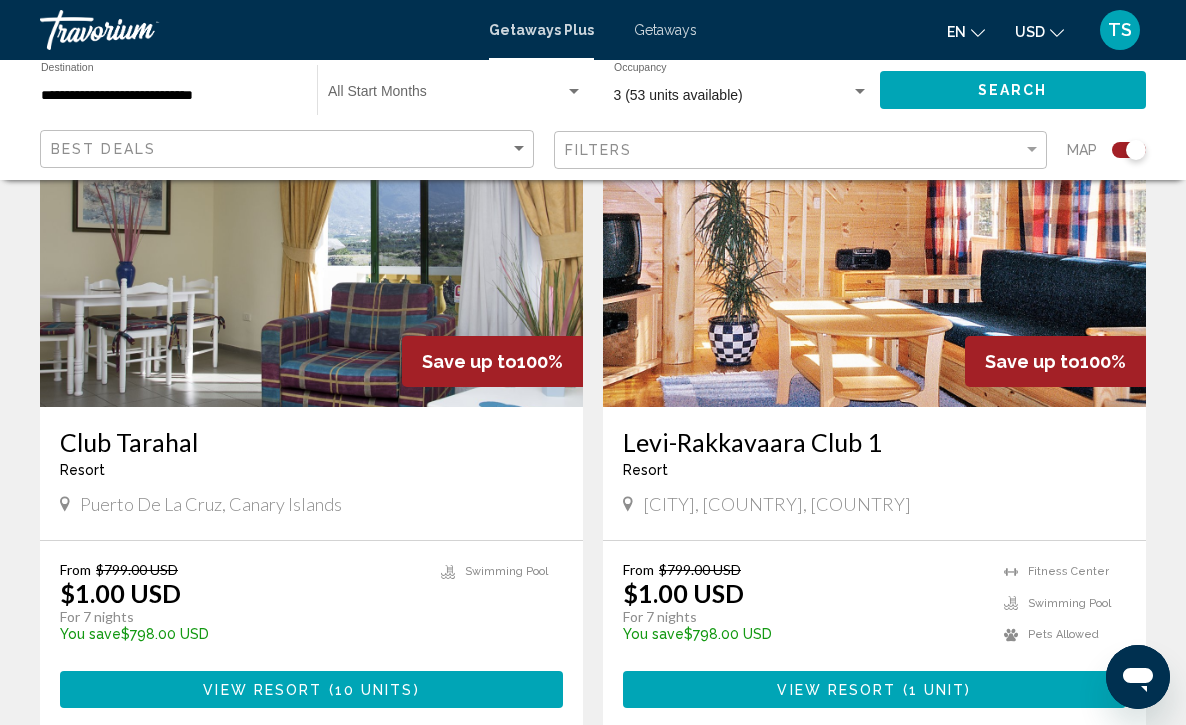 click on "3" at bounding box center (523, 788) 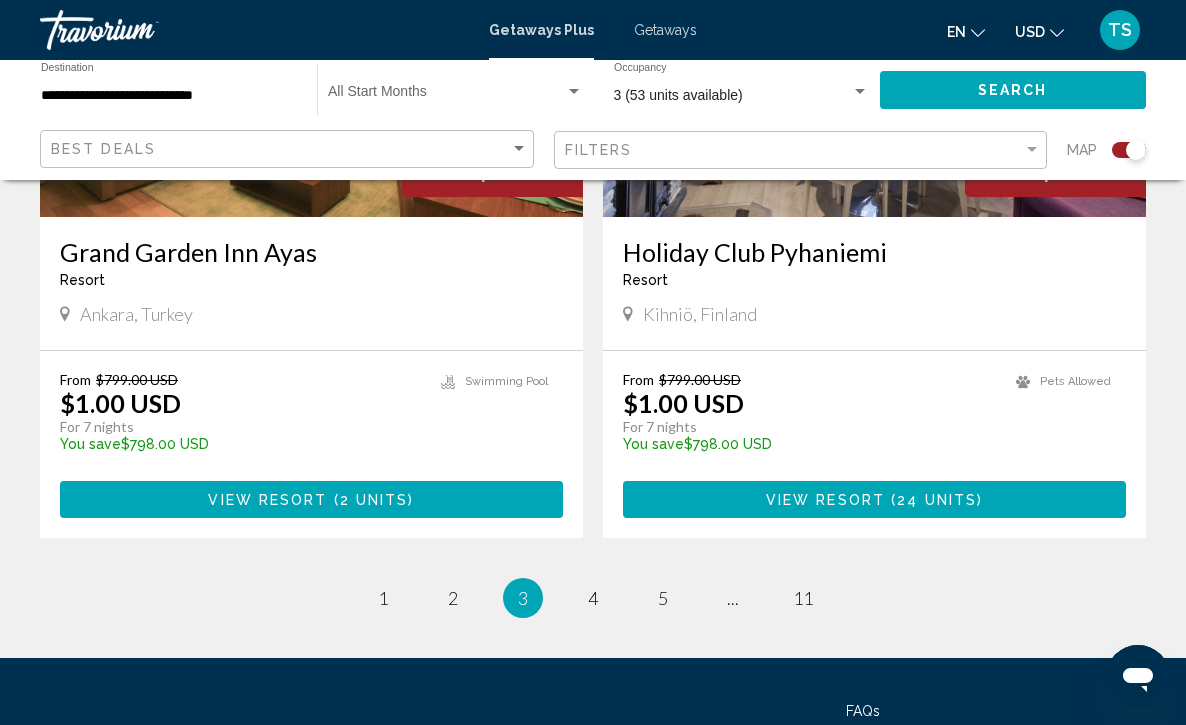 scroll, scrollTop: 4440, scrollLeft: 0, axis: vertical 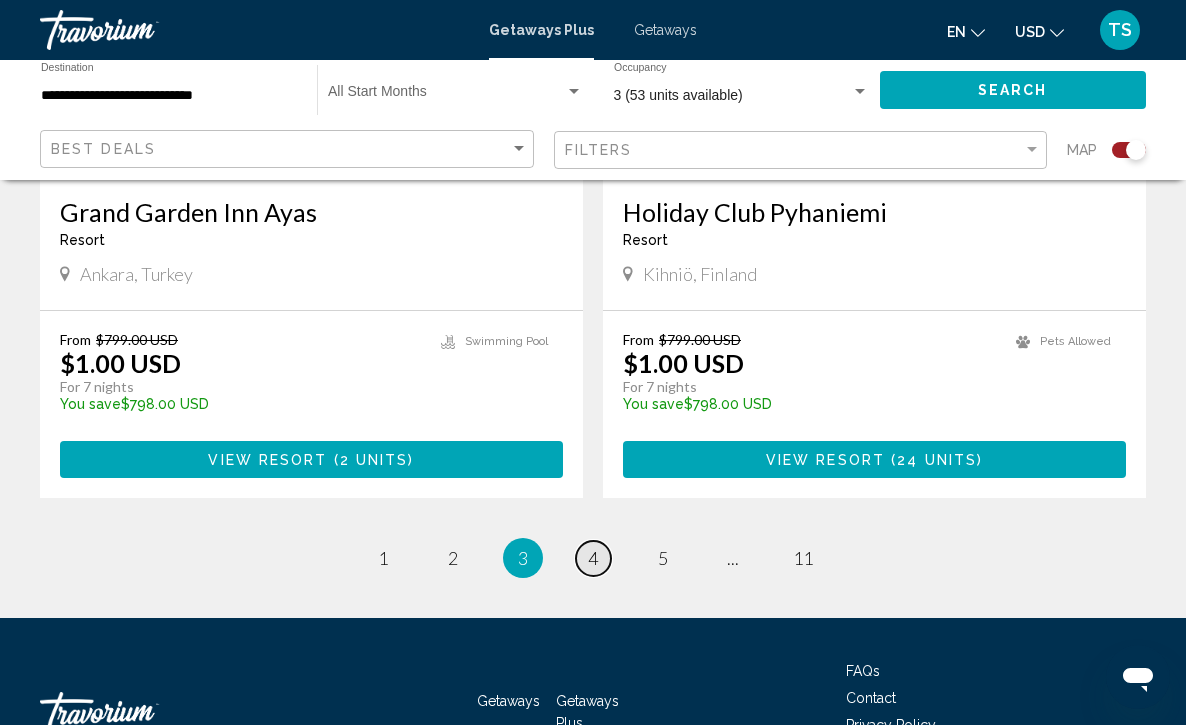 click on "4" at bounding box center (593, 558) 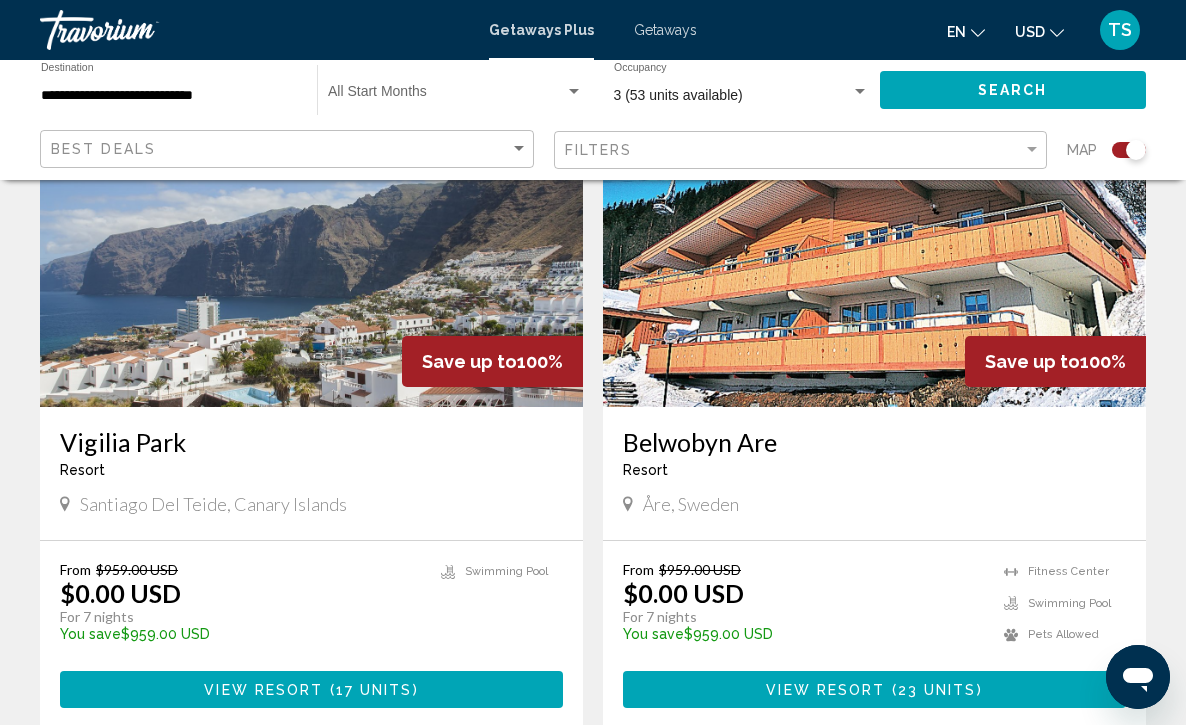 scroll, scrollTop: 4280, scrollLeft: 0, axis: vertical 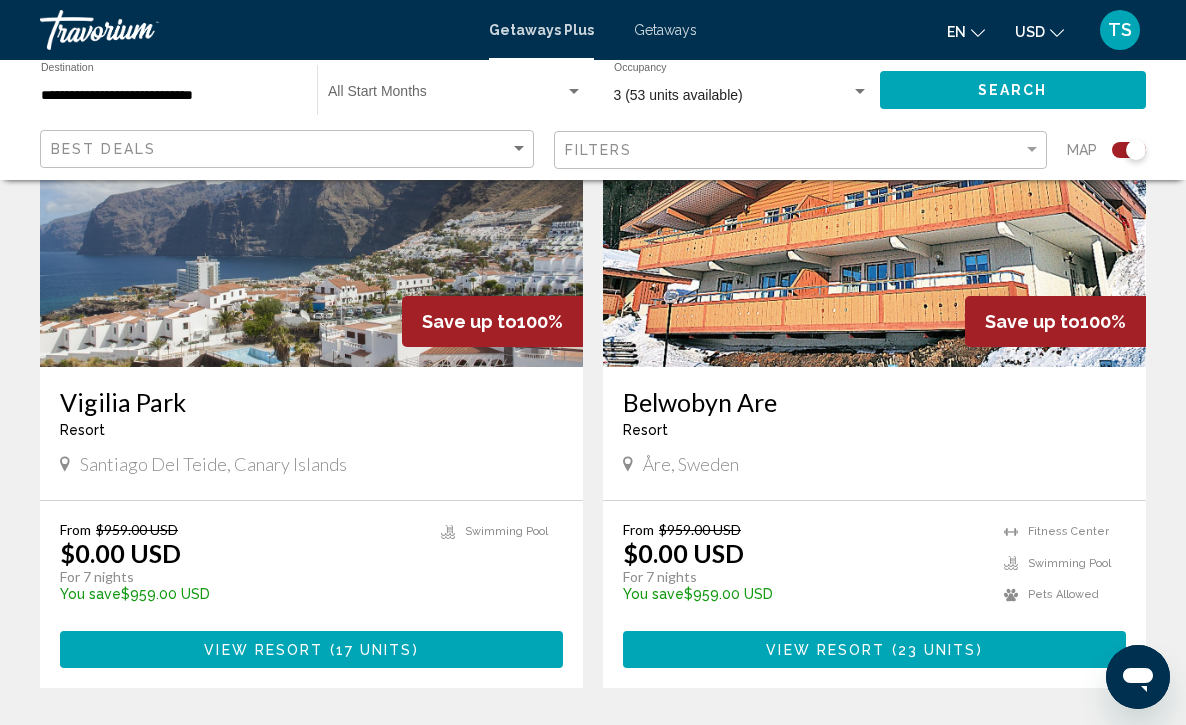 click on "5" at bounding box center (663, 748) 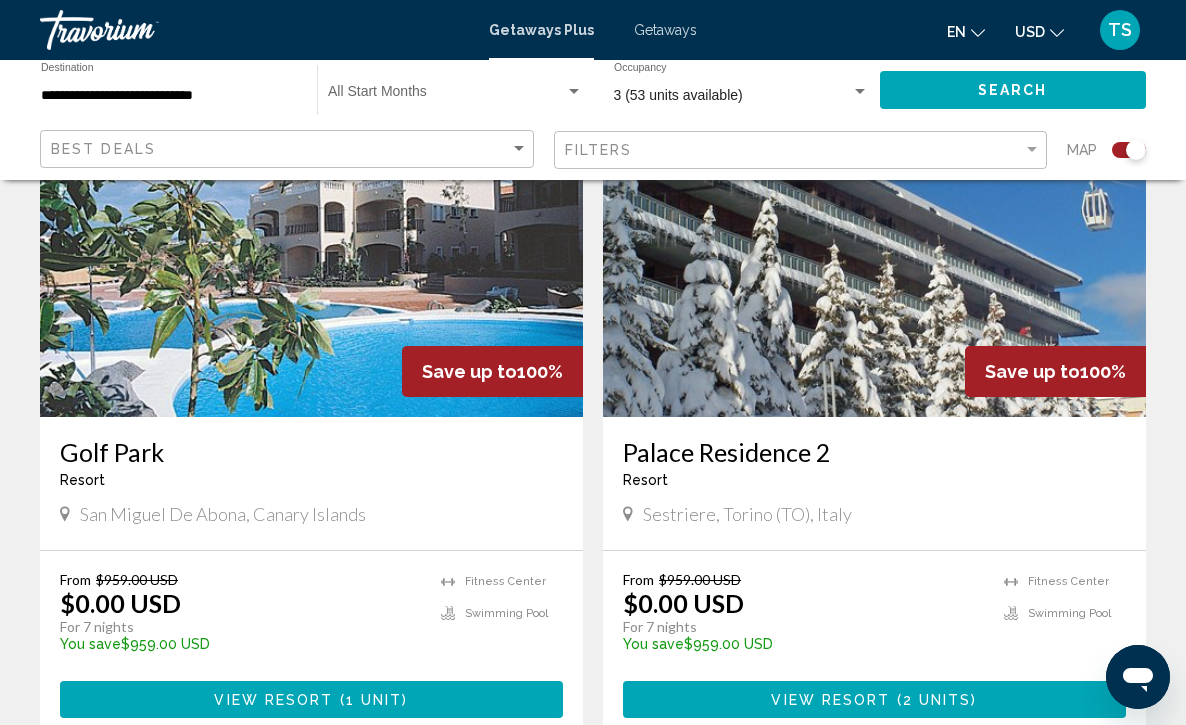 scroll, scrollTop: 4280, scrollLeft: 0, axis: vertical 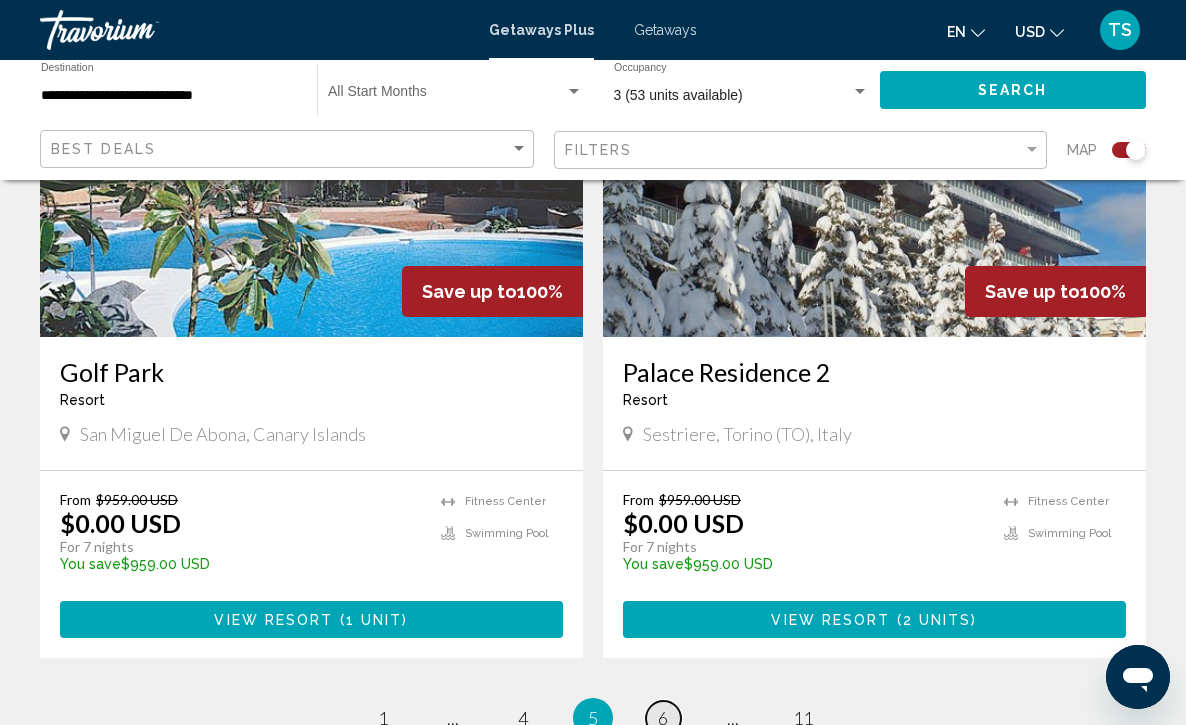 click on "6" at bounding box center [663, 718] 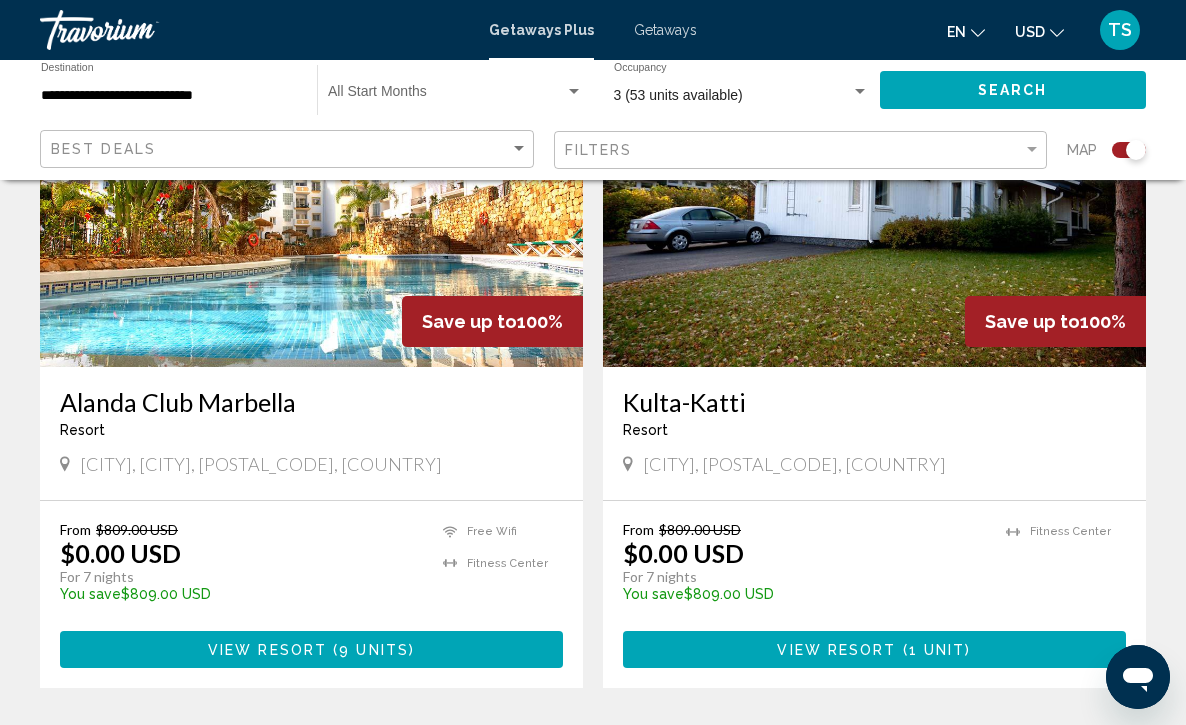 scroll, scrollTop: 4320, scrollLeft: 0, axis: vertical 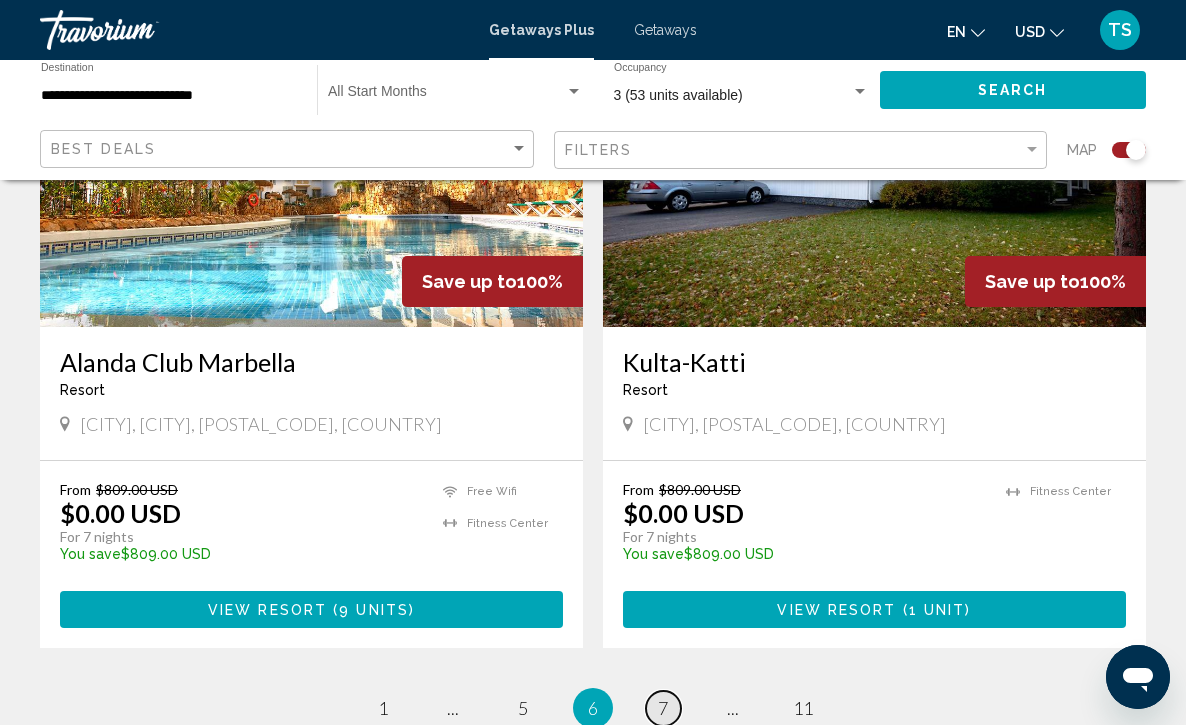 click on "7" at bounding box center (663, 708) 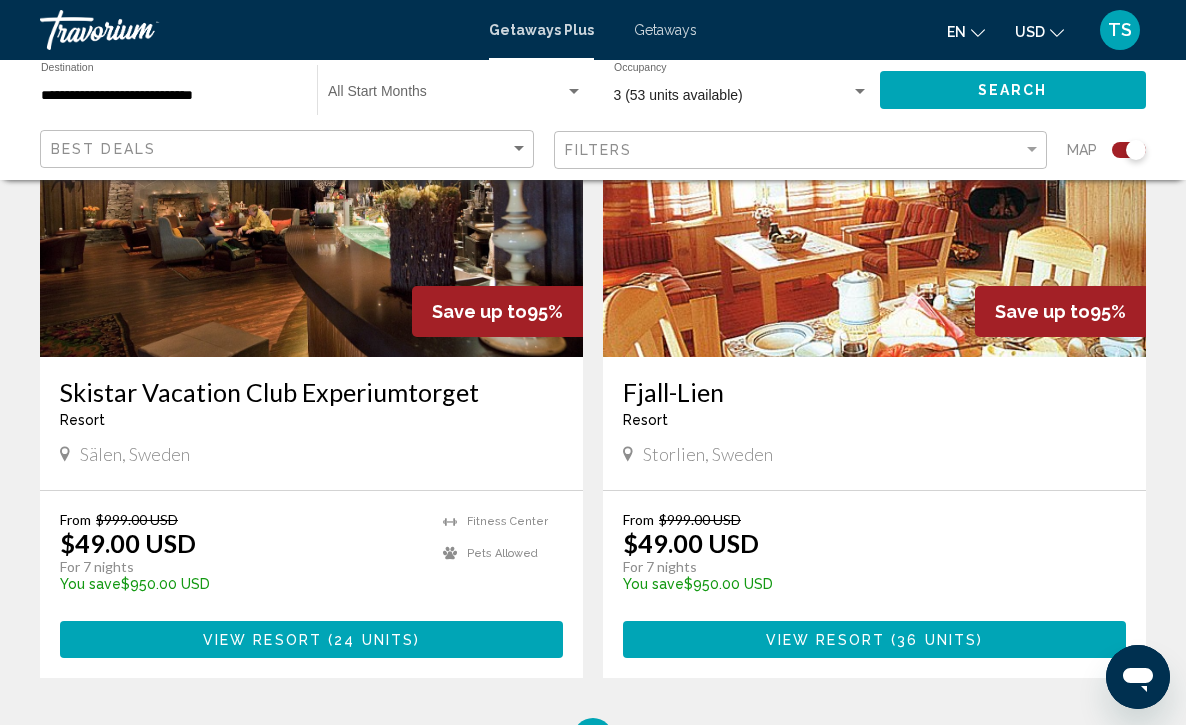scroll, scrollTop: 4280, scrollLeft: 0, axis: vertical 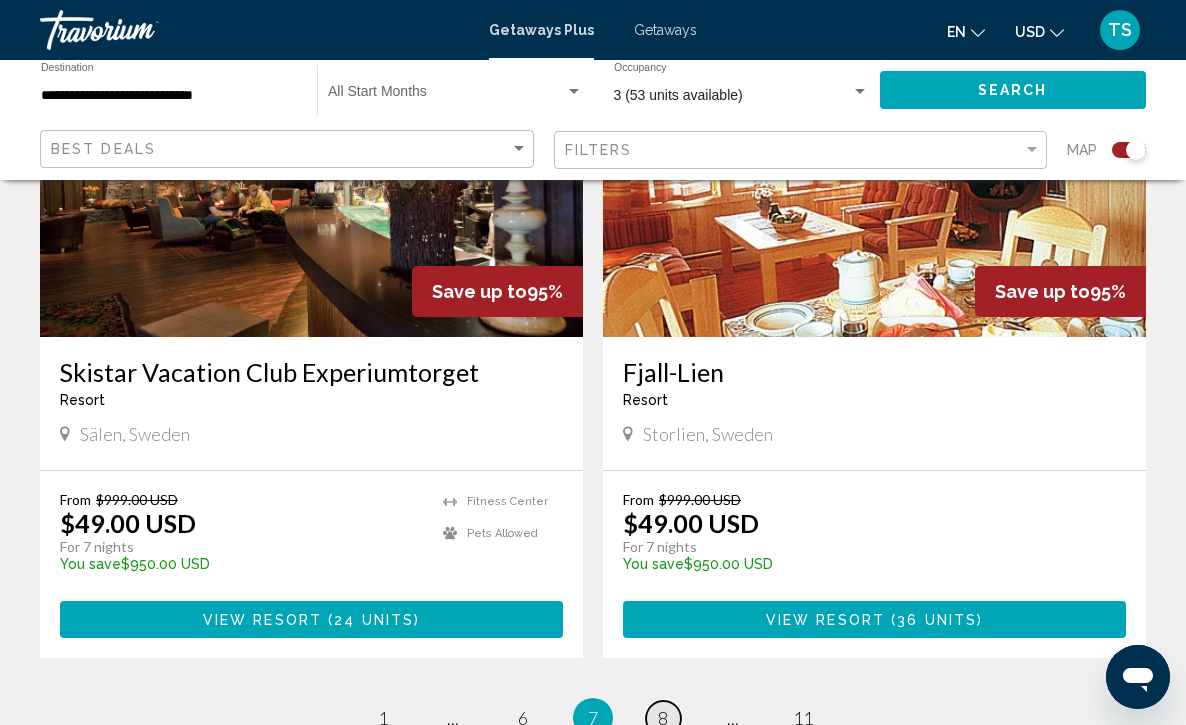 click on "8" at bounding box center (663, 718) 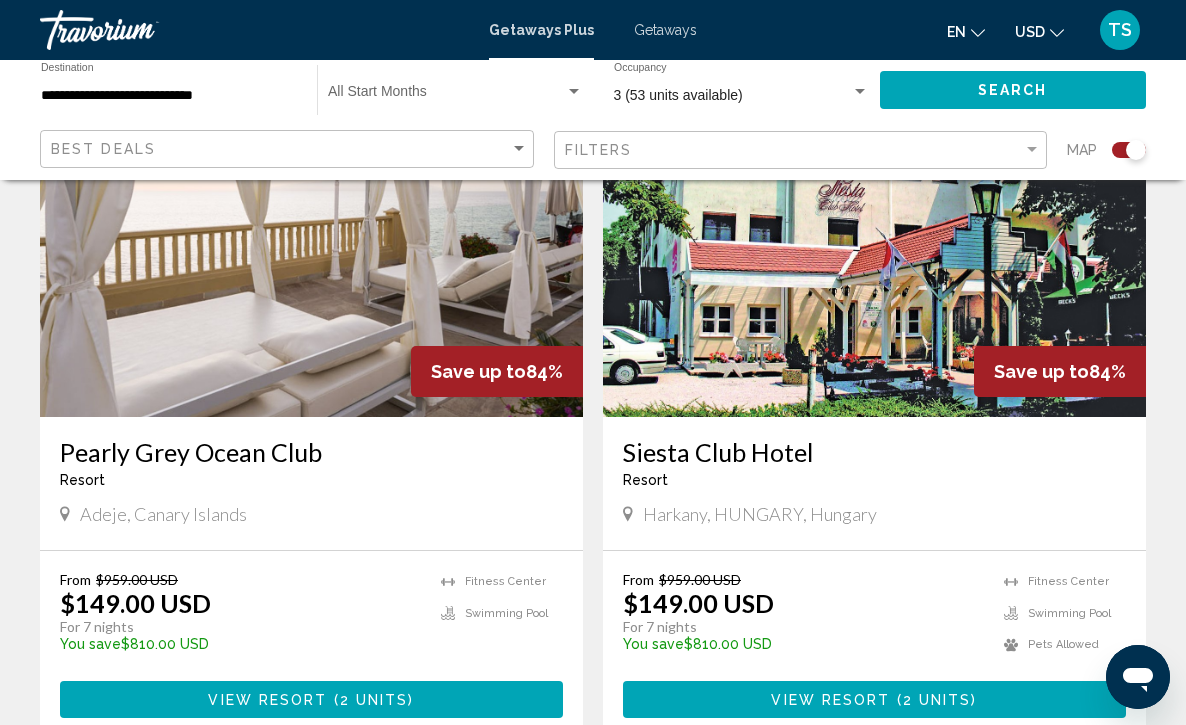 scroll, scrollTop: 4280, scrollLeft: 0, axis: vertical 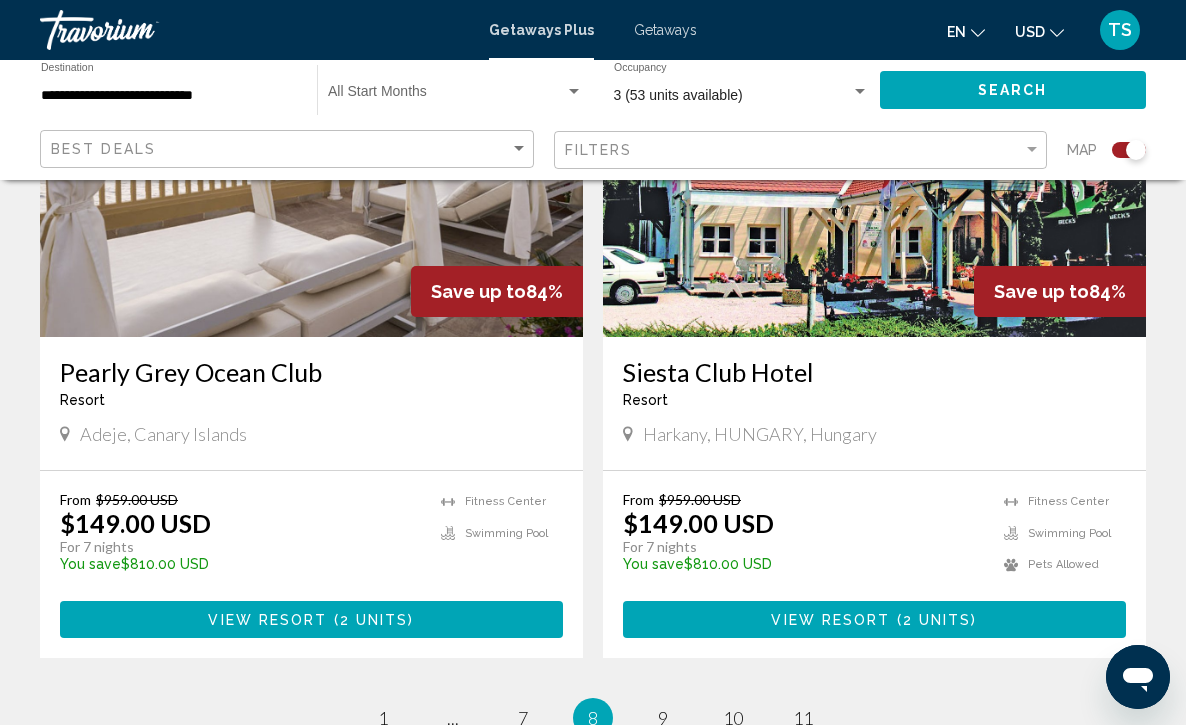 click on "**********" 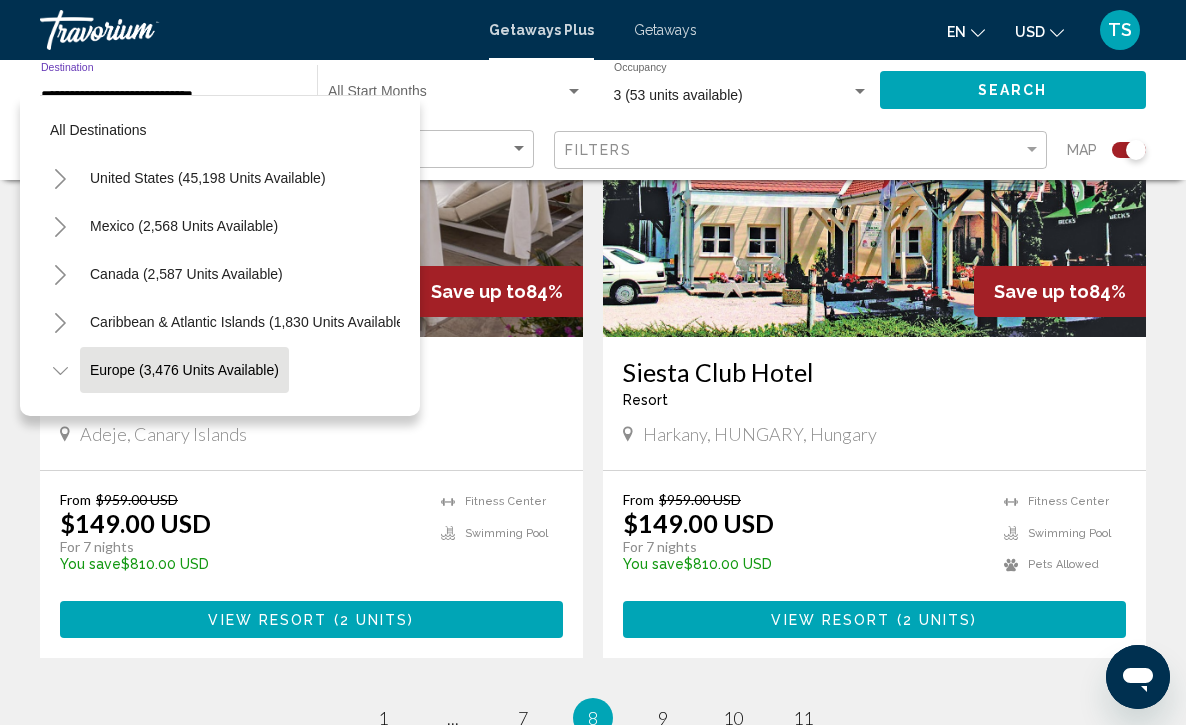 scroll, scrollTop: 119, scrollLeft: 0, axis: vertical 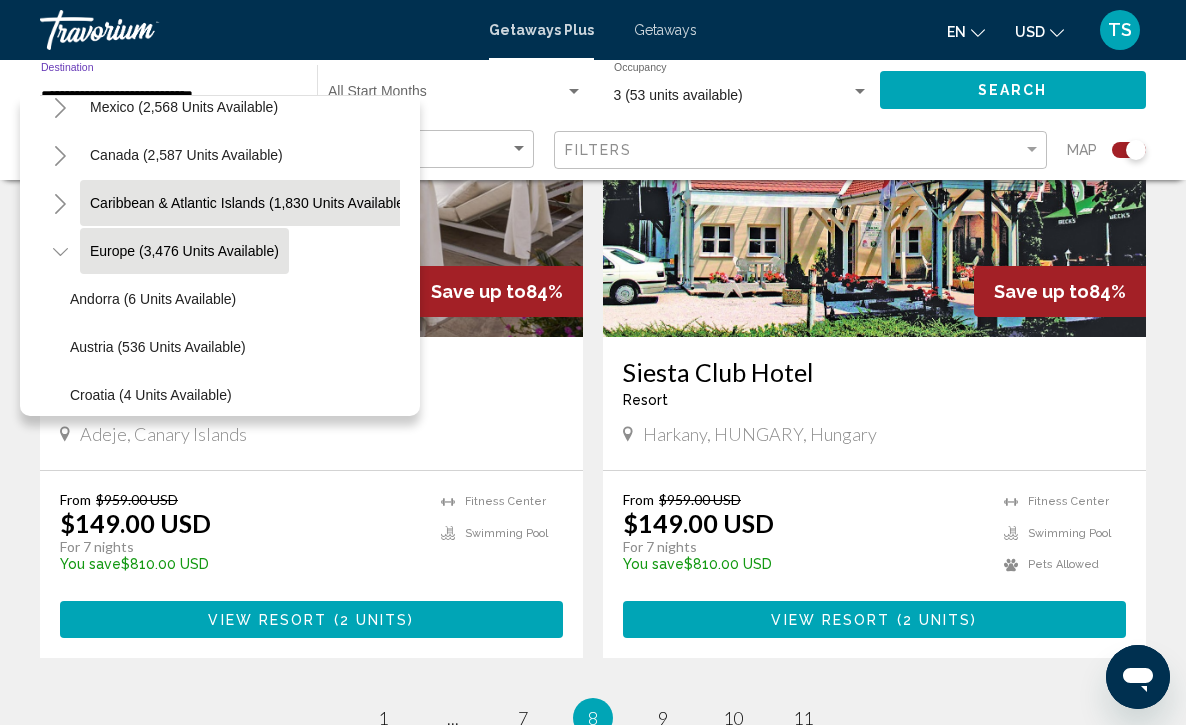 click on "Caribbean & Atlantic Islands (1,830 units available)" at bounding box center [184, 251] 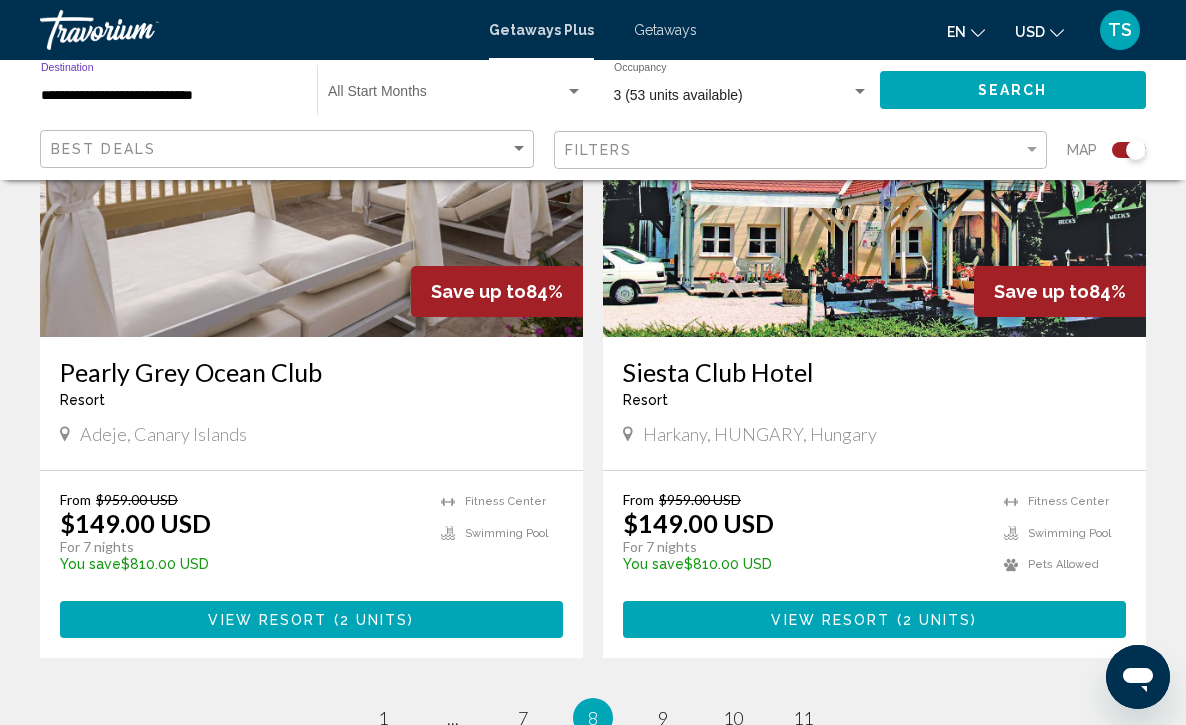 type on "**********" 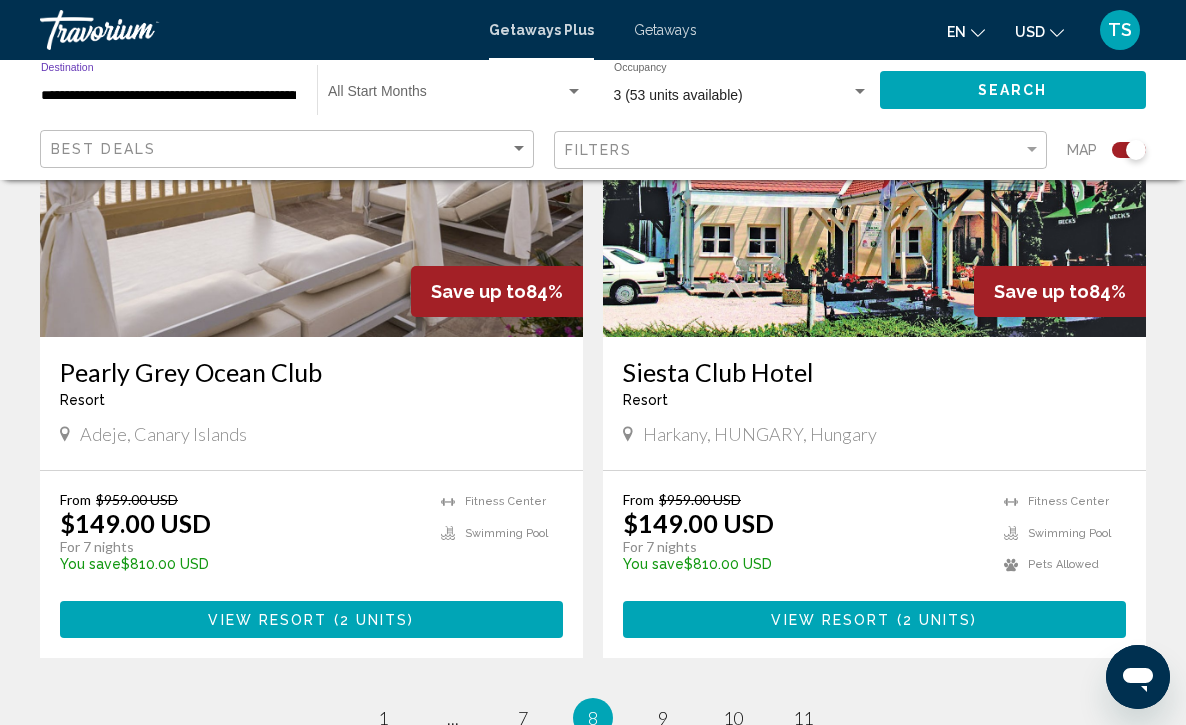 click on "Search" 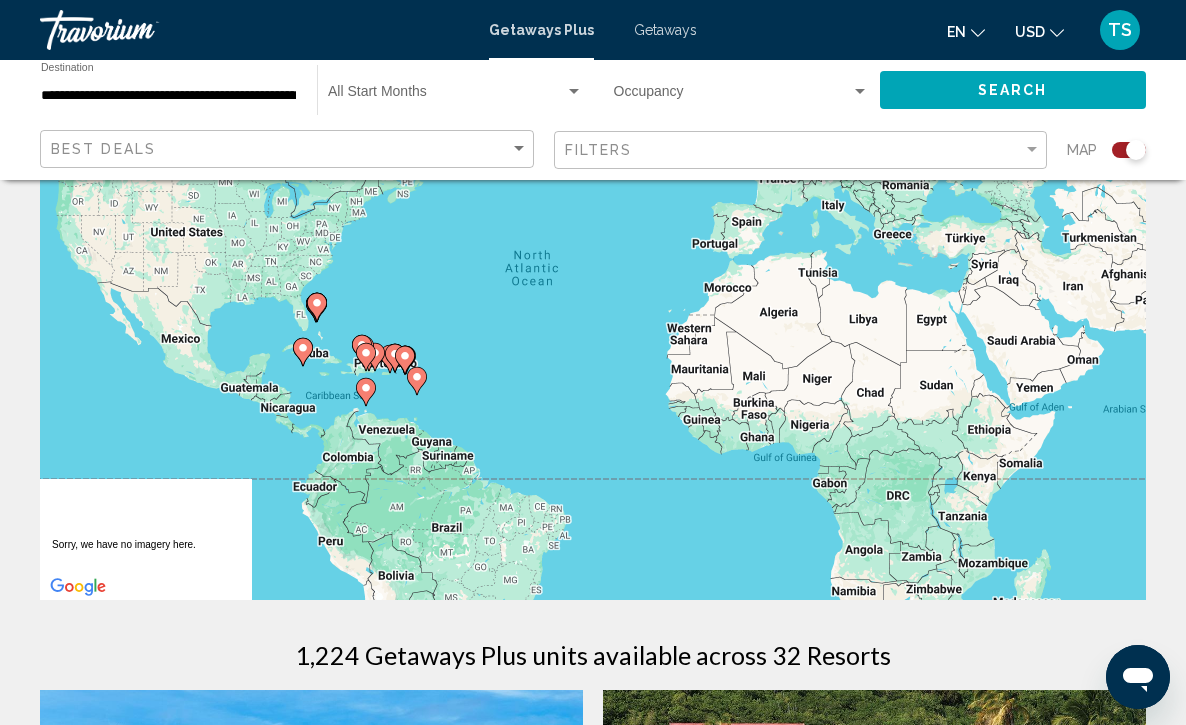 scroll, scrollTop: 240, scrollLeft: 0, axis: vertical 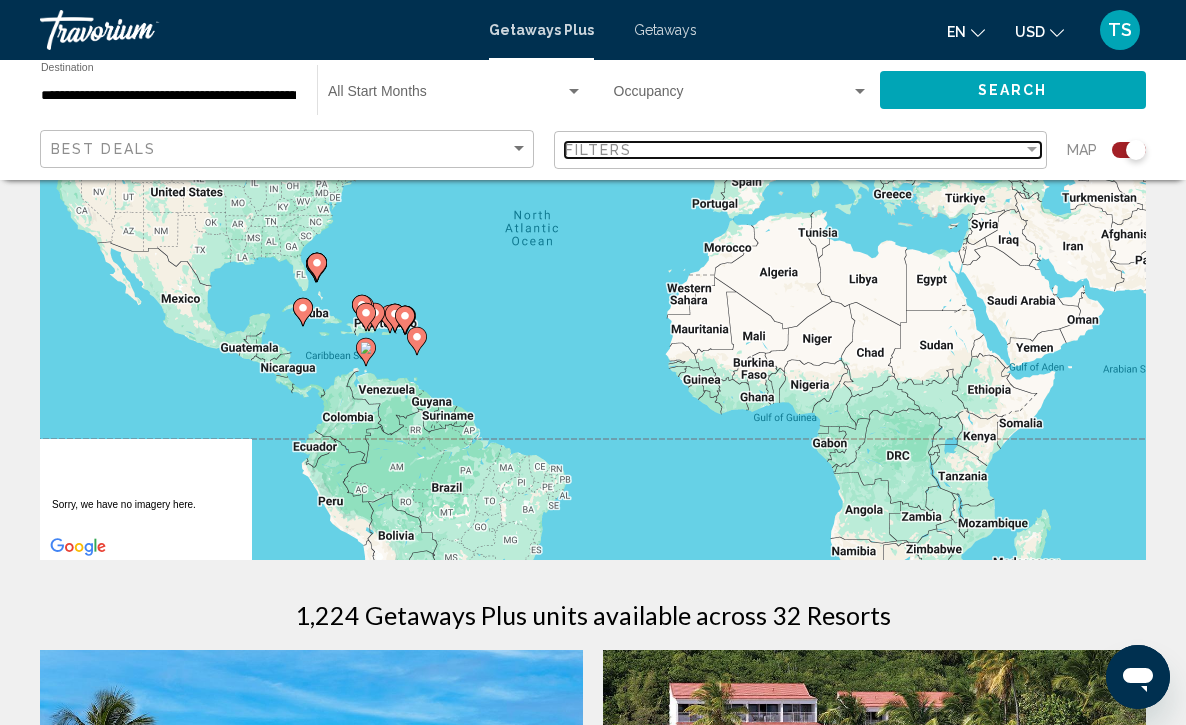 click at bounding box center [1032, 150] 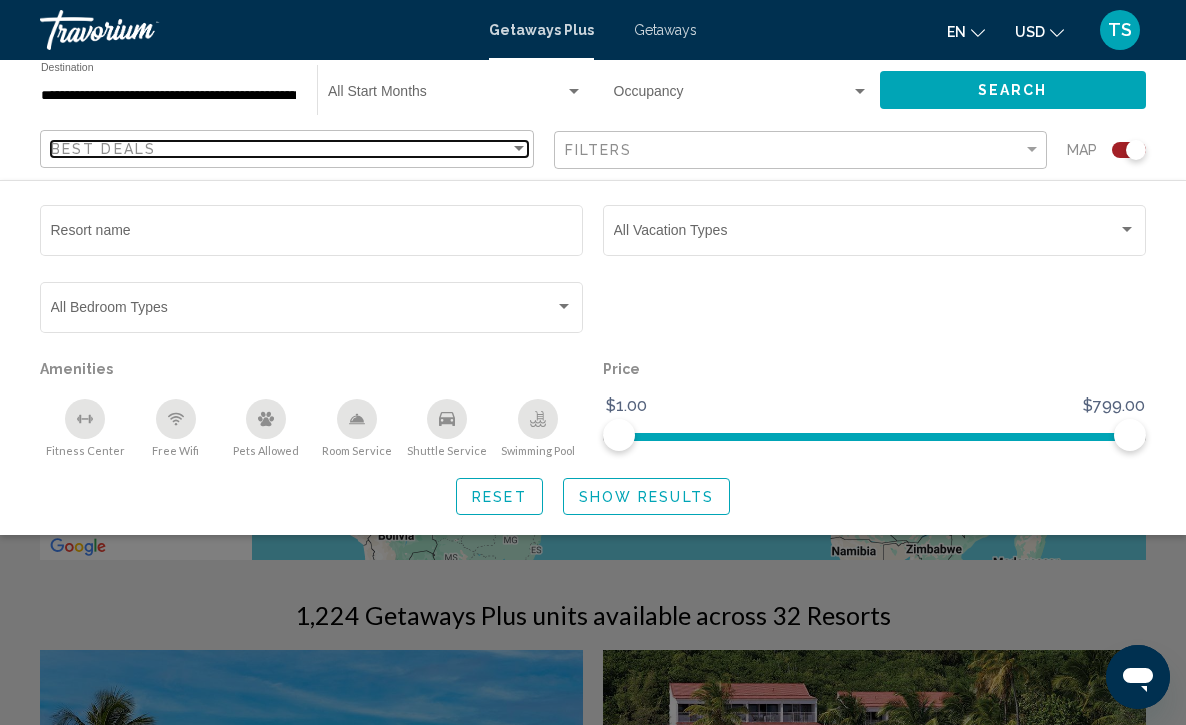 click at bounding box center [519, 148] 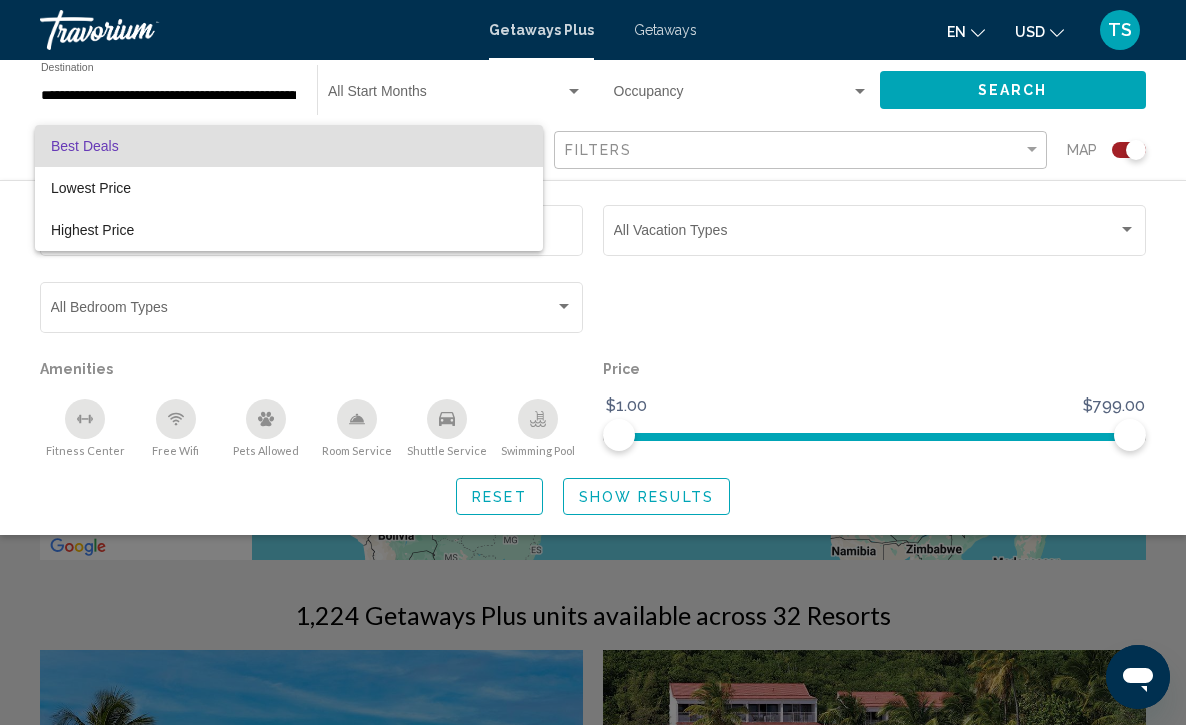 click at bounding box center (593, 362) 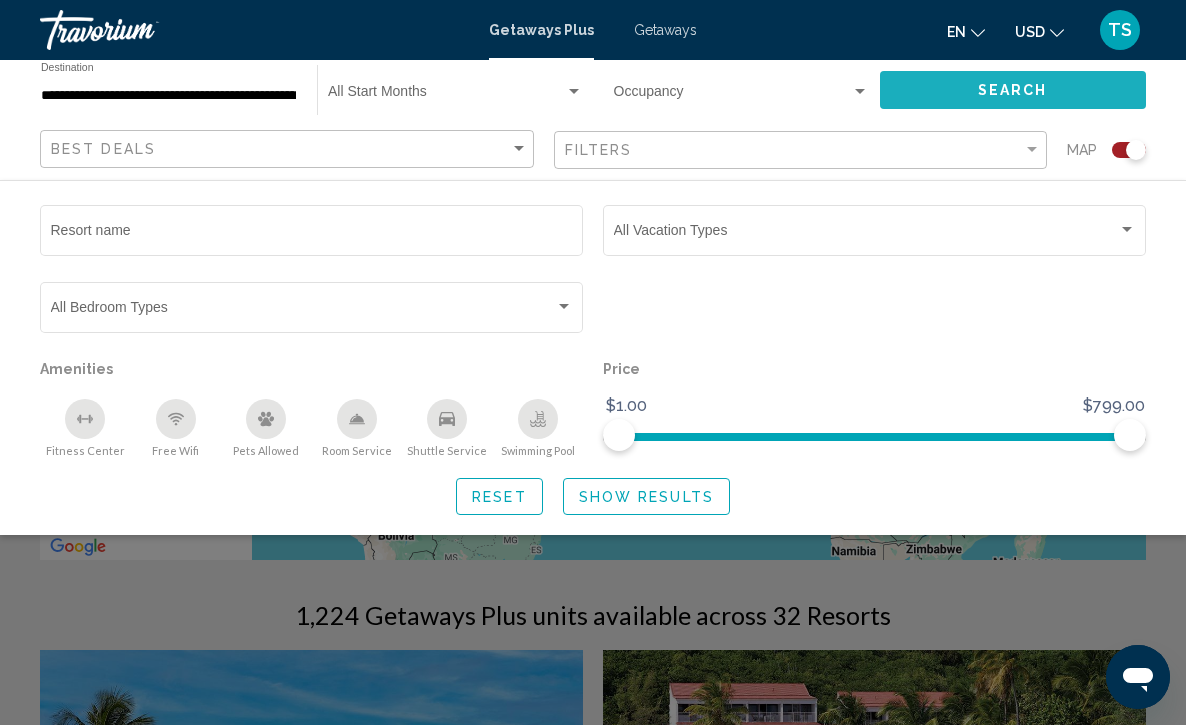click on "Search" 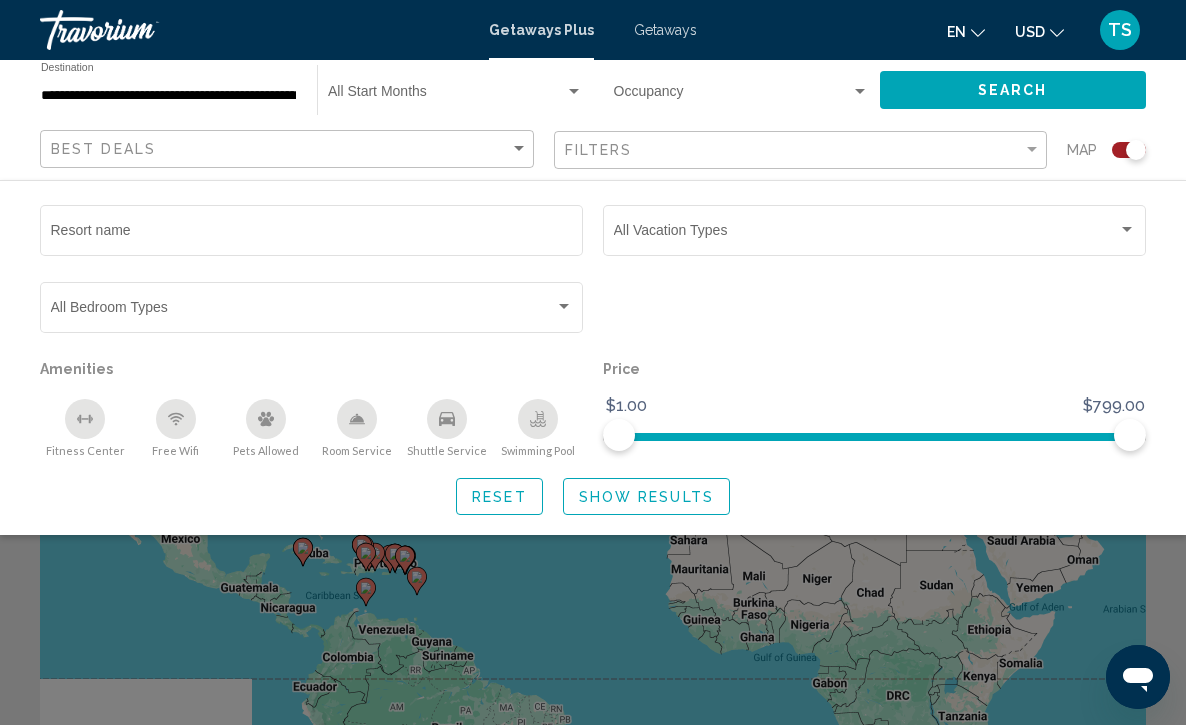 click on "Show Results" 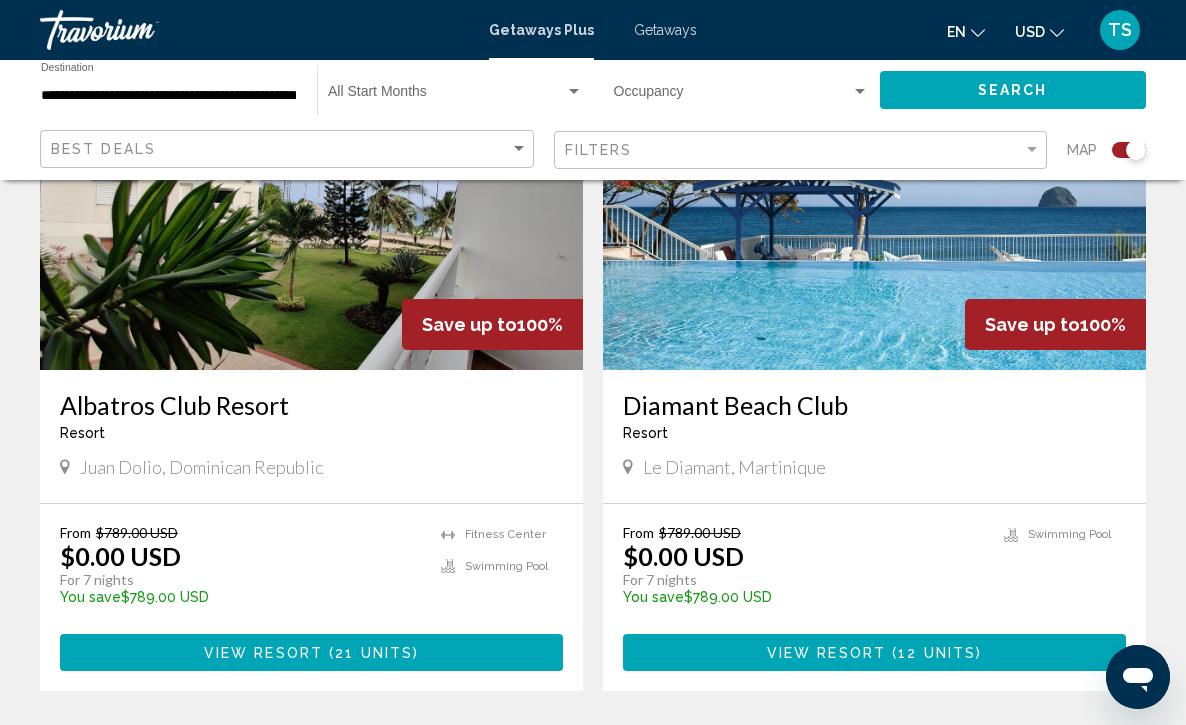 scroll, scrollTop: 4327, scrollLeft: 0, axis: vertical 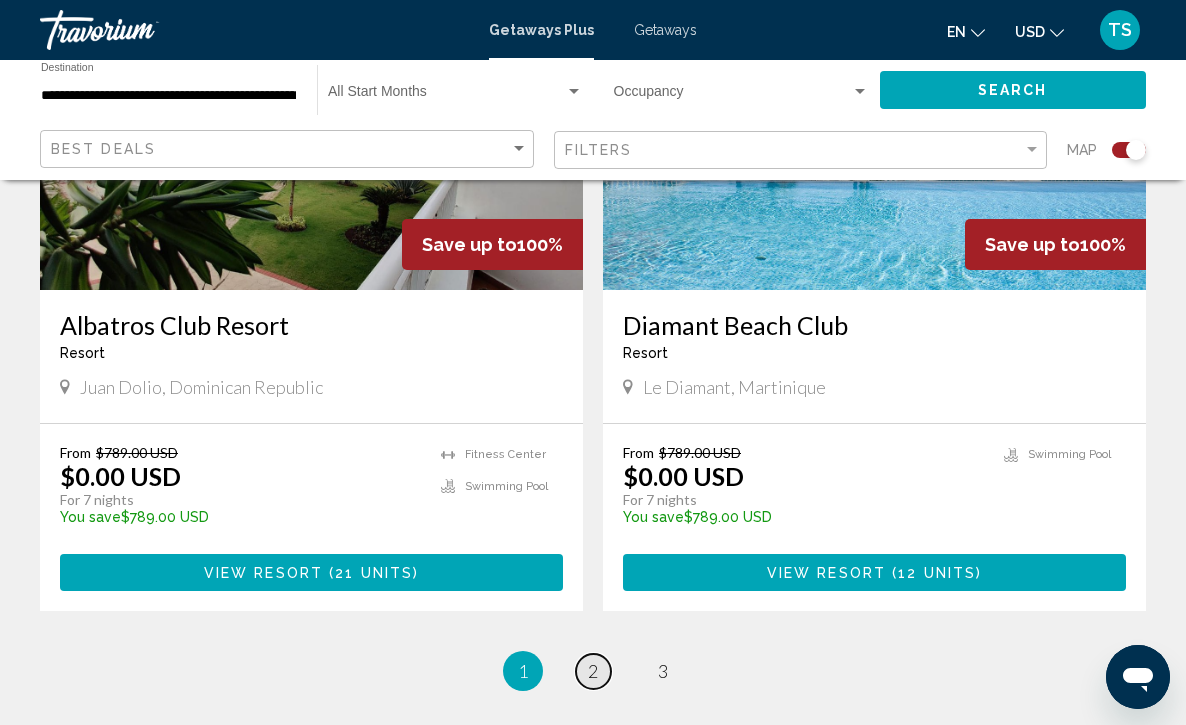 click on "2" at bounding box center (593, 671) 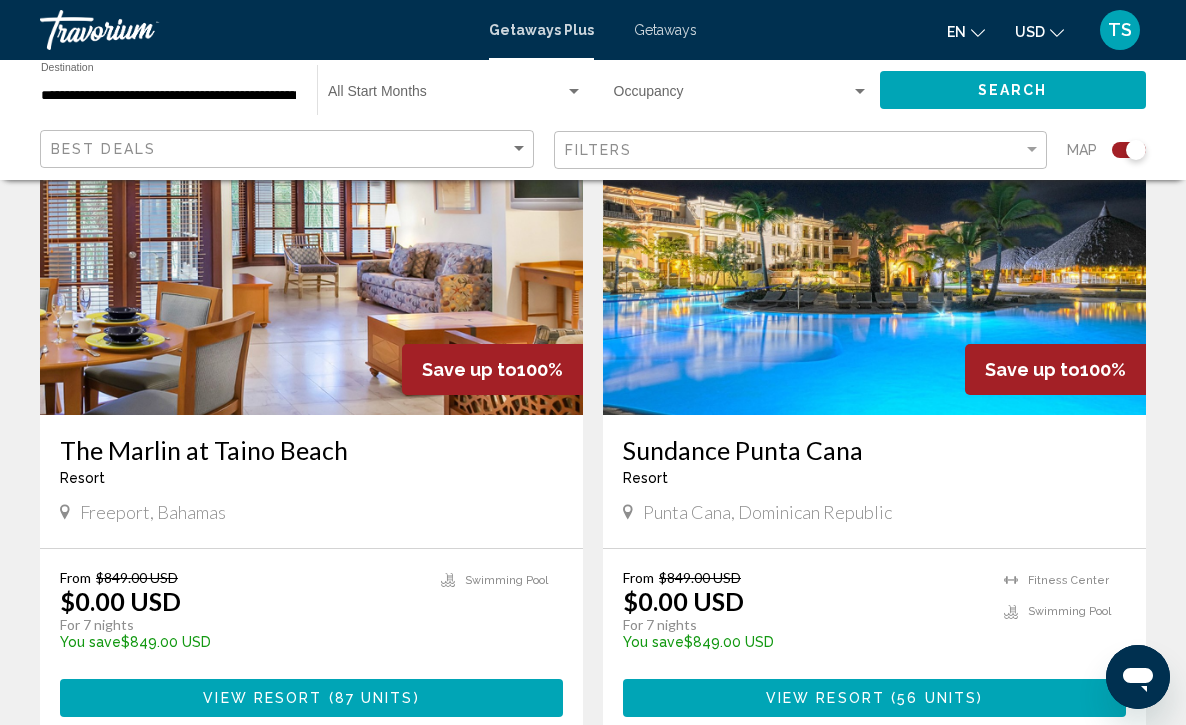 scroll, scrollTop: 3560, scrollLeft: 0, axis: vertical 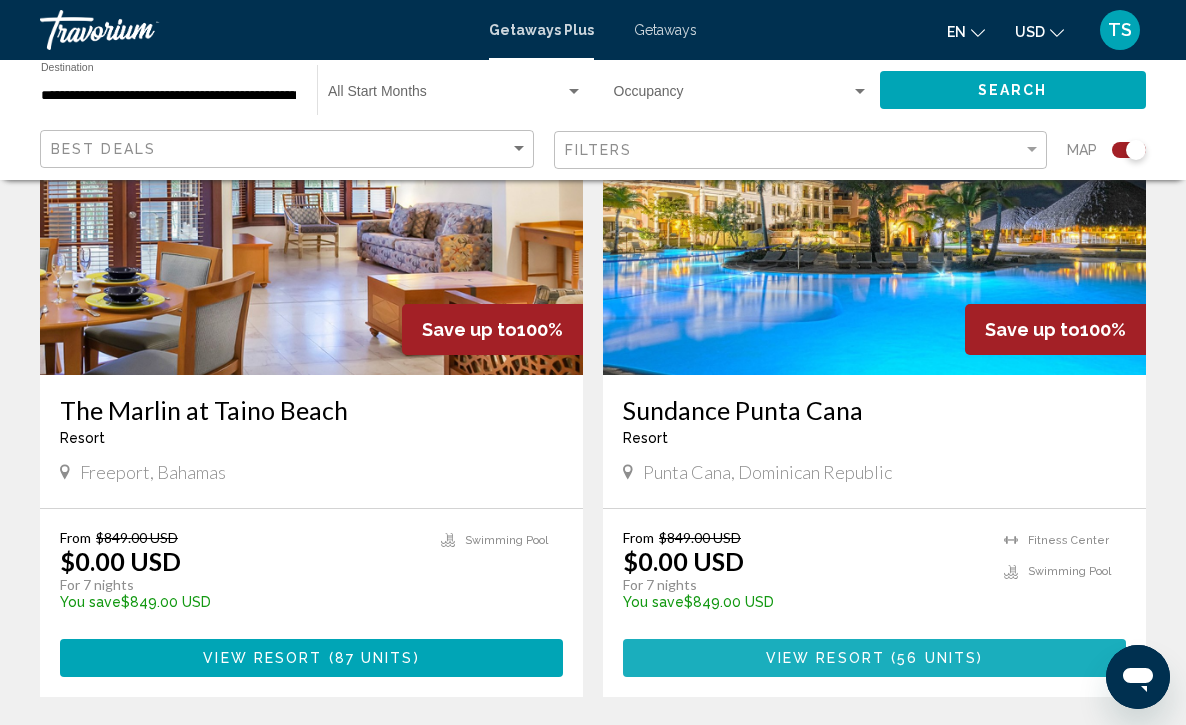 click on "View Resort" at bounding box center [825, 659] 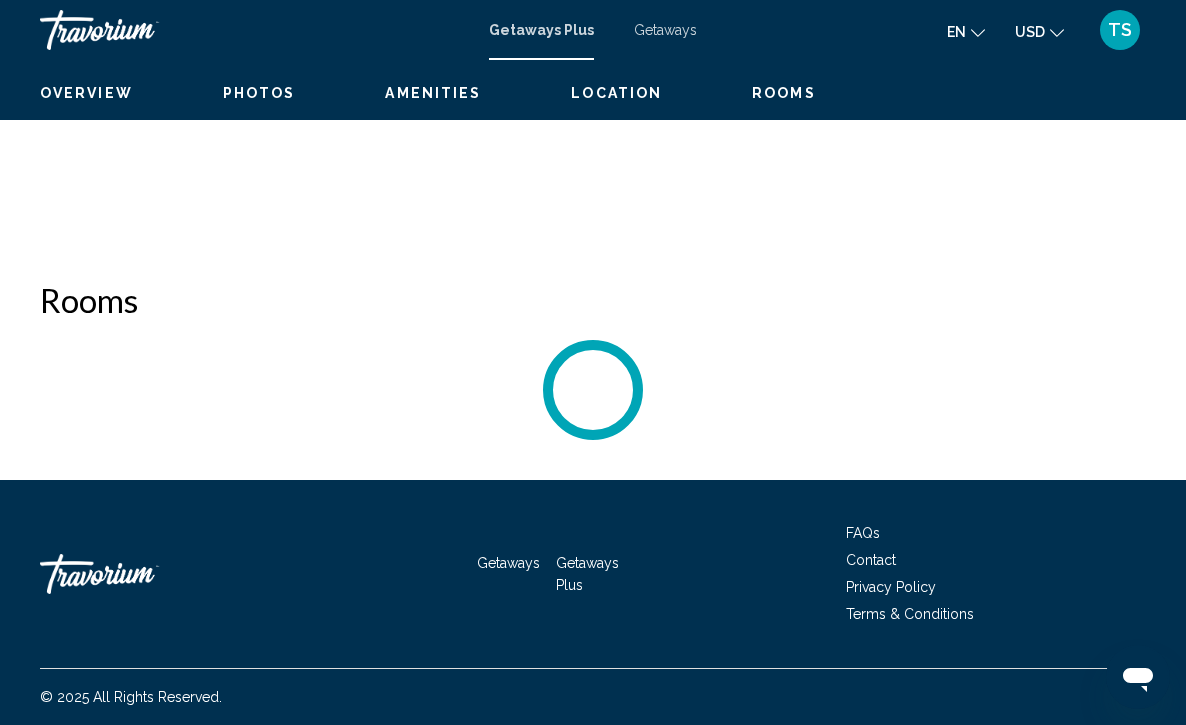 scroll, scrollTop: 0, scrollLeft: 0, axis: both 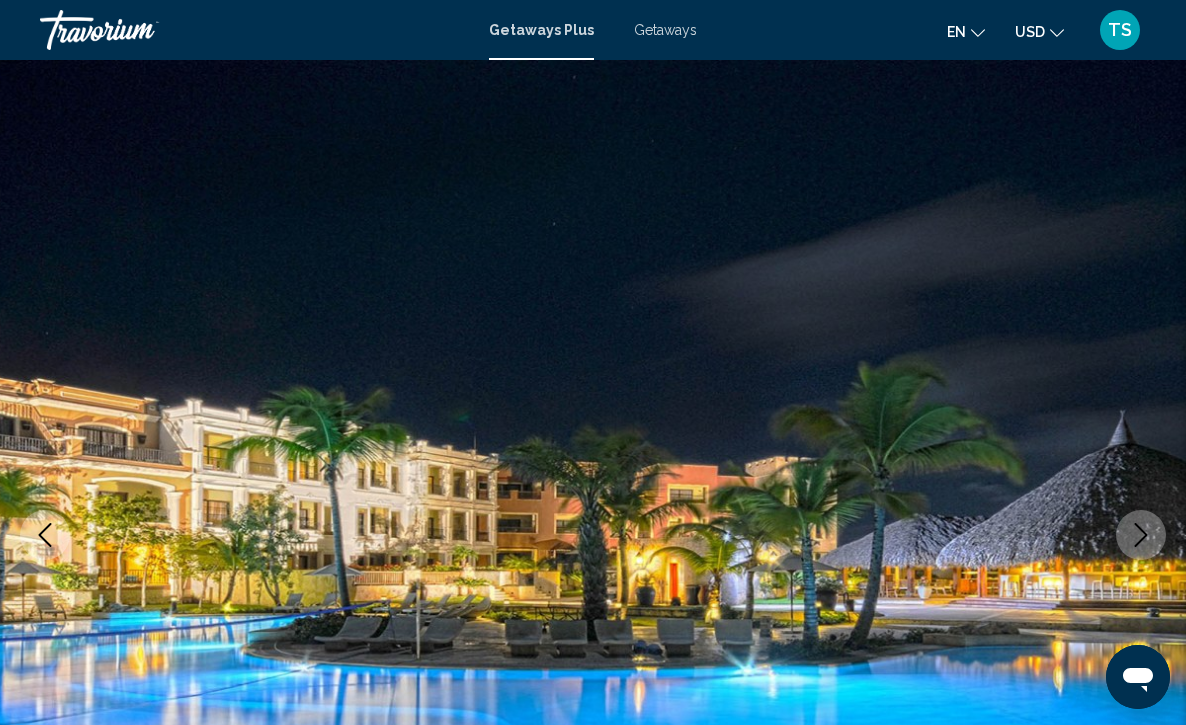 type 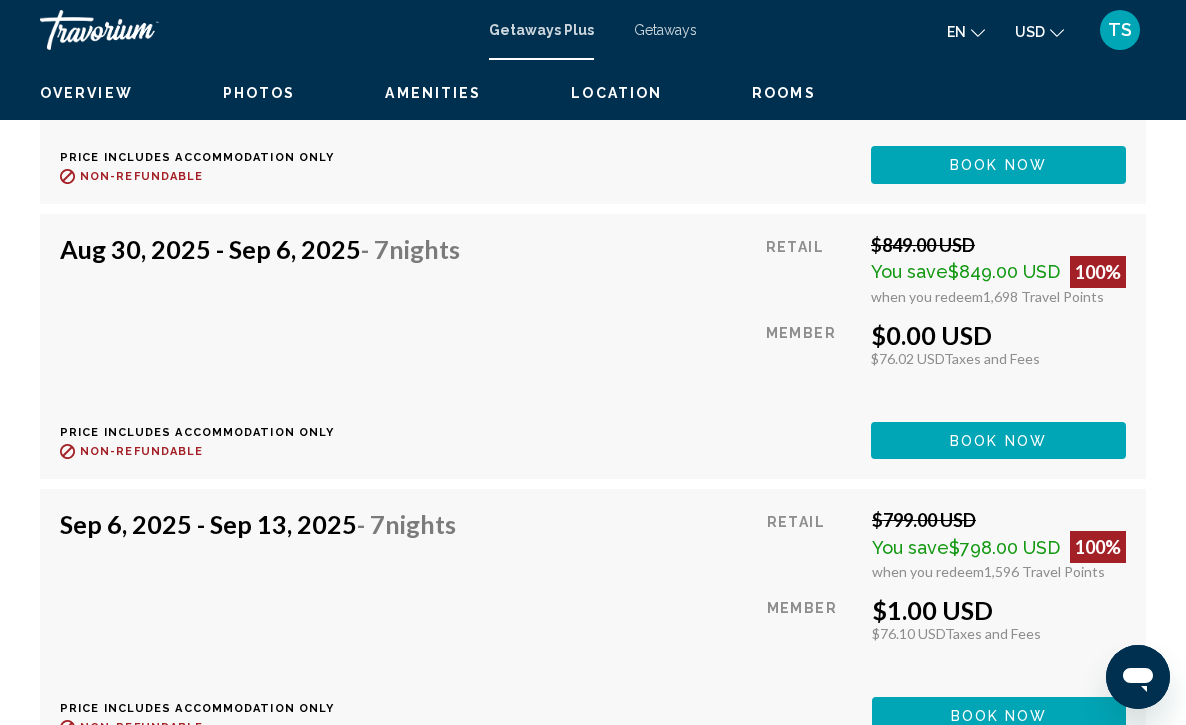 scroll, scrollTop: 4240, scrollLeft: 0, axis: vertical 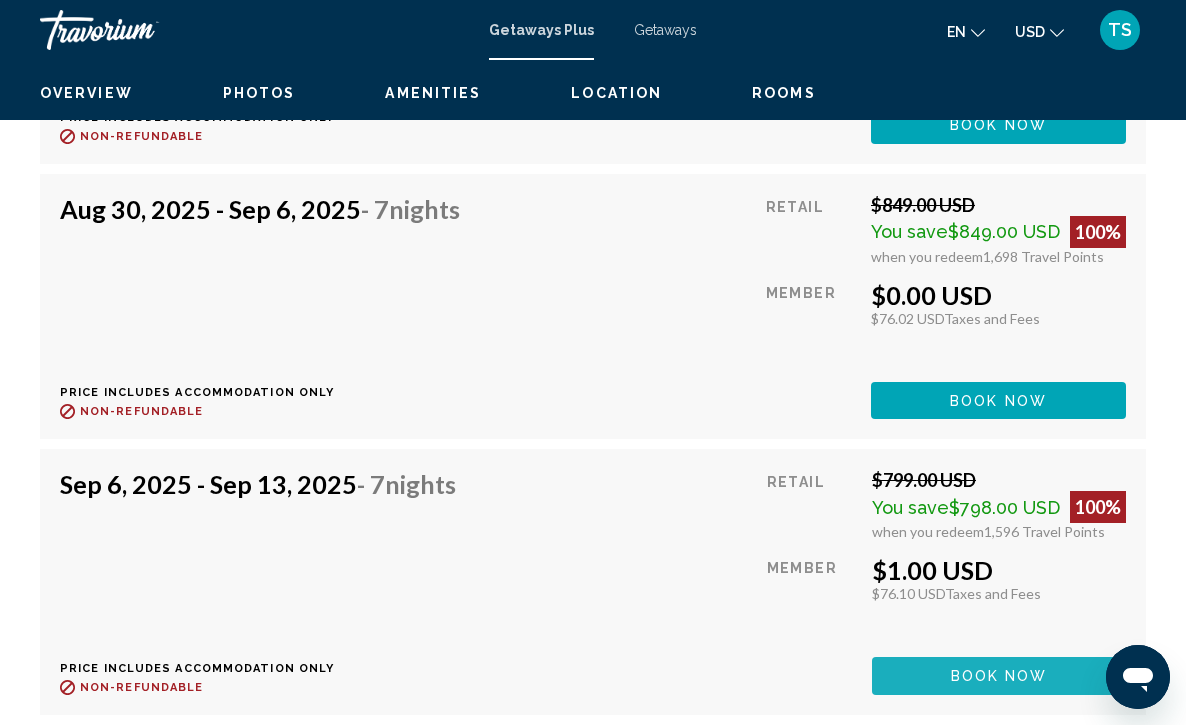 click on "Book now" at bounding box center [998, -425] 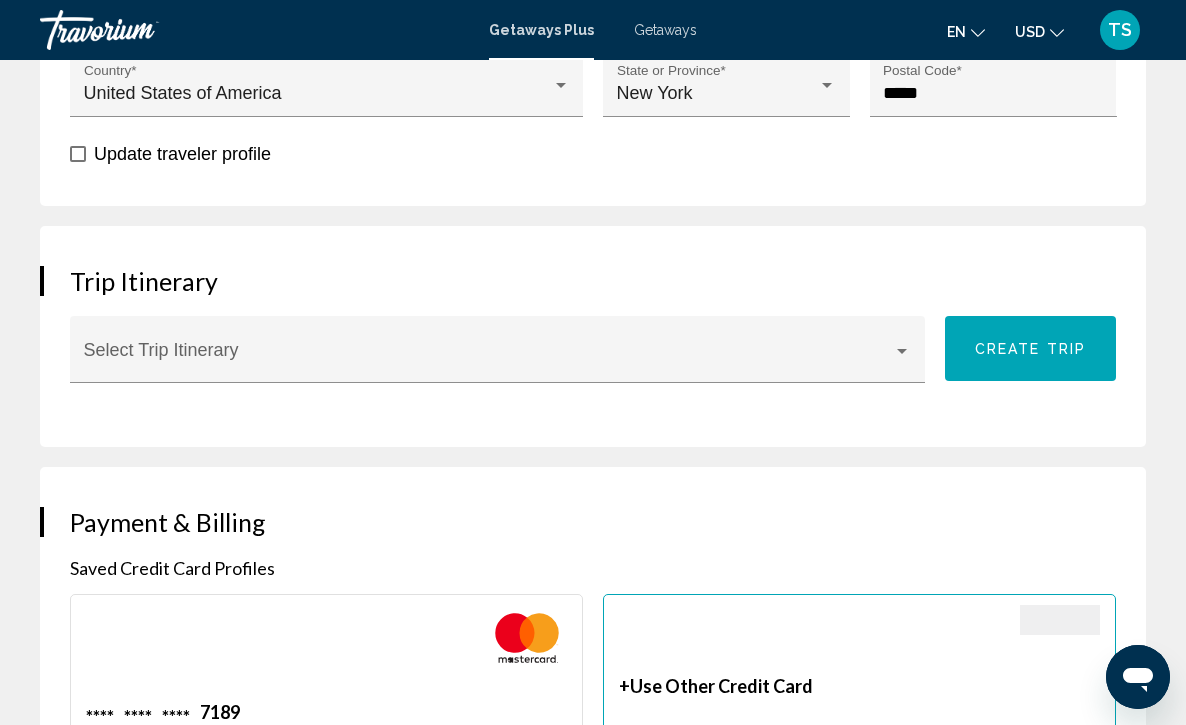 scroll, scrollTop: 1442, scrollLeft: 0, axis: vertical 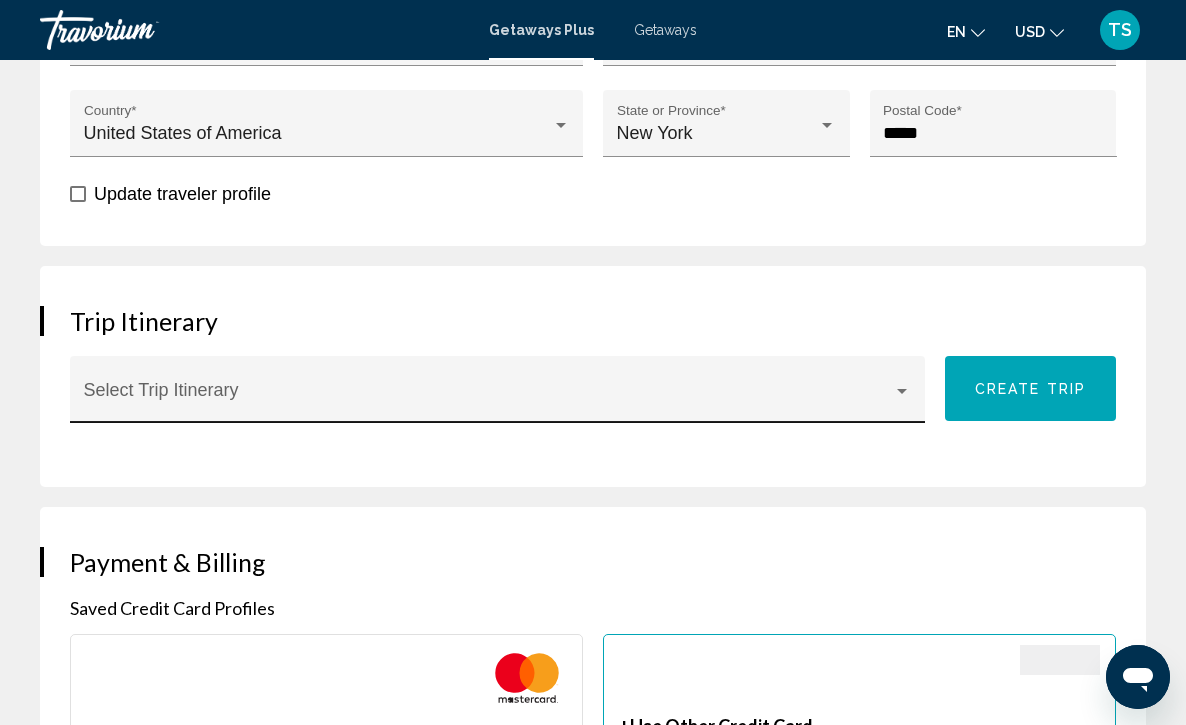 click at bounding box center [902, 391] 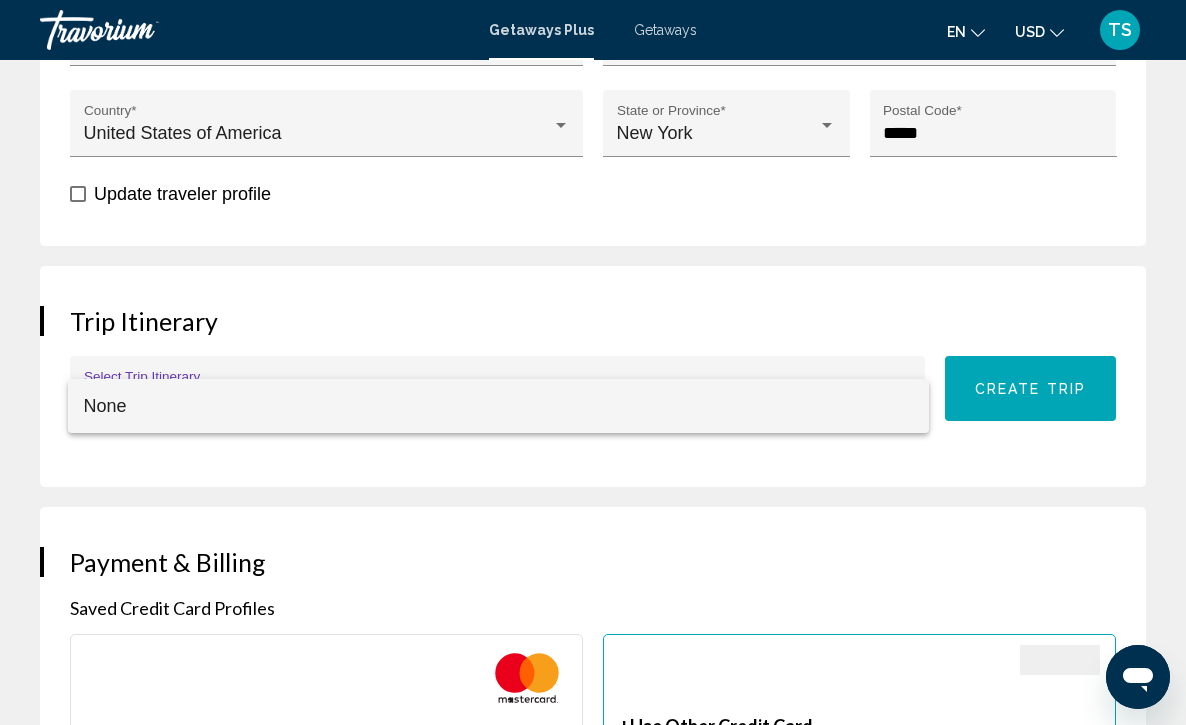 click at bounding box center [593, 362] 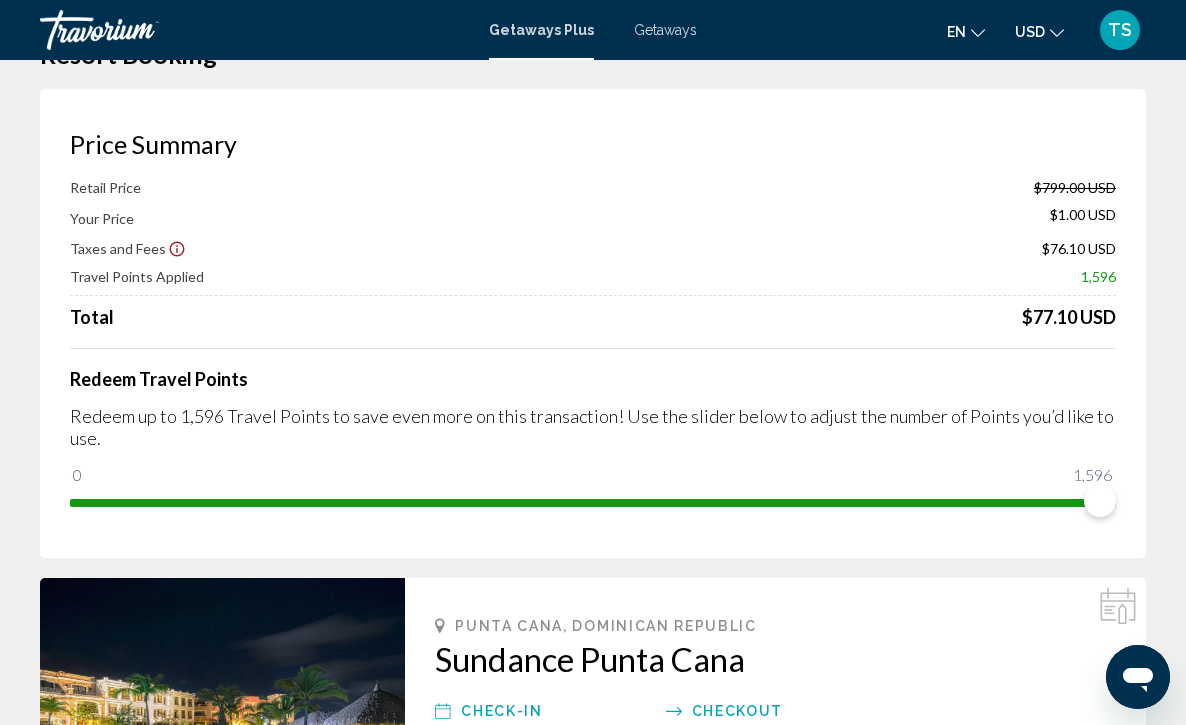 scroll, scrollTop: 0, scrollLeft: 0, axis: both 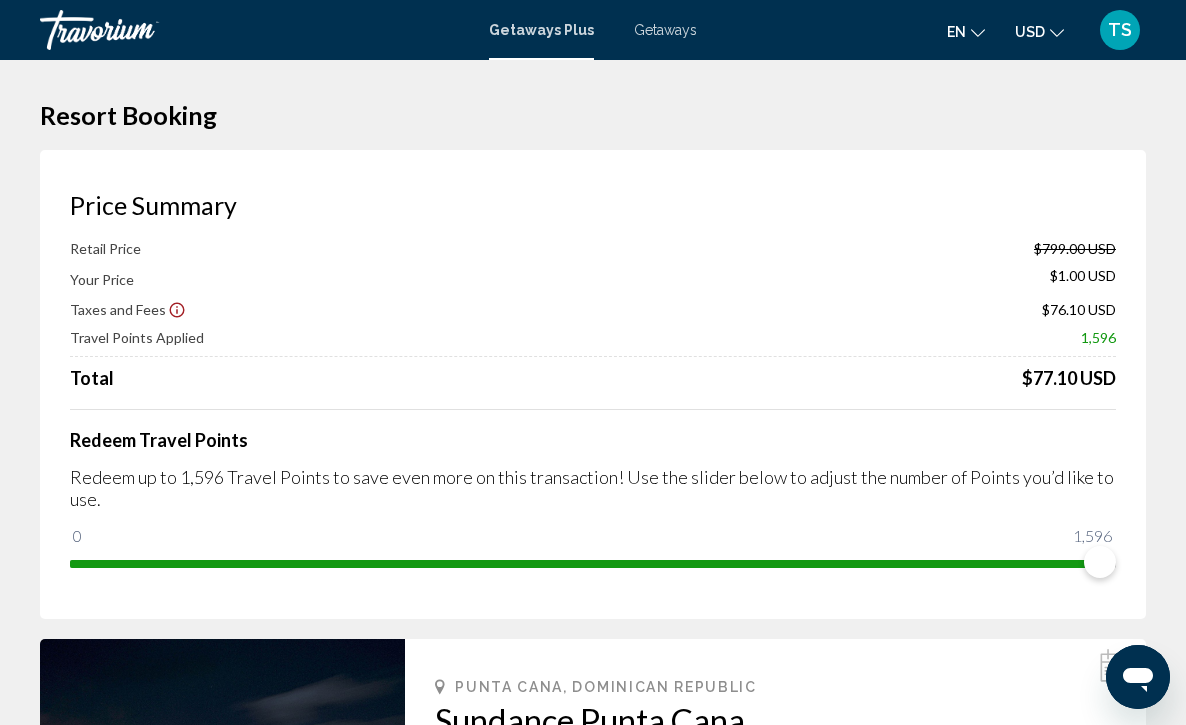 click on "Getaways" at bounding box center (665, 30) 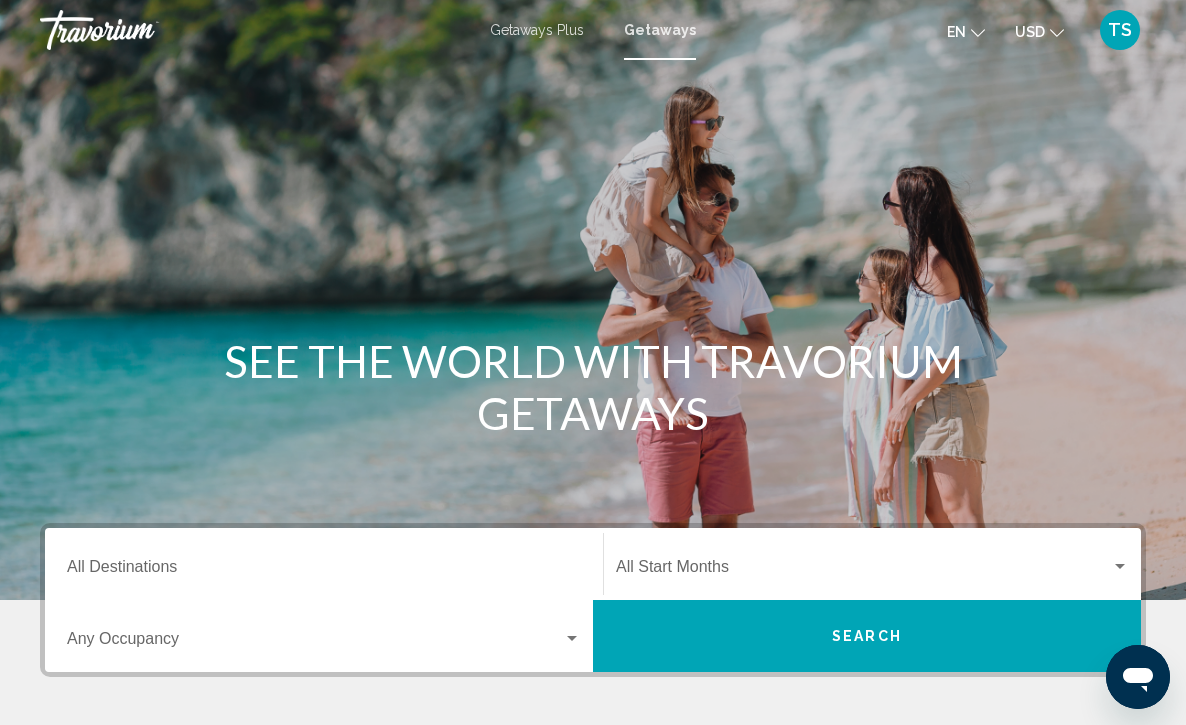 click on "Destination All Destinations" at bounding box center [324, 571] 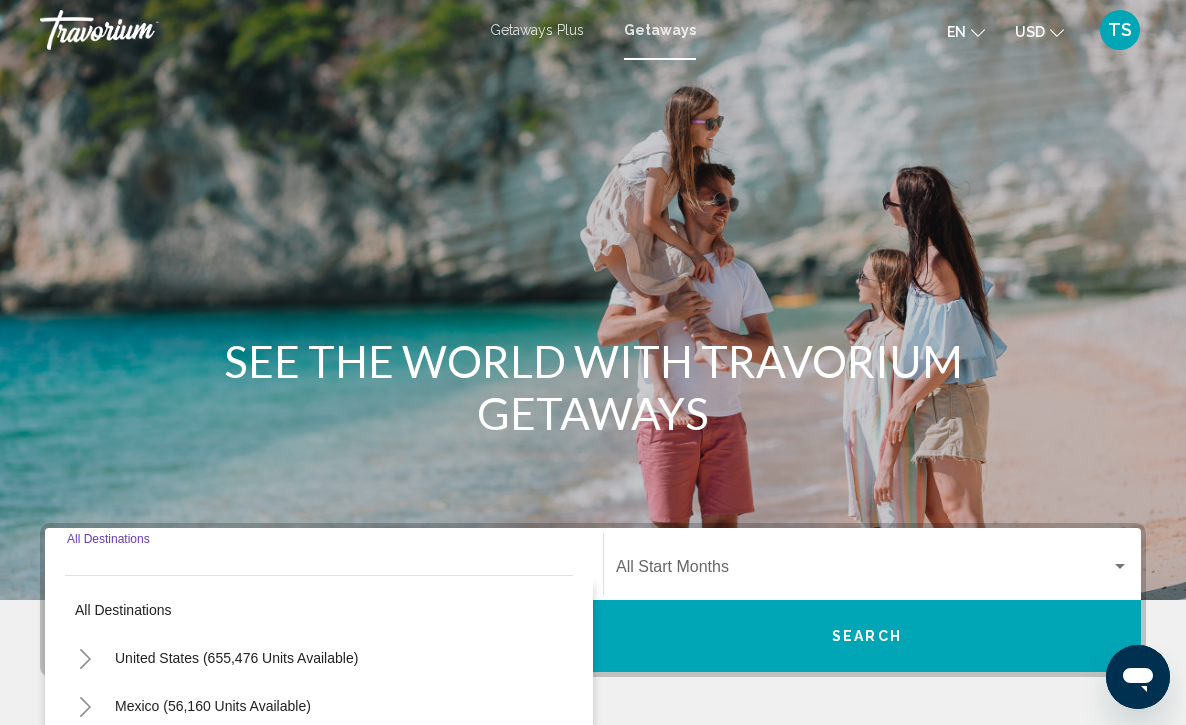 scroll, scrollTop: 397, scrollLeft: 0, axis: vertical 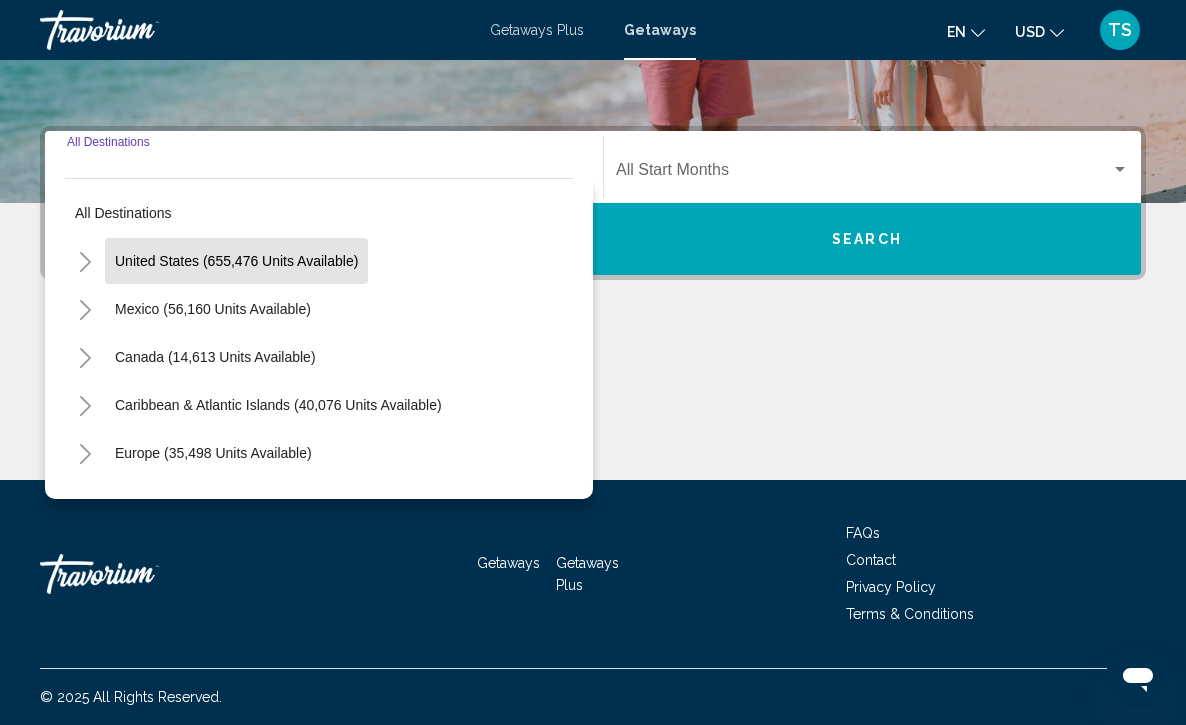 click on "United States (655,476 units available)" at bounding box center (213, 309) 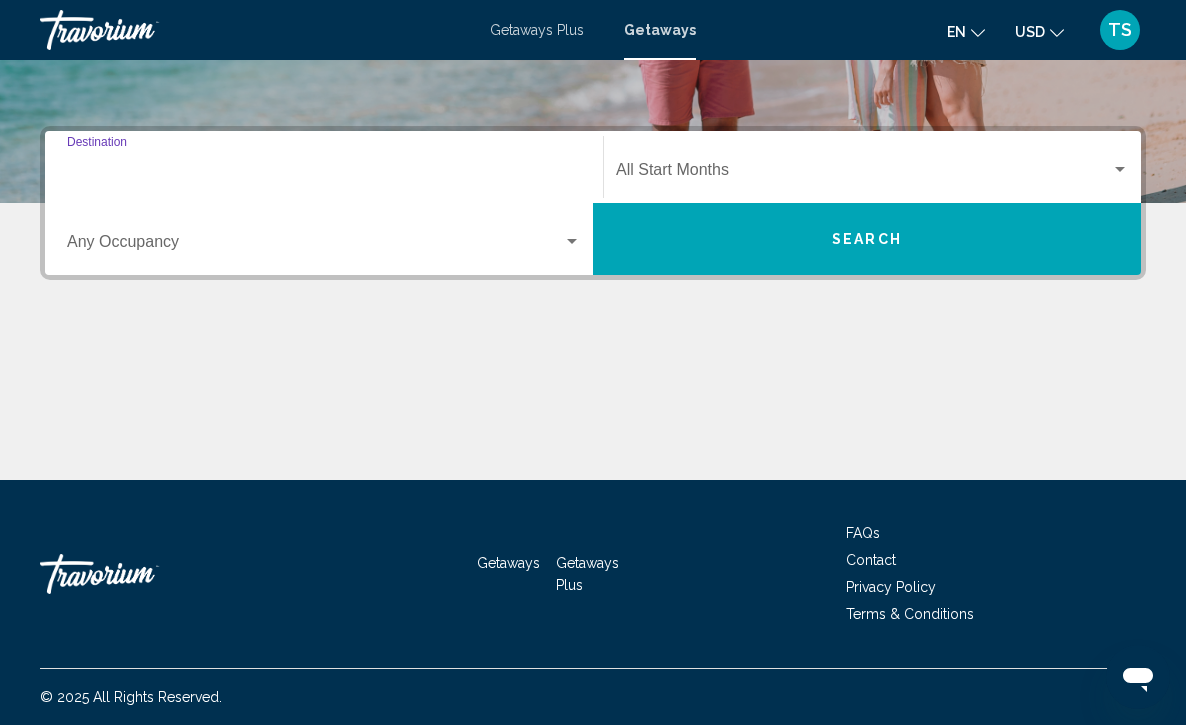 type on "**********" 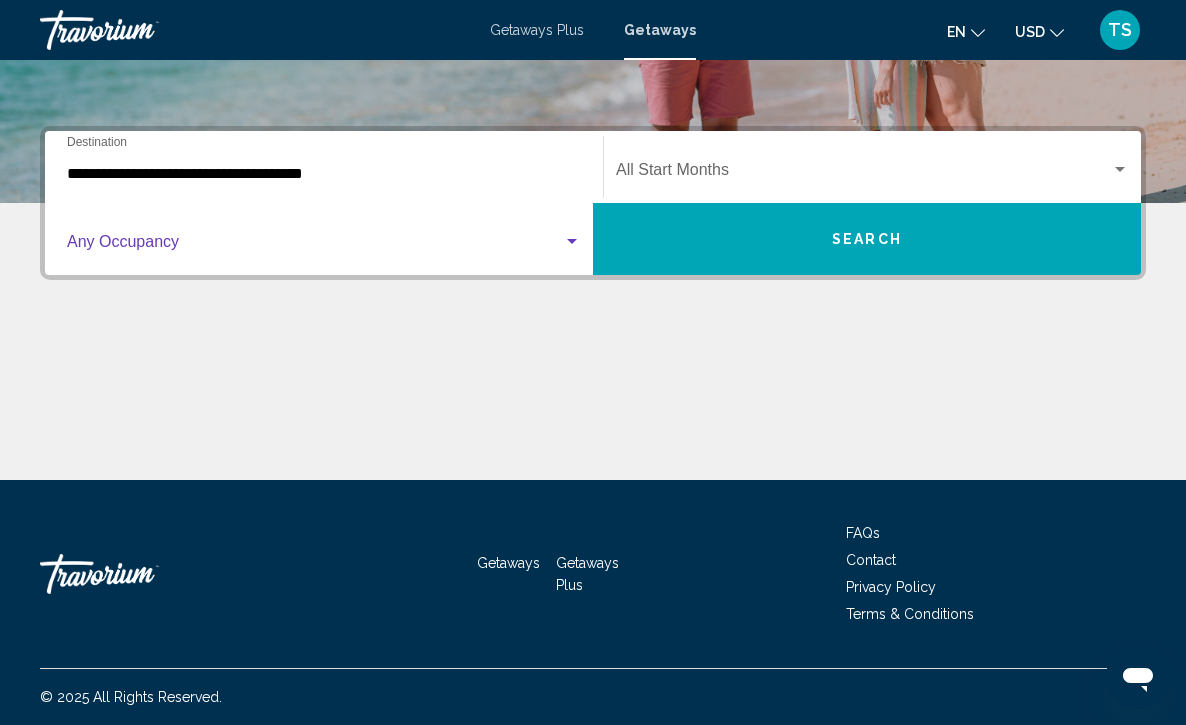 click at bounding box center [572, 241] 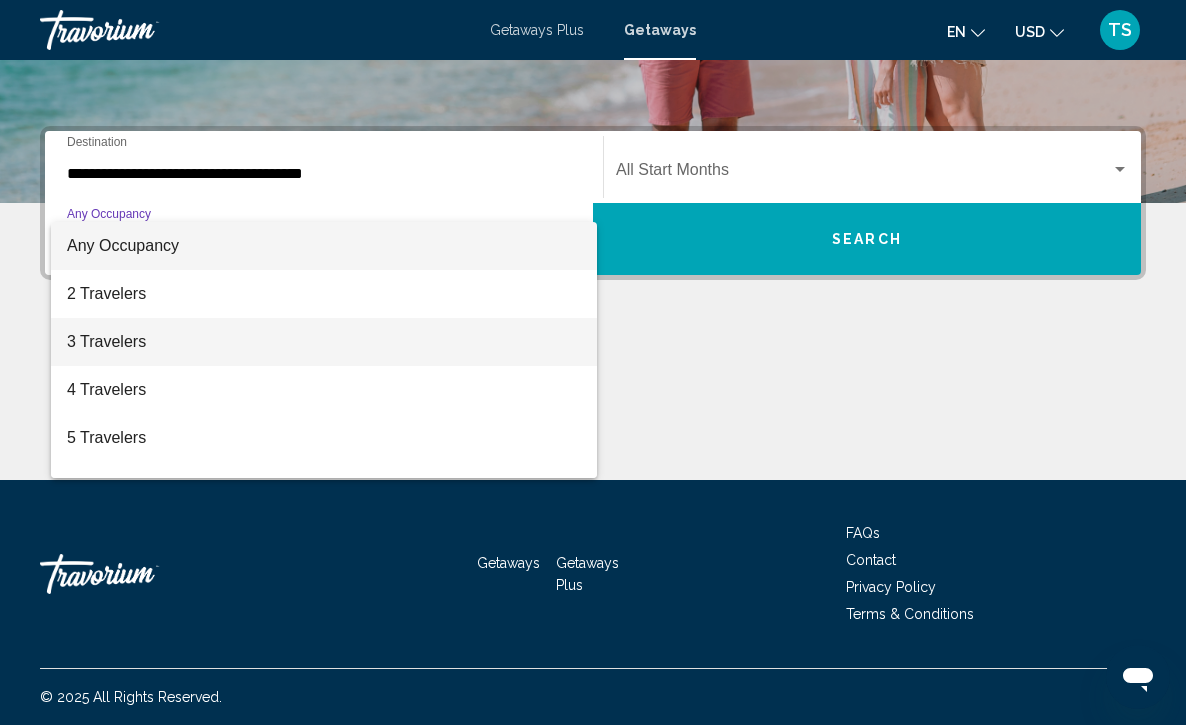 click on "3 Travelers" at bounding box center (324, 342) 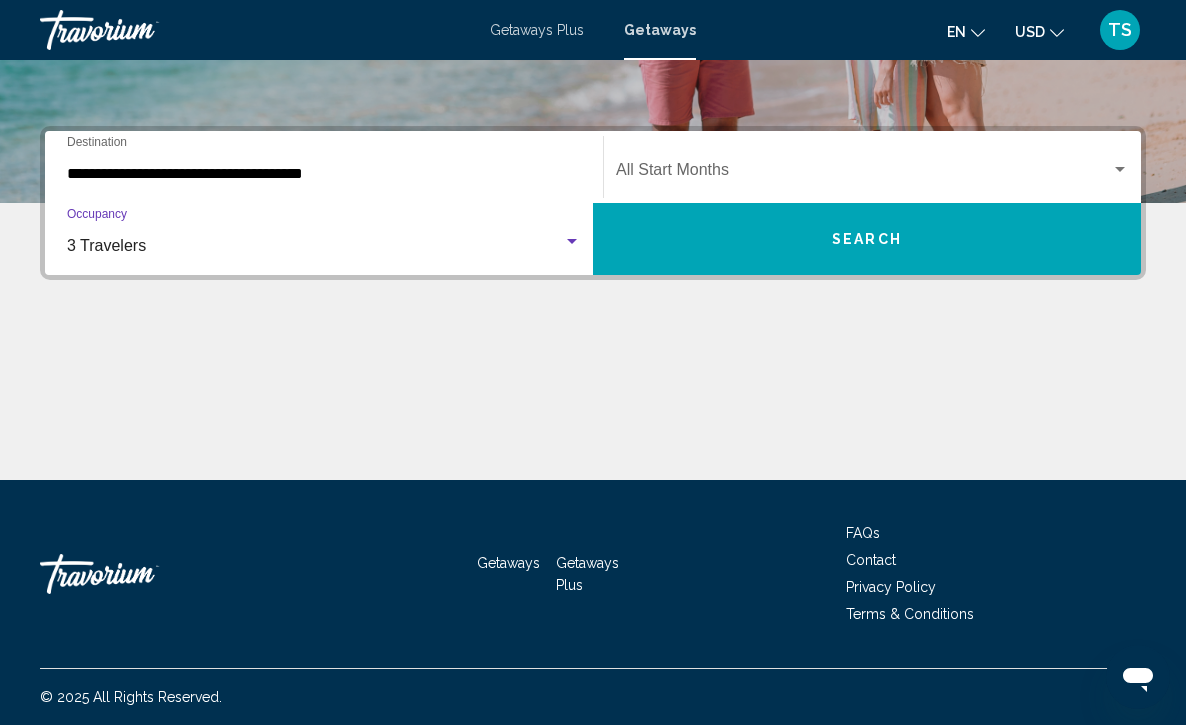 click on "Search" at bounding box center (867, 239) 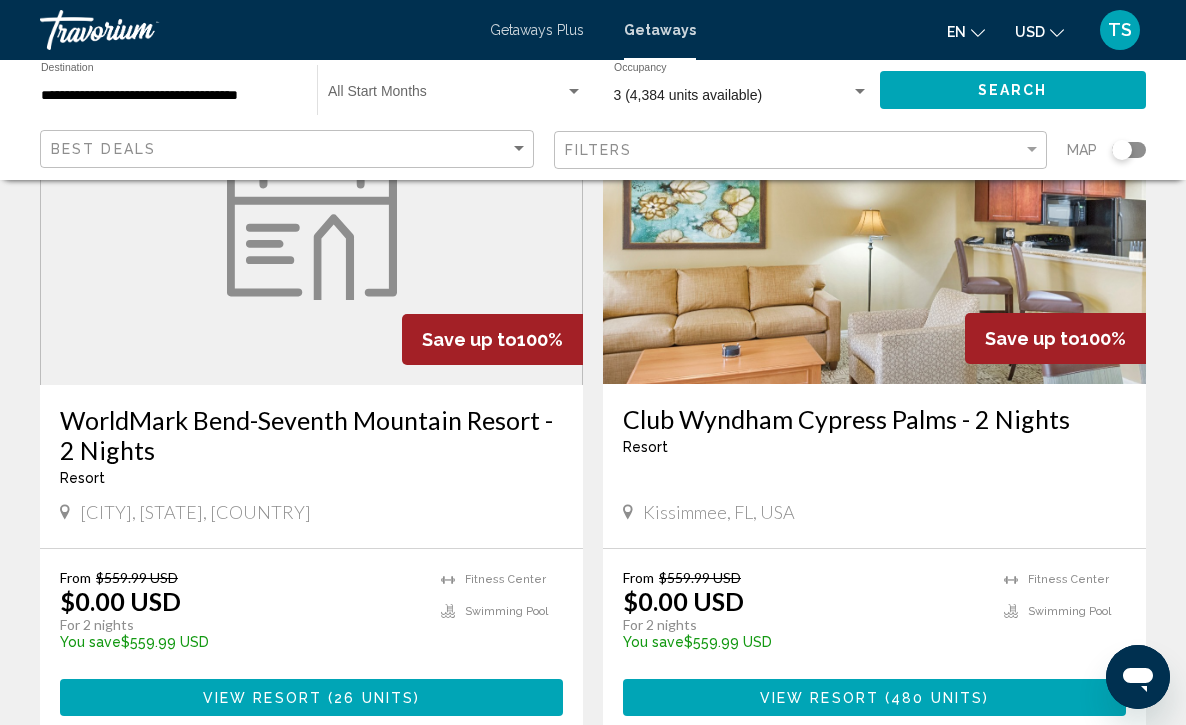scroll, scrollTop: 3685, scrollLeft: 0, axis: vertical 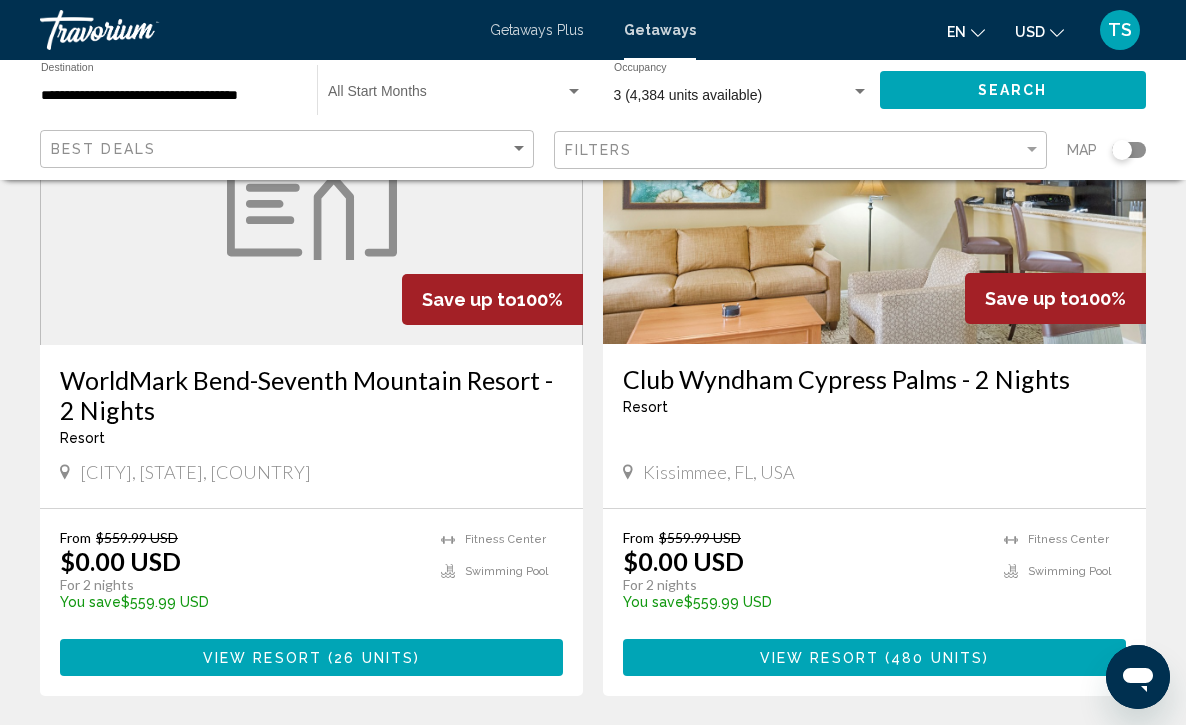 click on "2" at bounding box center (453, 756) 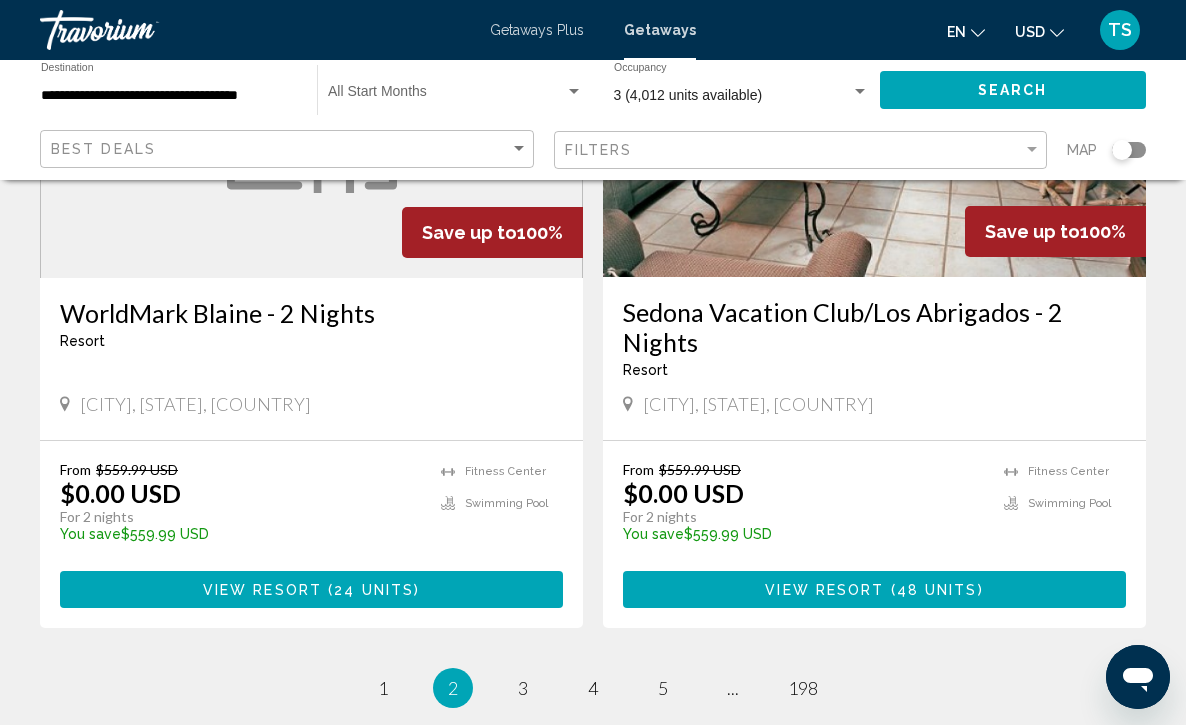 scroll, scrollTop: 3800, scrollLeft: 0, axis: vertical 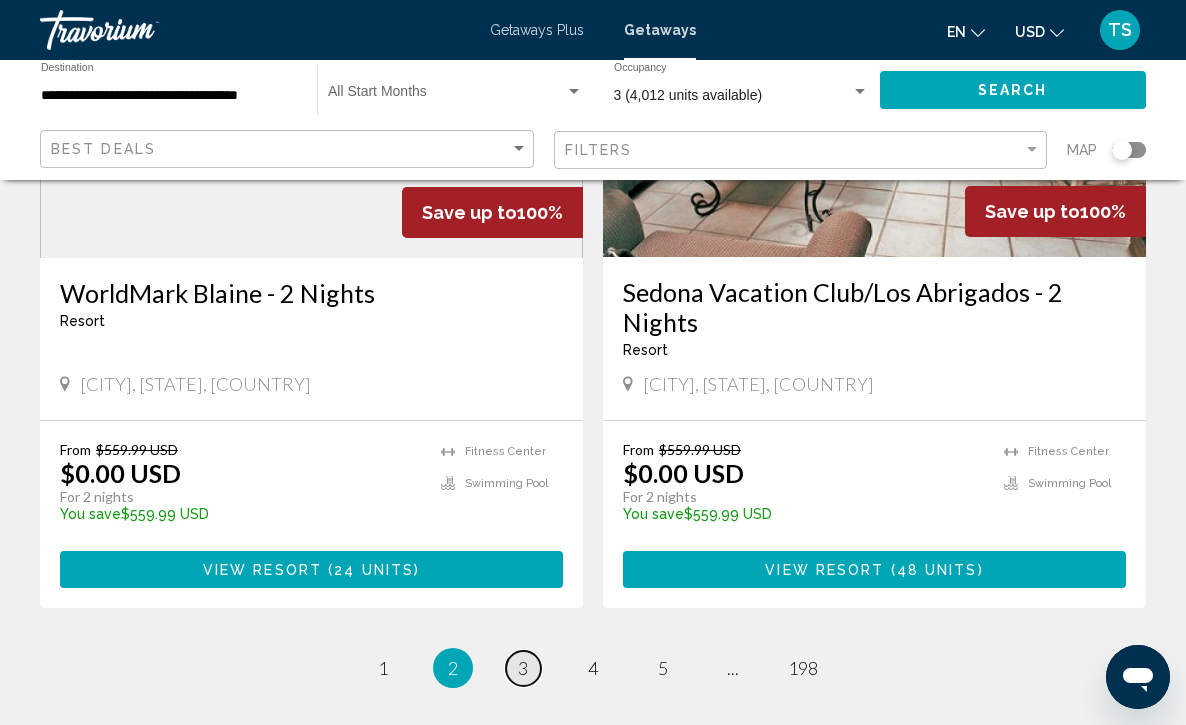 click on "3" at bounding box center (523, 668) 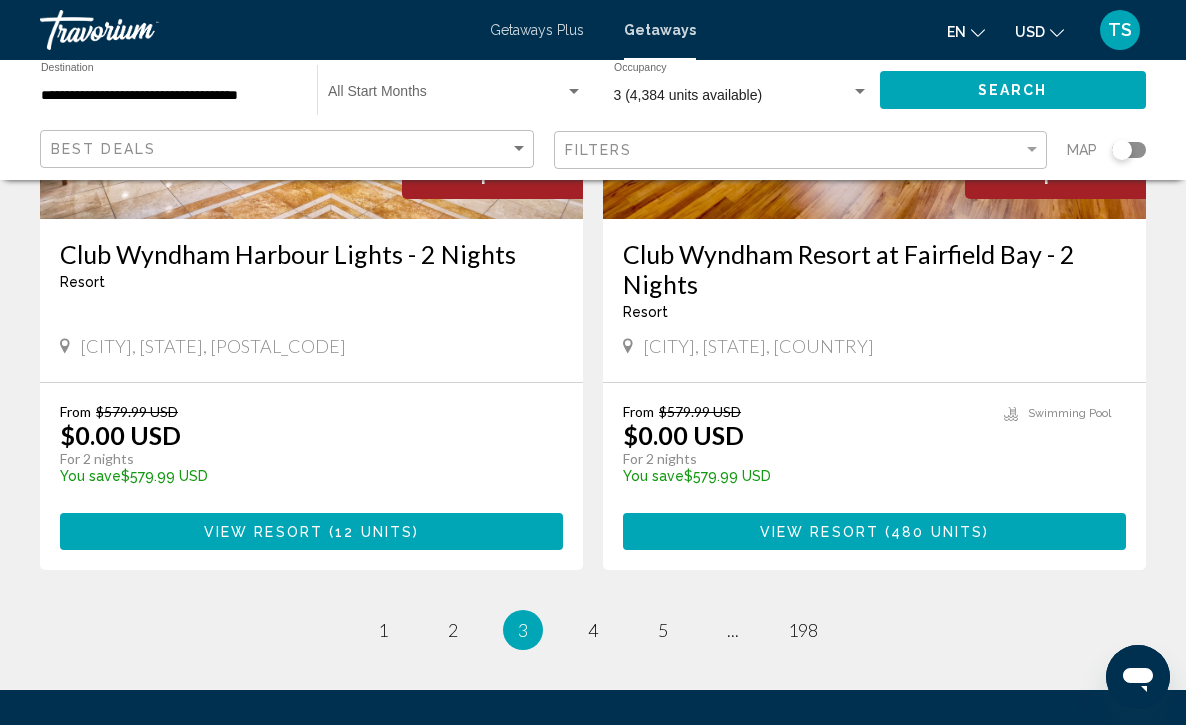 scroll, scrollTop: 3880, scrollLeft: 0, axis: vertical 